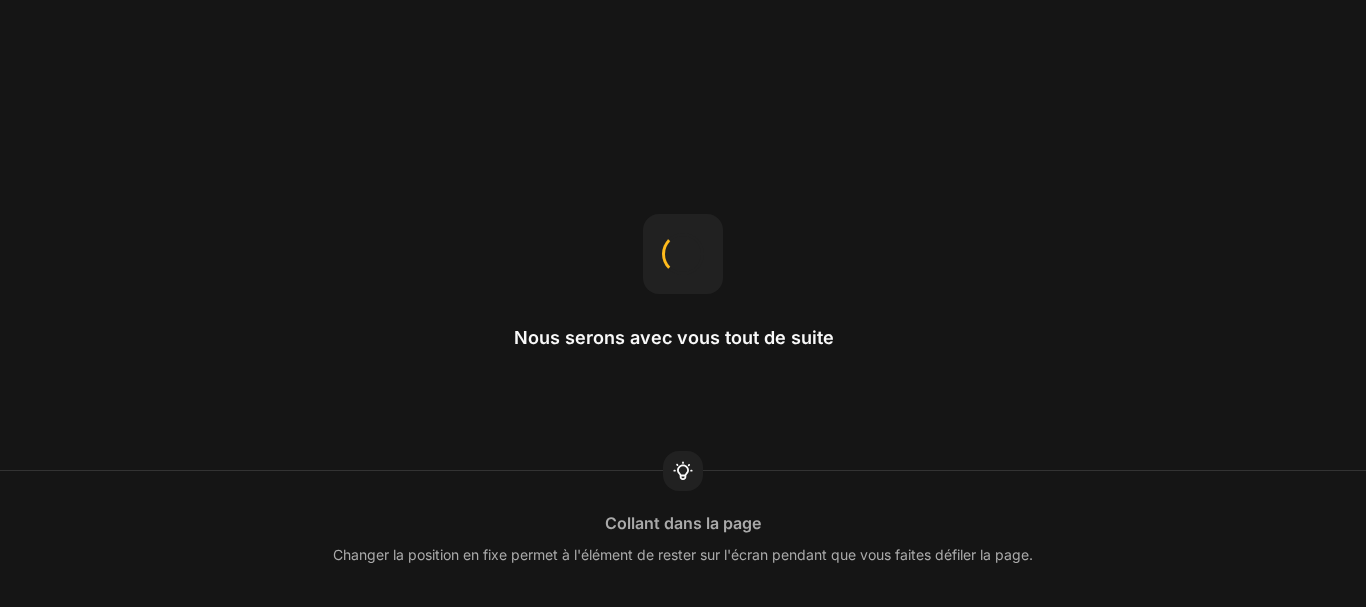 scroll, scrollTop: 0, scrollLeft: 0, axis: both 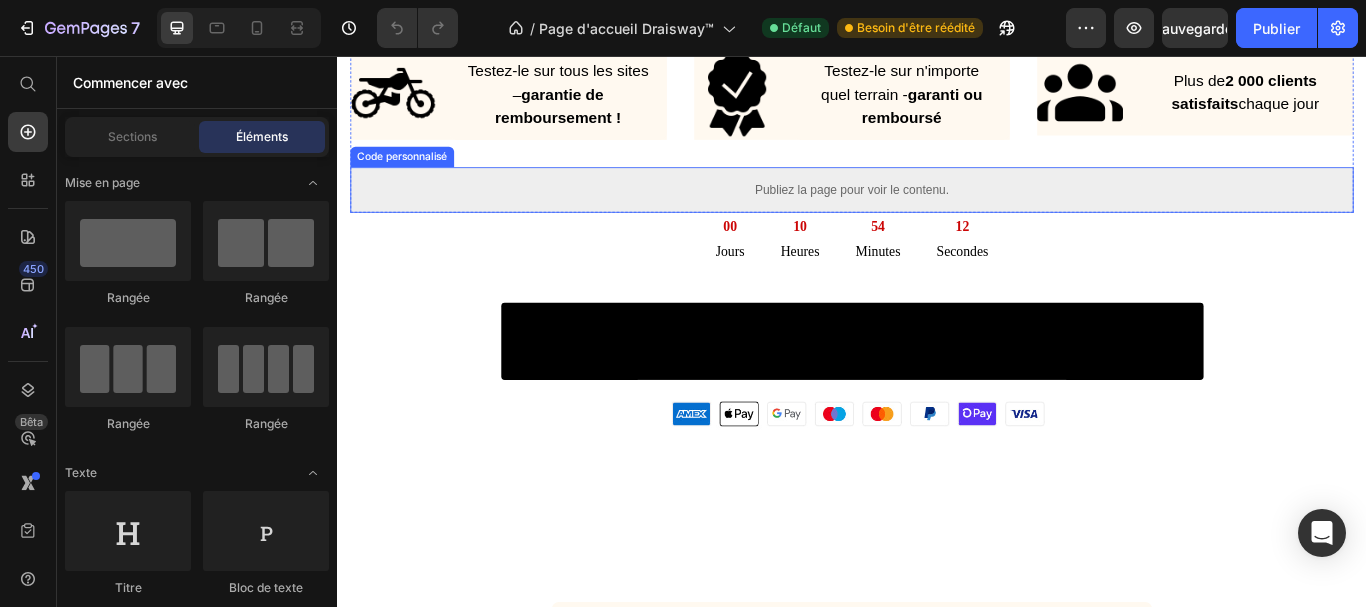 click on "Publiez la page pour voir le contenu." at bounding box center (937, 212) 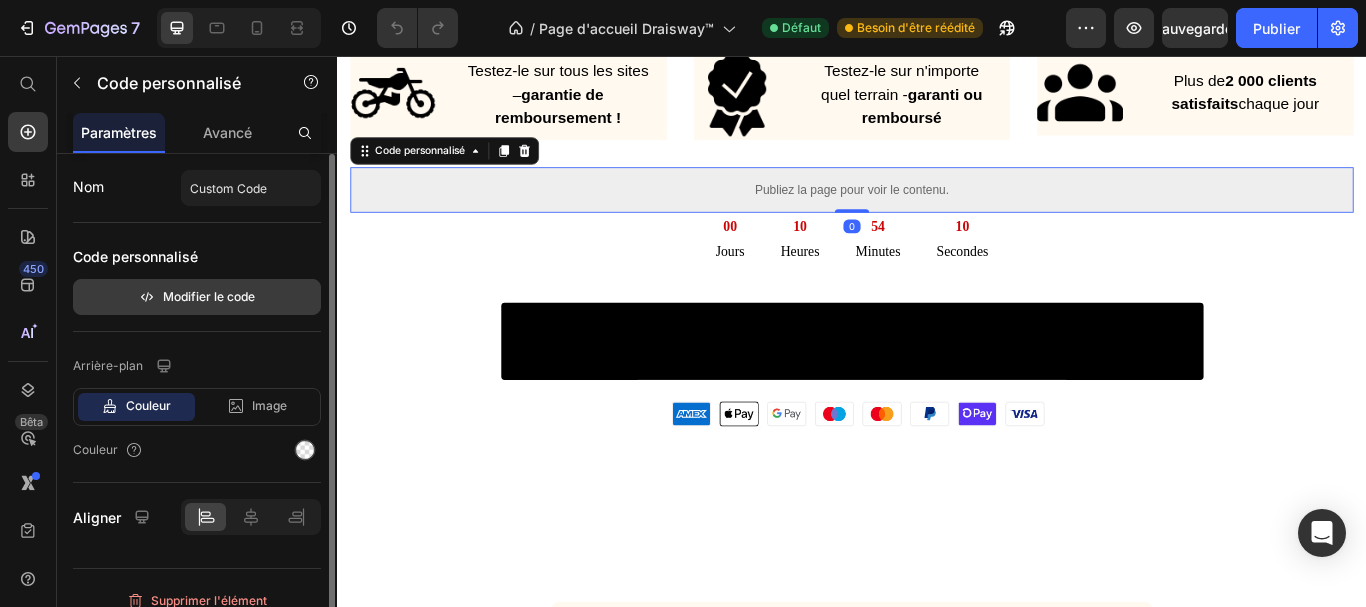 click on "Modifier le code" 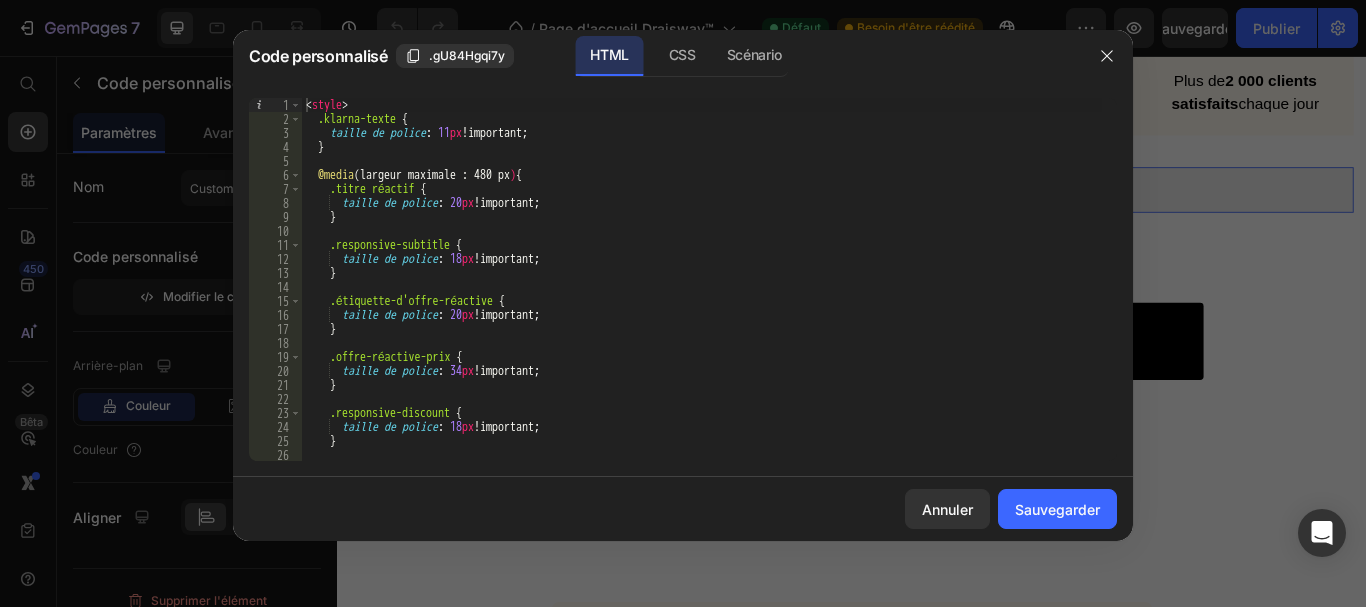 click on ".klarna-texte    {      font-size  :    11  px  !important  ;    }    @media  (max-width  : 480px  )  {      .responsive-title    {         font-size  :    20  px  !important  ;      }      .responsive-subtitle    {         font-size  :    18  px  !important  ;      }      .responsive-offer-label    {         font-size  :    20  px  !important  ;      }      .responsive-offer-price    {         font-size  :    34  px  !important  ;      }      .responsive-discount    {         font-size  :    18  px  !important  ;      }      .responsive-extra   {" at bounding box center [702, 293] 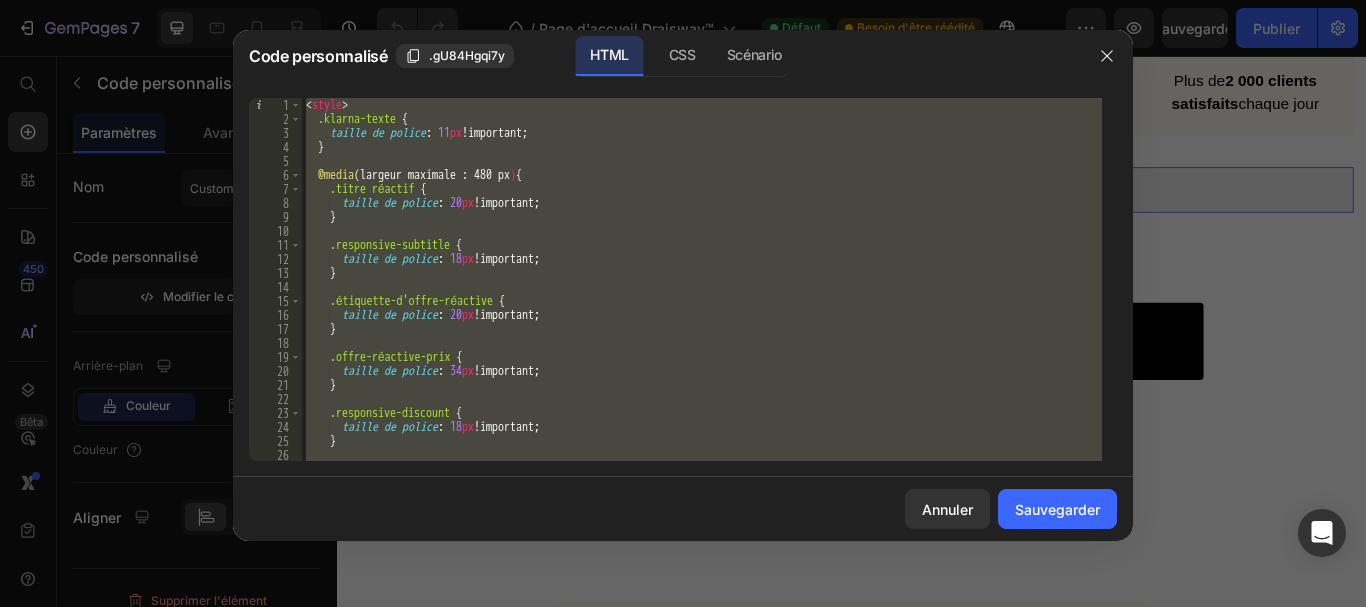 type on "</script>" 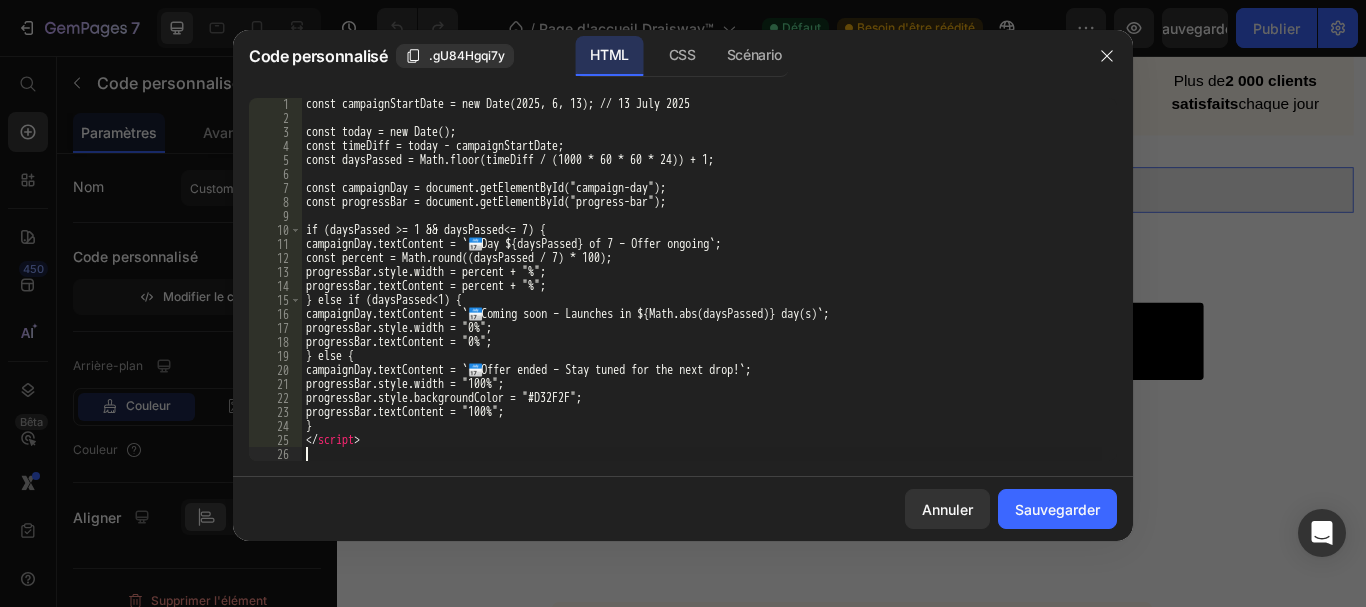 scroll, scrollTop: 1415, scrollLeft: 0, axis: vertical 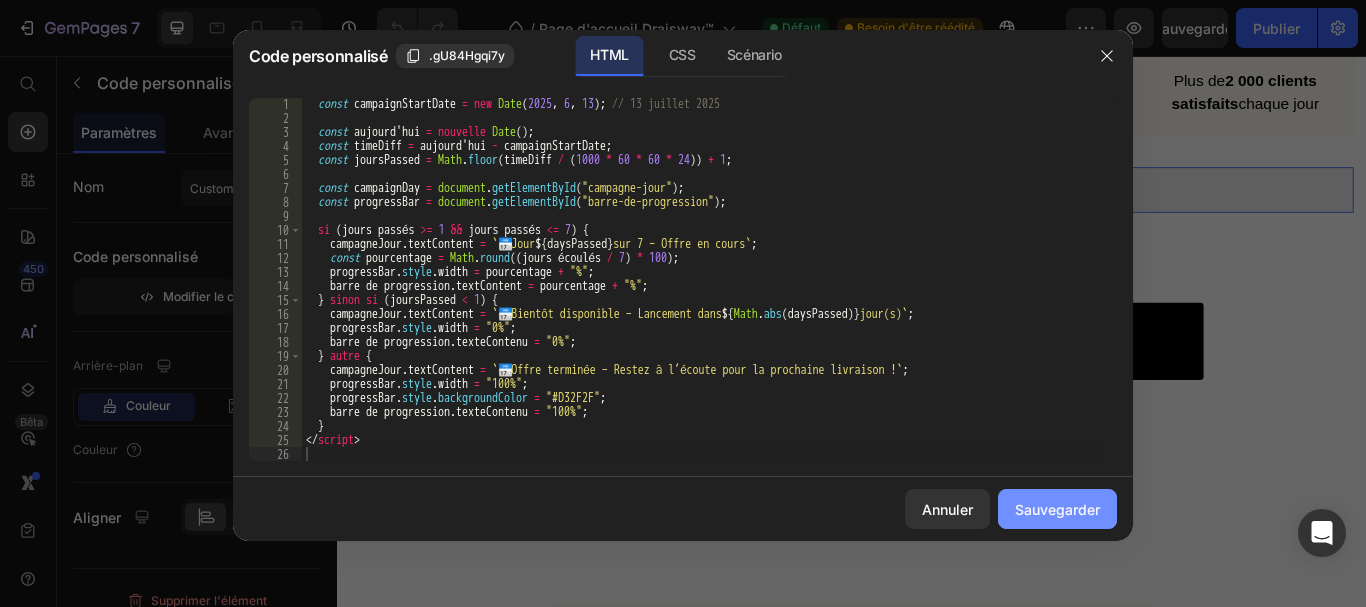 click on "Sauvegarder" at bounding box center [1057, 509] 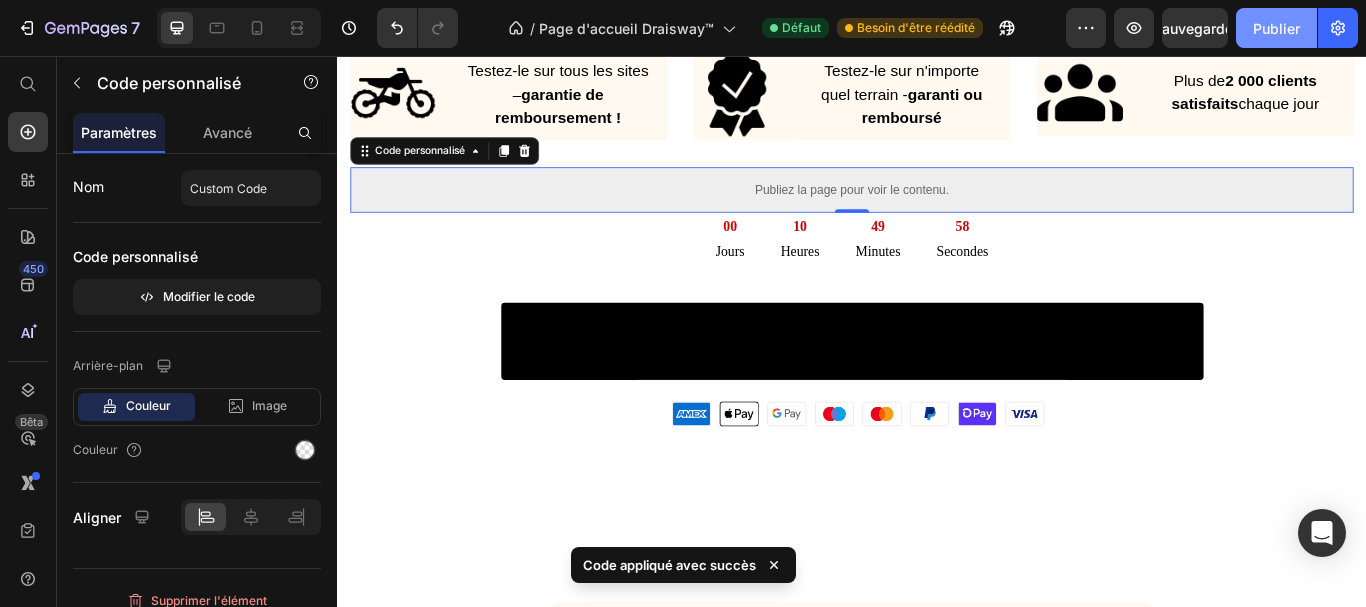 click on "Publier" 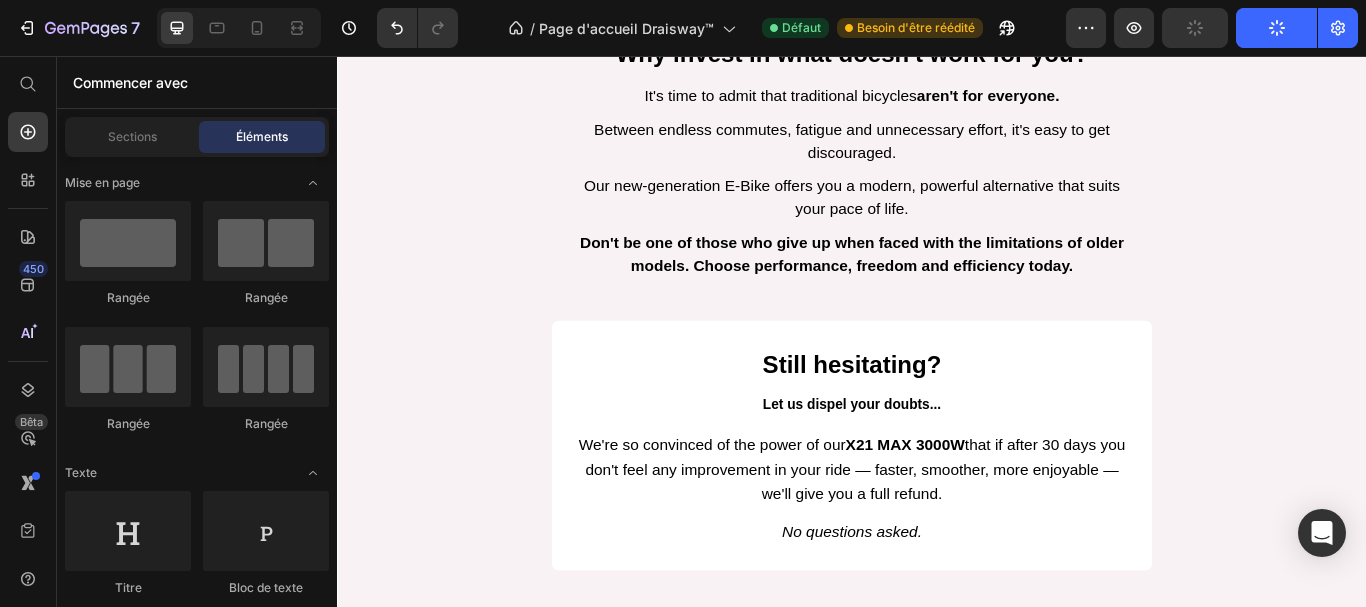 scroll, scrollTop: 6508, scrollLeft: 0, axis: vertical 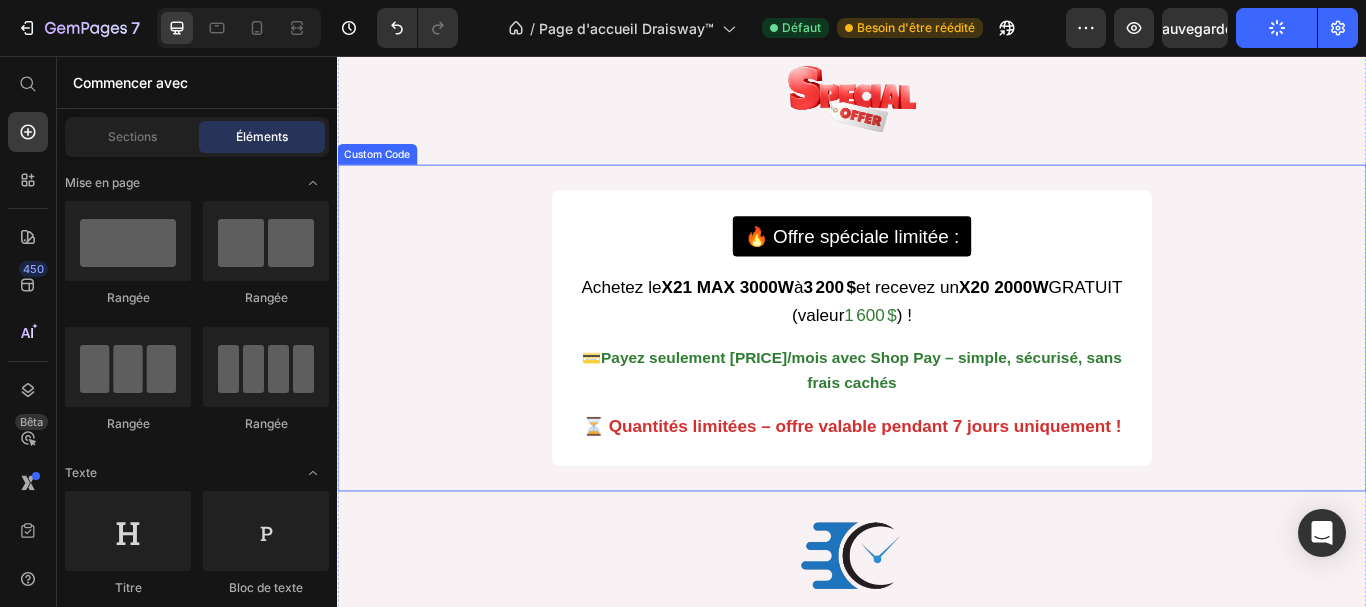 click on "Achetez le  X21 MAX 3000W  à  3200$  et recevez un  X20 2000W  GRATUIT (valeur  1600$ ) !" at bounding box center (937, 342) 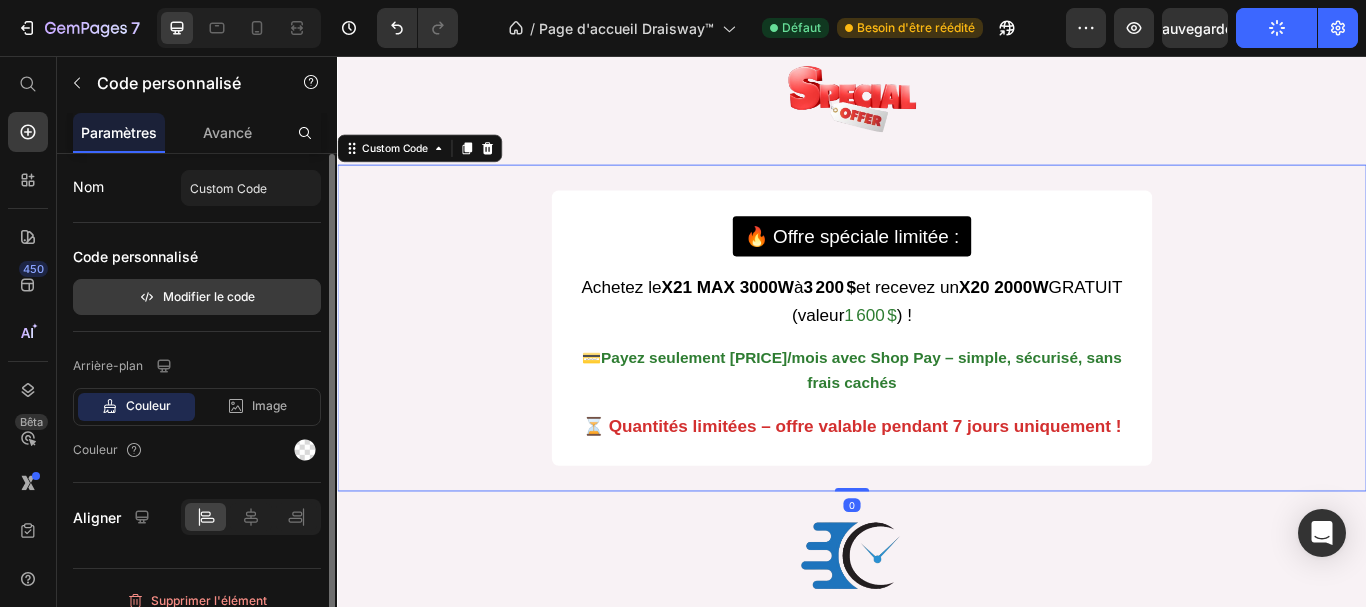 click on "Modifier le code" at bounding box center (209, 296) 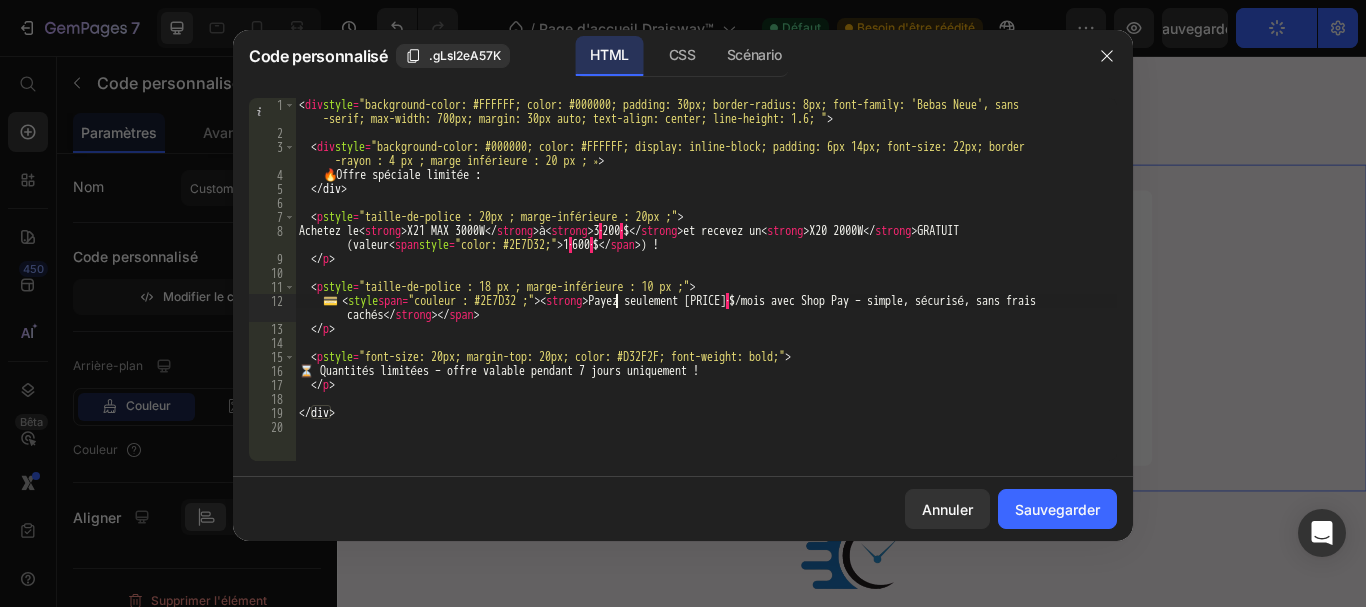 click on "🔥 Offre spéciale limitée :        Achetez le  X21 MAX 3000W  à  3 · 200 · $  et recevez un  X20 2000W  GRATUIT         (valeur  1 · 600 · $  ) !" at bounding box center [706, 300] 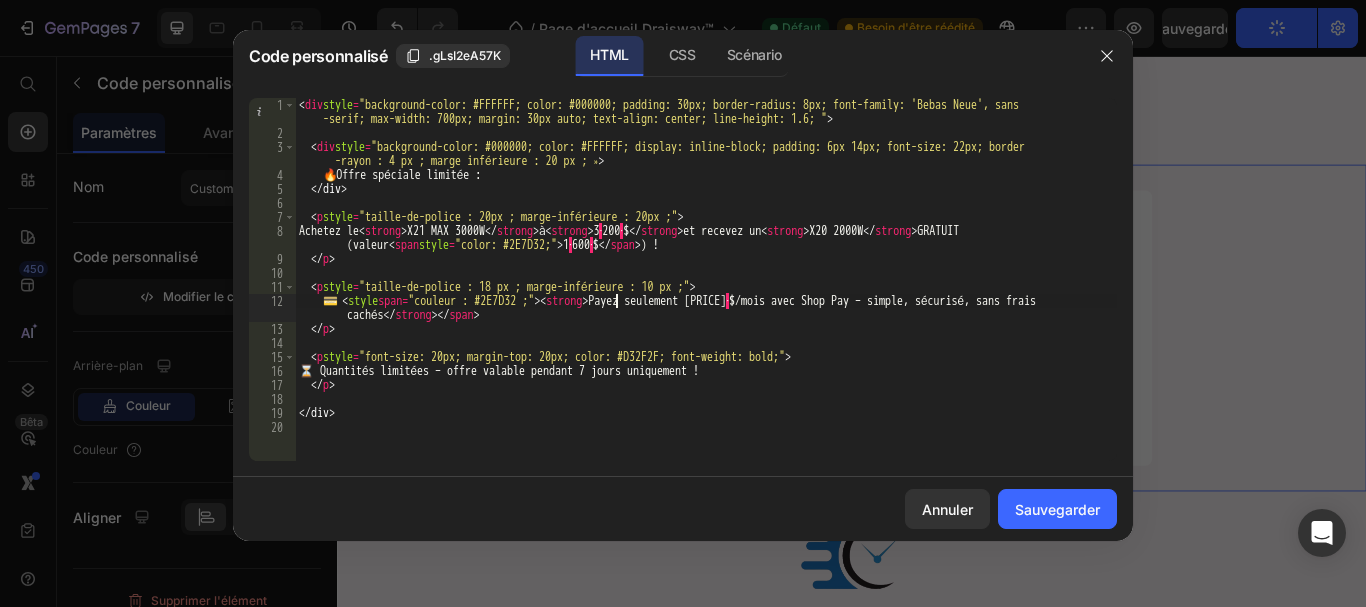 type on "</div>" 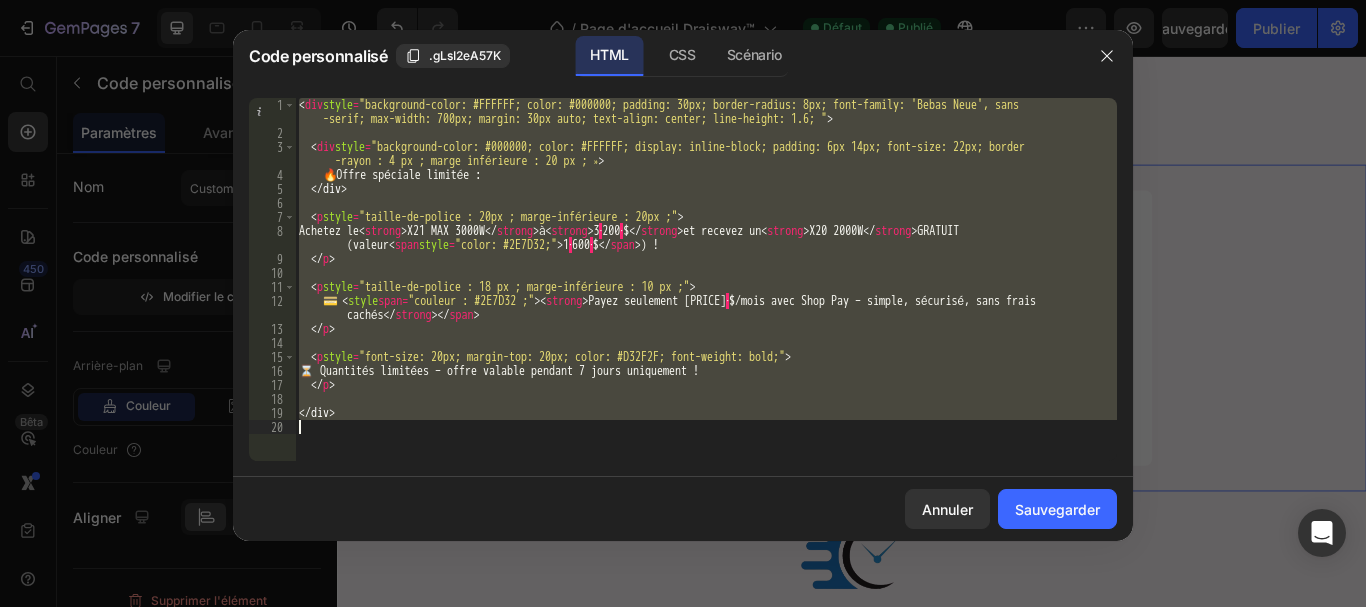 paste 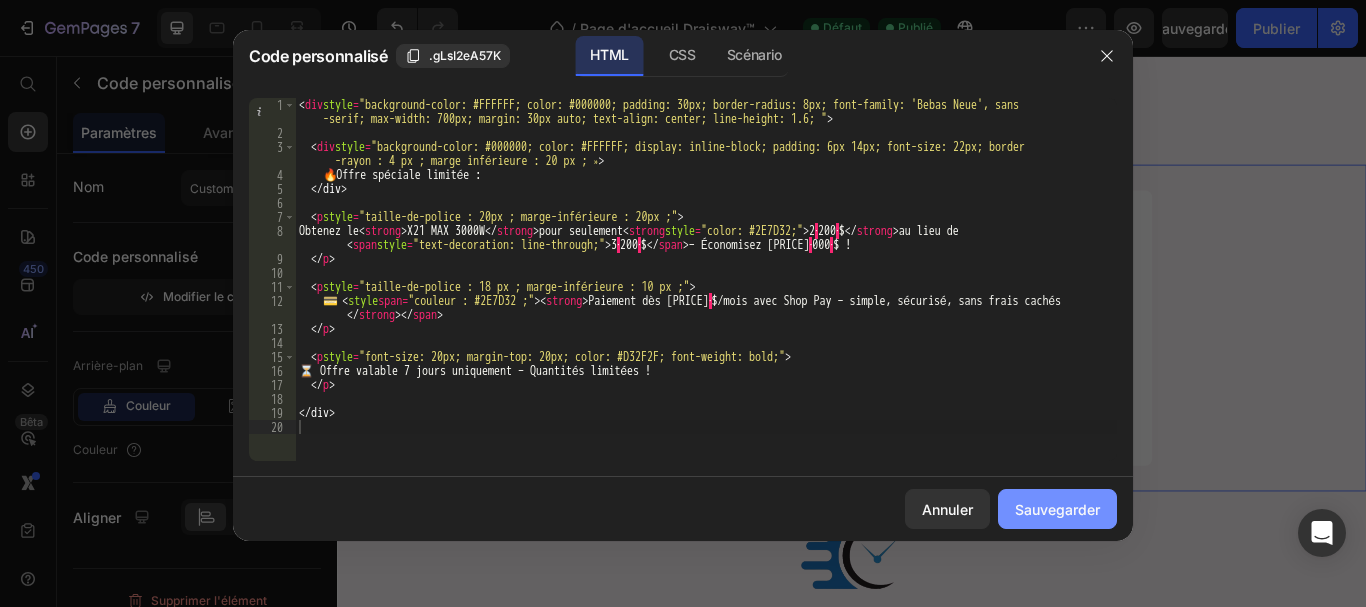 click on "Sauvegarder" 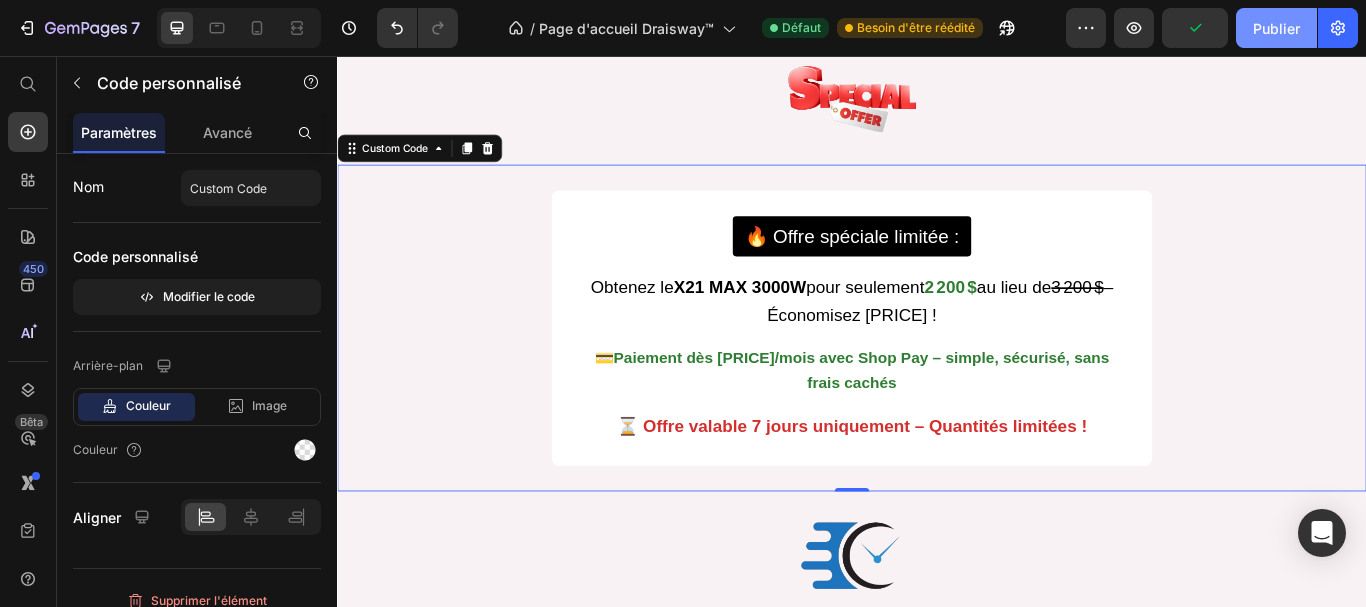 click on "Publier" at bounding box center [1276, 28] 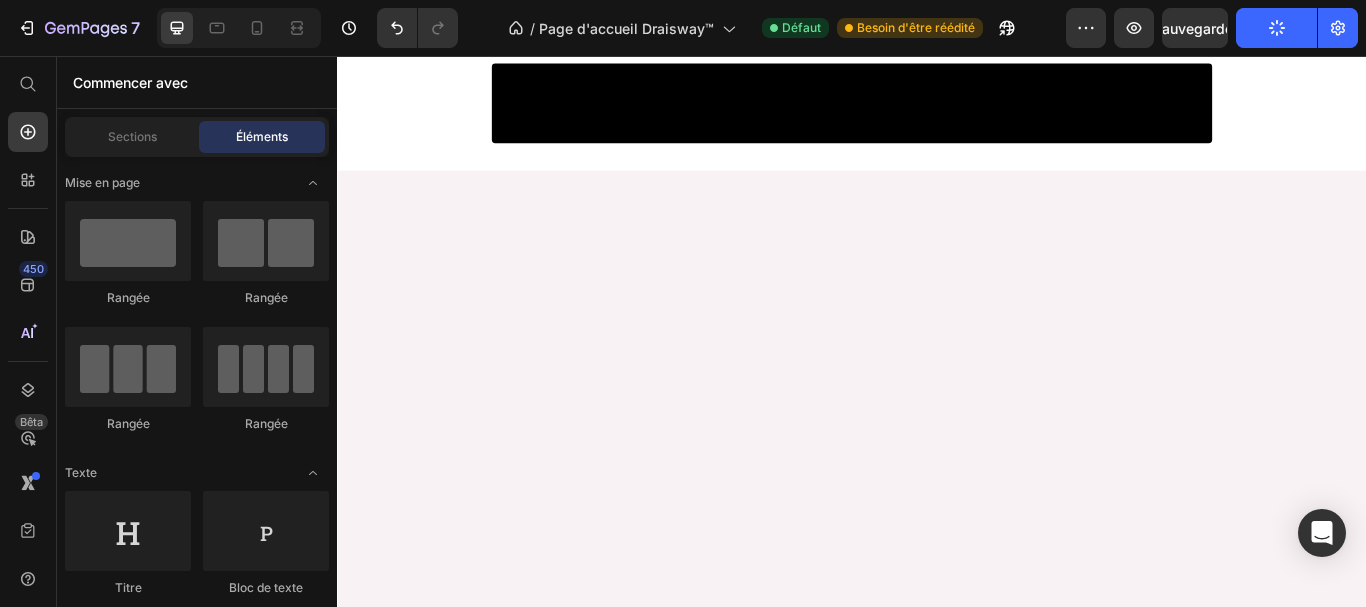 scroll, scrollTop: 5114, scrollLeft: 0, axis: vertical 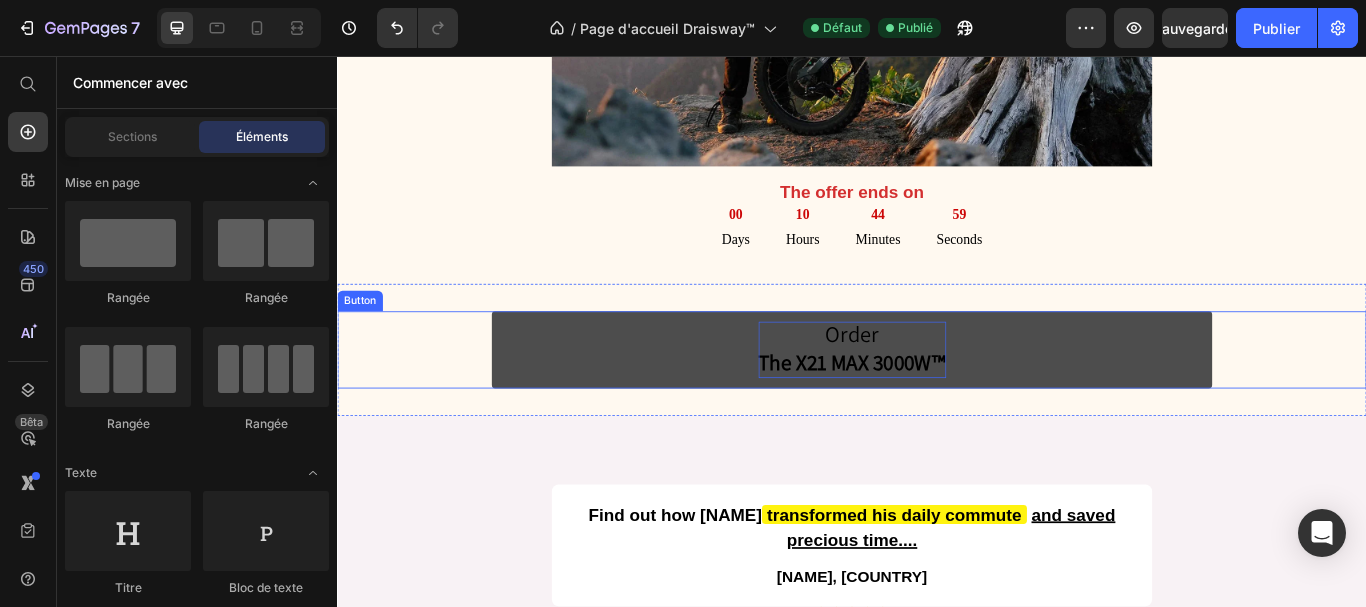 click on "The X21 MAX 3000W™" at bounding box center [937, 413] 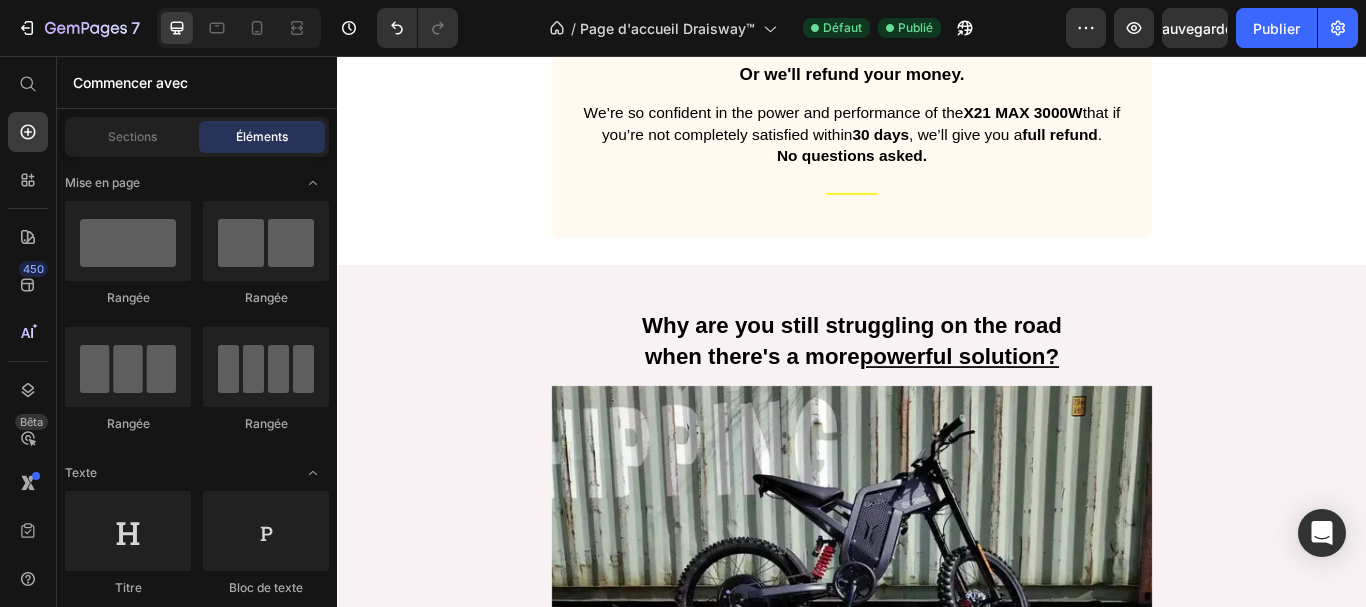 scroll, scrollTop: 1924, scrollLeft: 0, axis: vertical 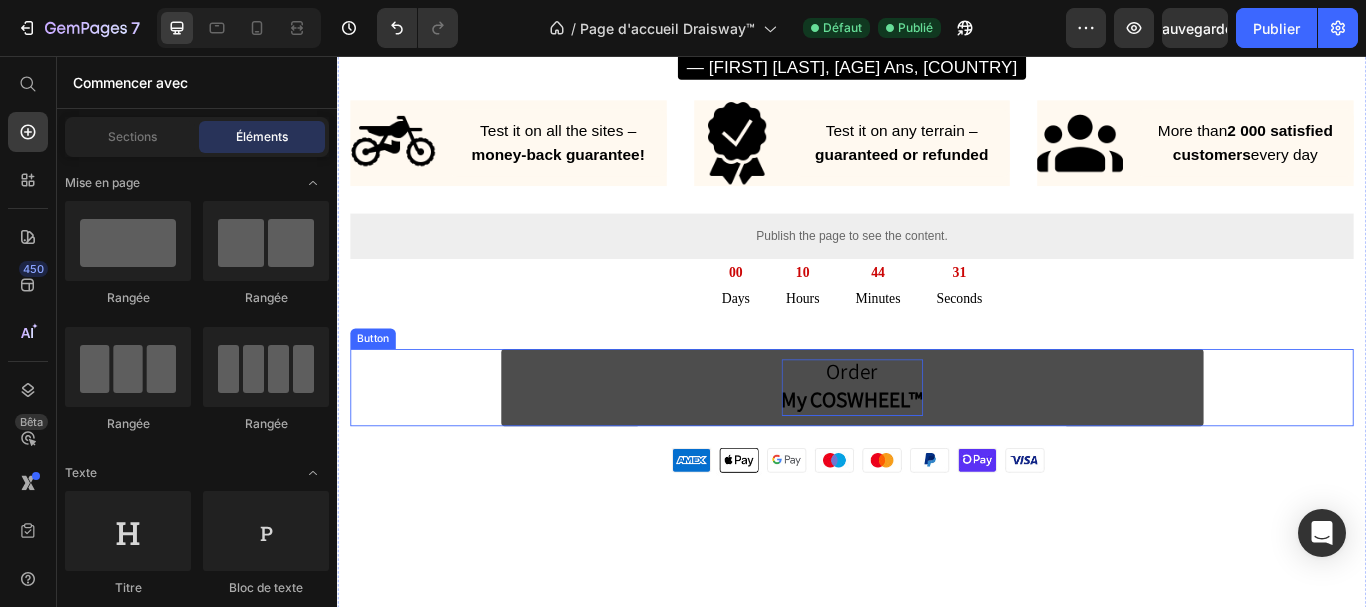 click on "My COSWHEEL™" at bounding box center (937, 456) 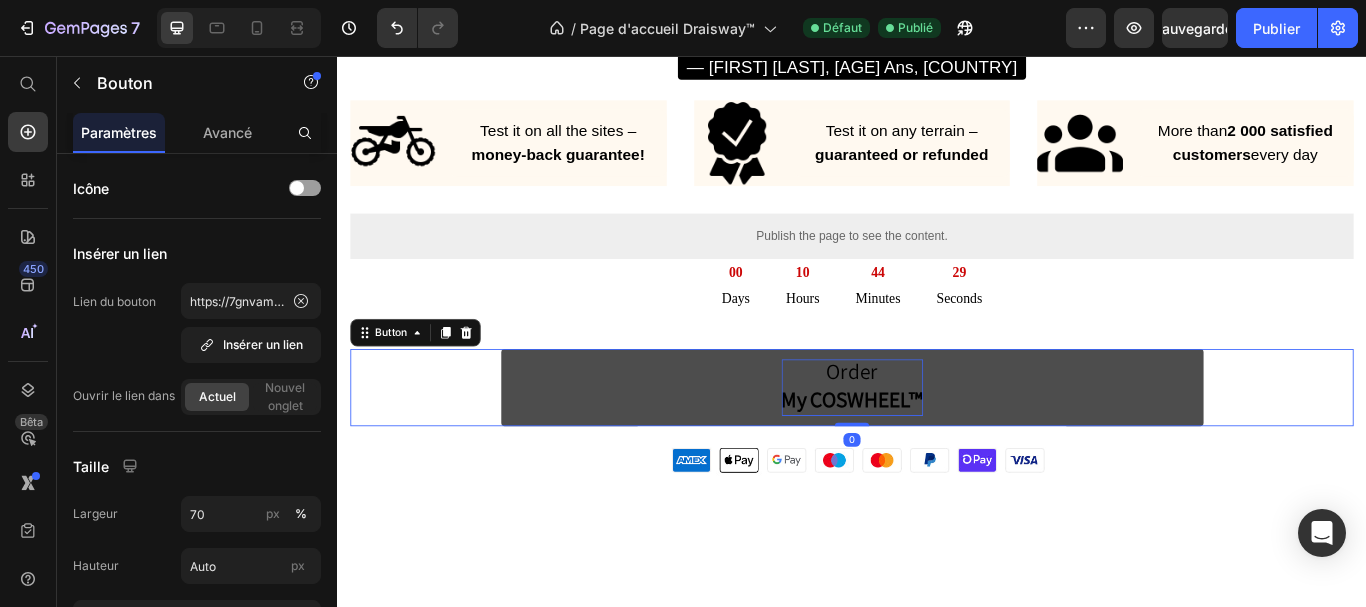 click on "My COSWHEEL™" at bounding box center [937, 456] 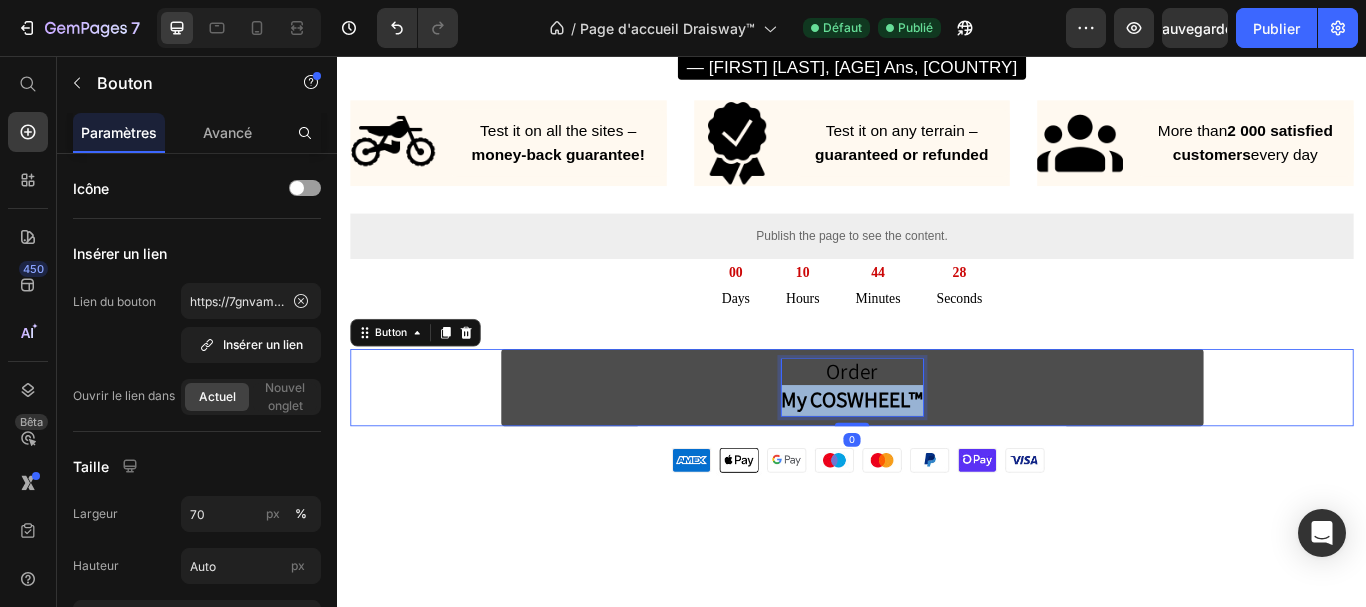 click on "My COSWHEEL™" at bounding box center [937, 456] 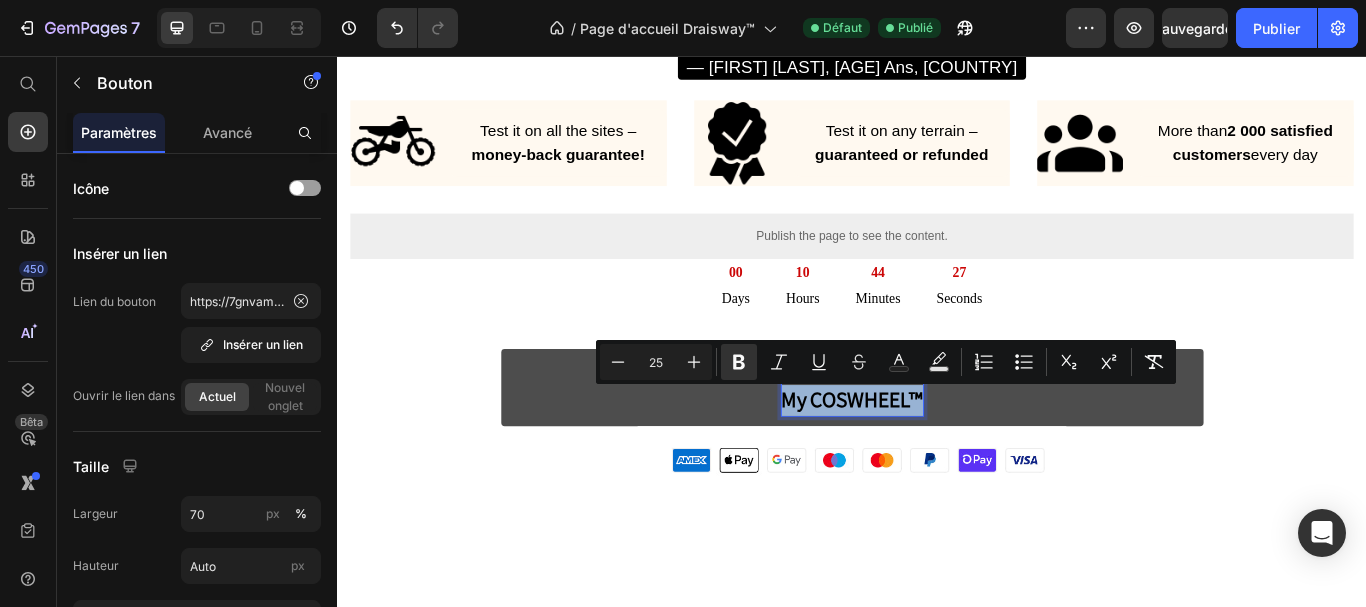 click on "My COSWHEEL™" at bounding box center [937, 456] 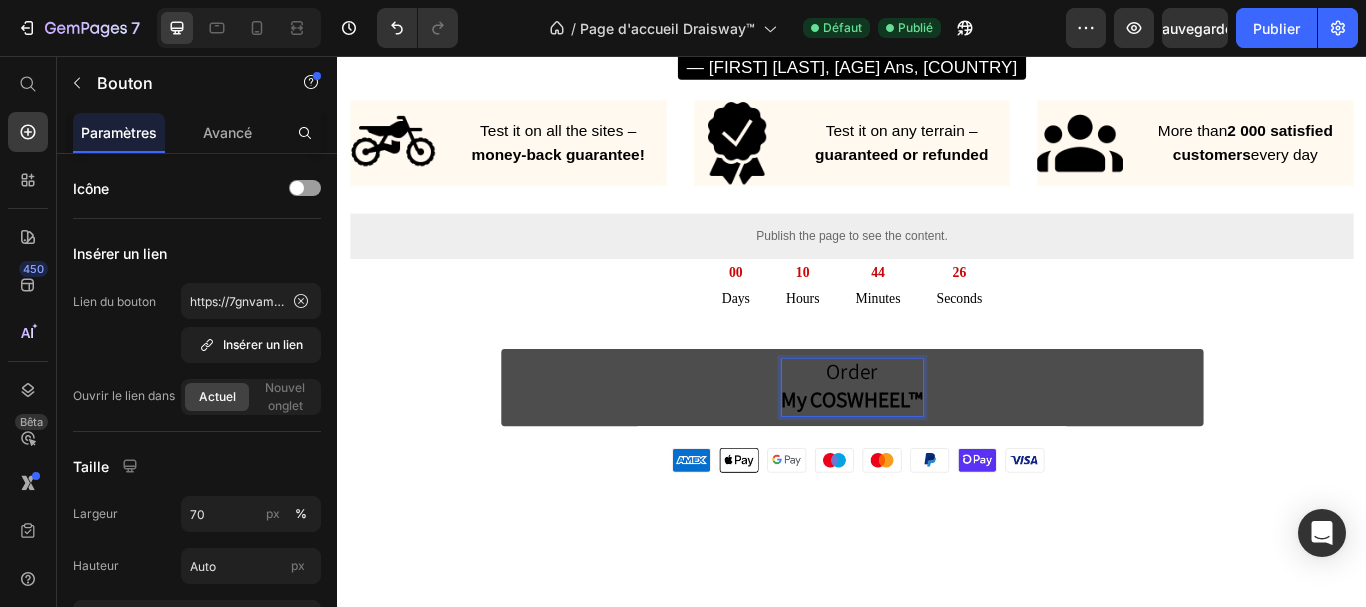 click on "My COSWHEEL™" at bounding box center (937, 456) 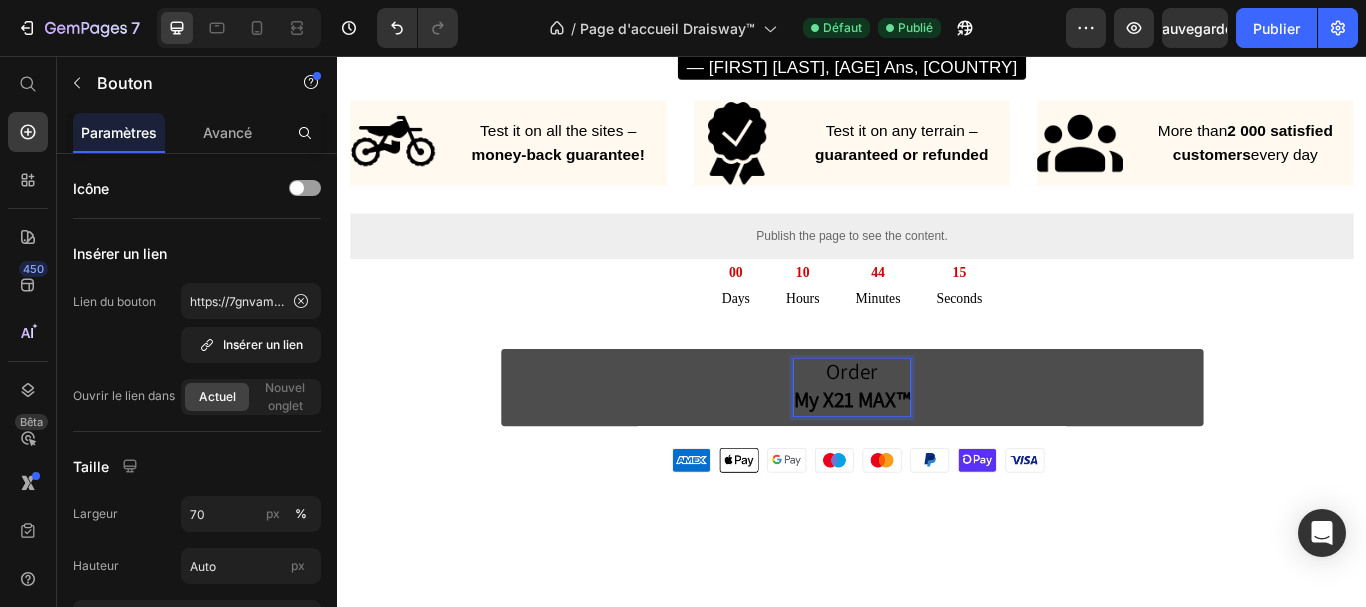 click on "My X21 MAX™" at bounding box center (937, 456) 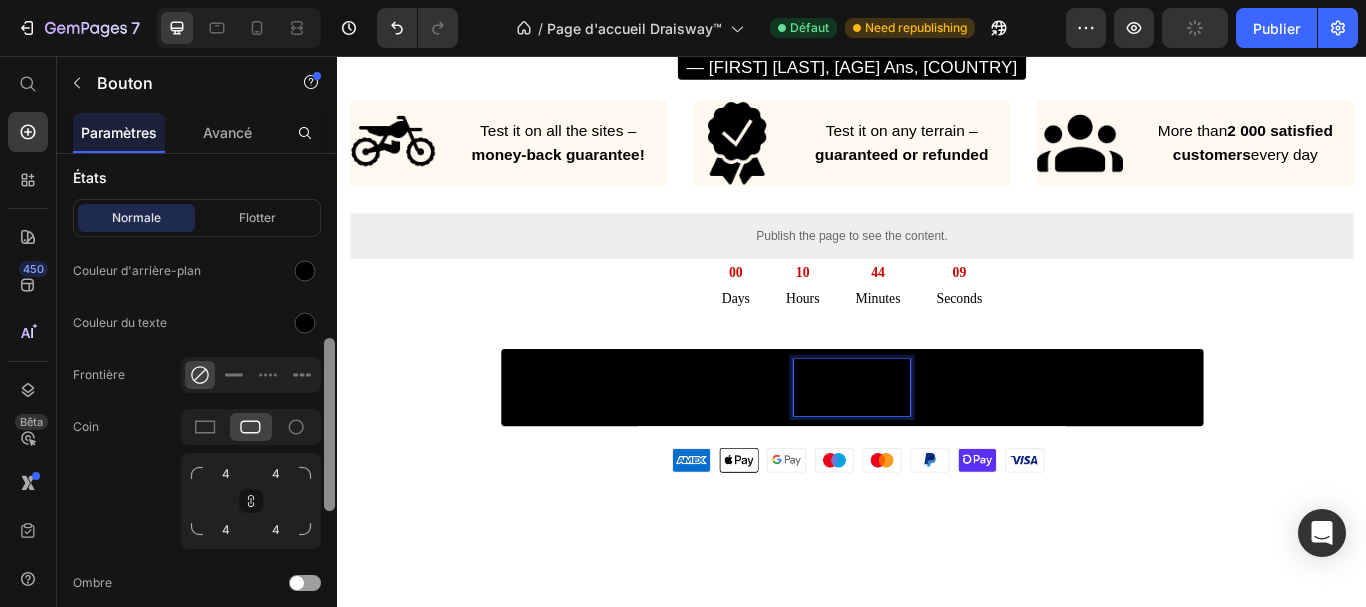 scroll, scrollTop: 518, scrollLeft: 0, axis: vertical 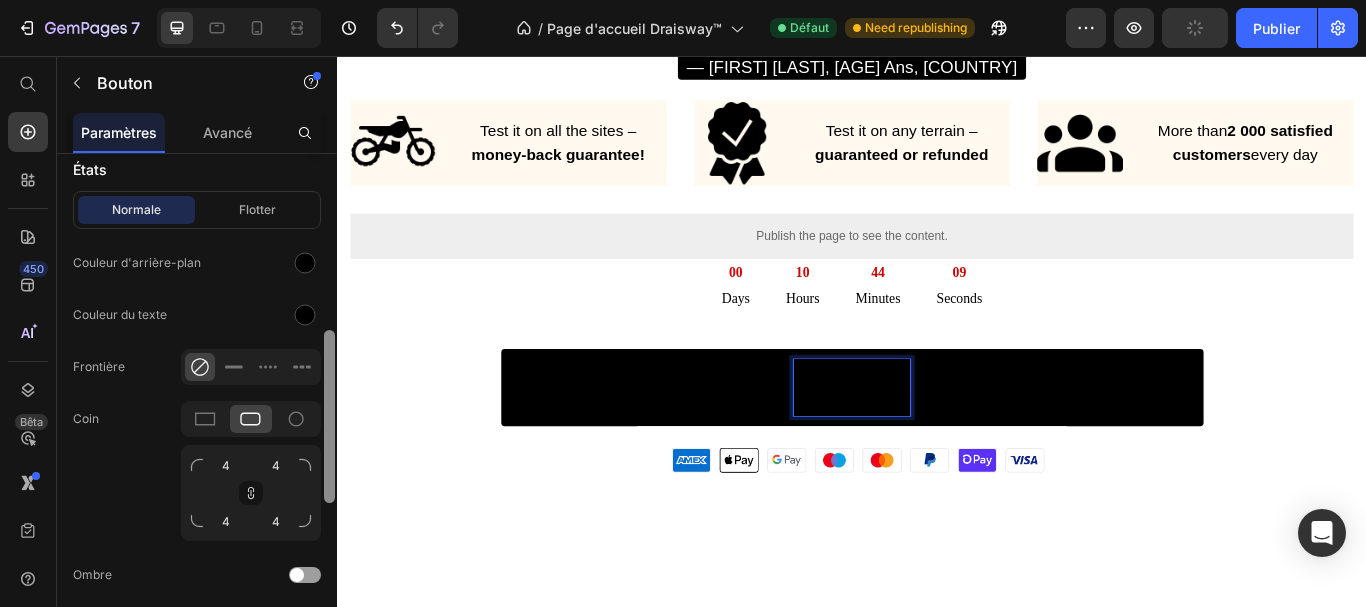 drag, startPoint x: 329, startPoint y: 237, endPoint x: 337, endPoint y: 414, distance: 177.1807 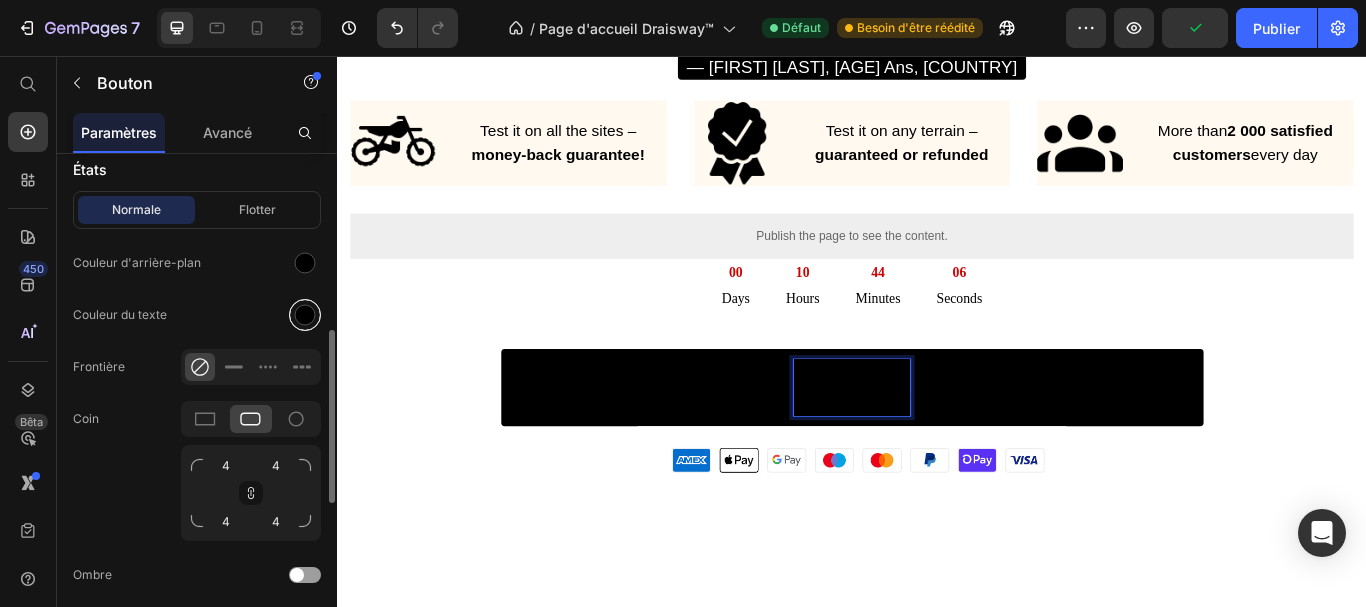click at bounding box center [305, 315] 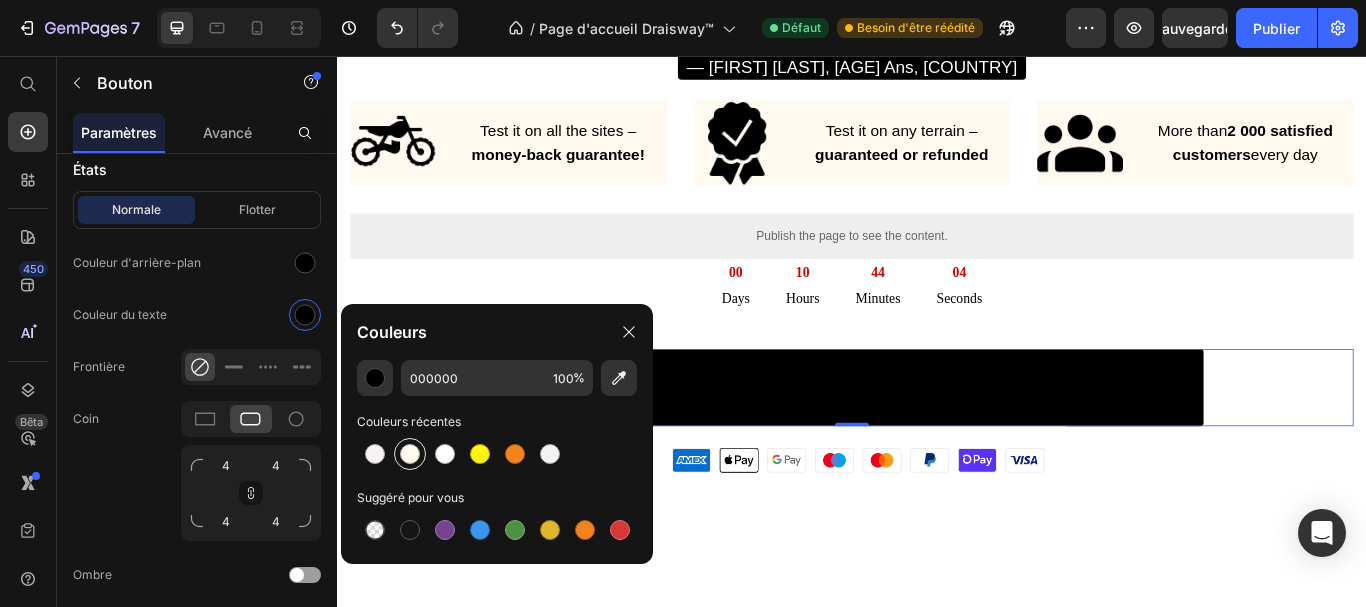 click at bounding box center (410, 454) 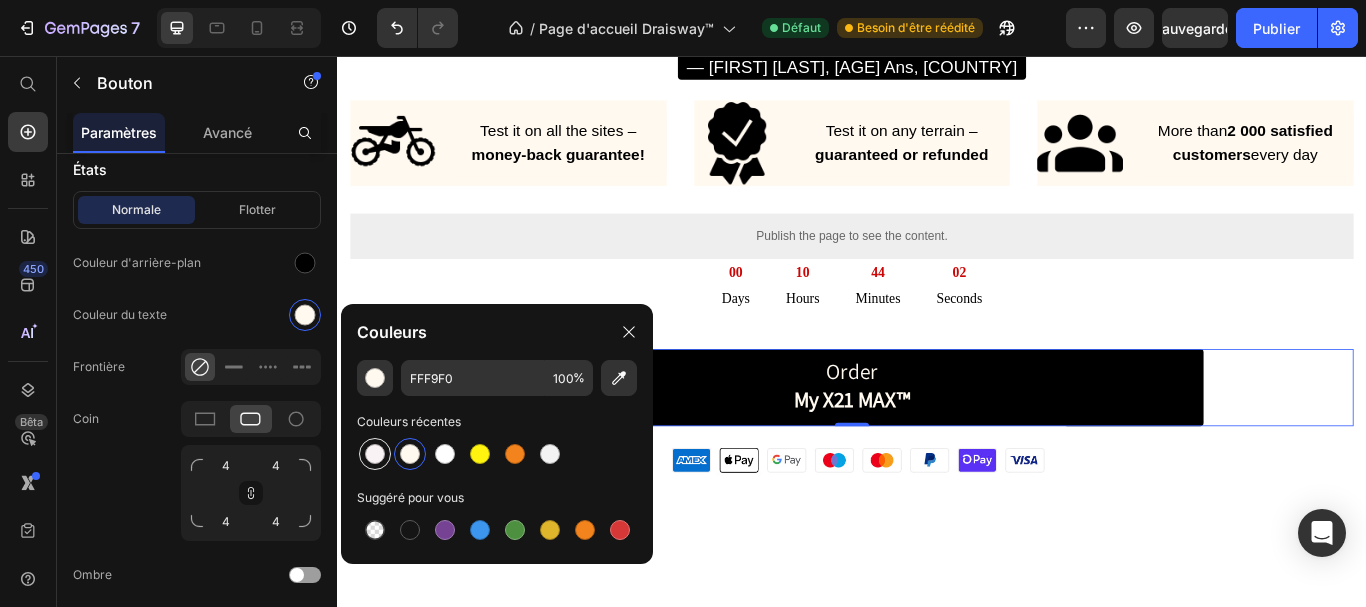 click at bounding box center [375, 454] 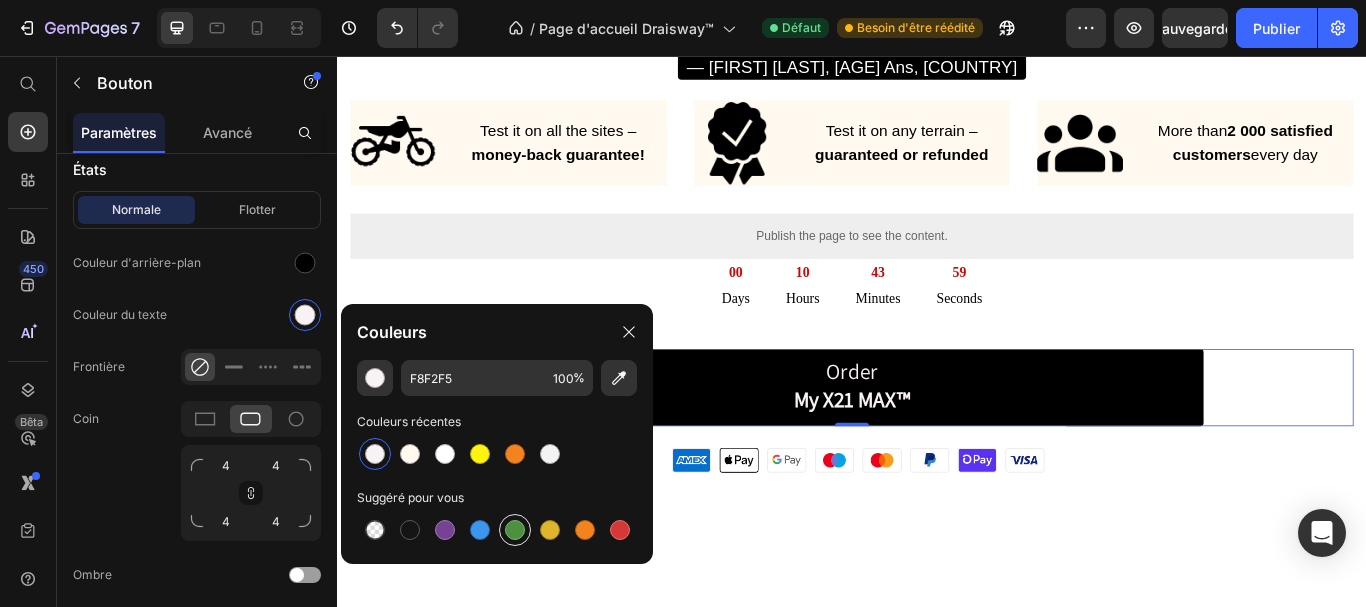 click at bounding box center (515, 530) 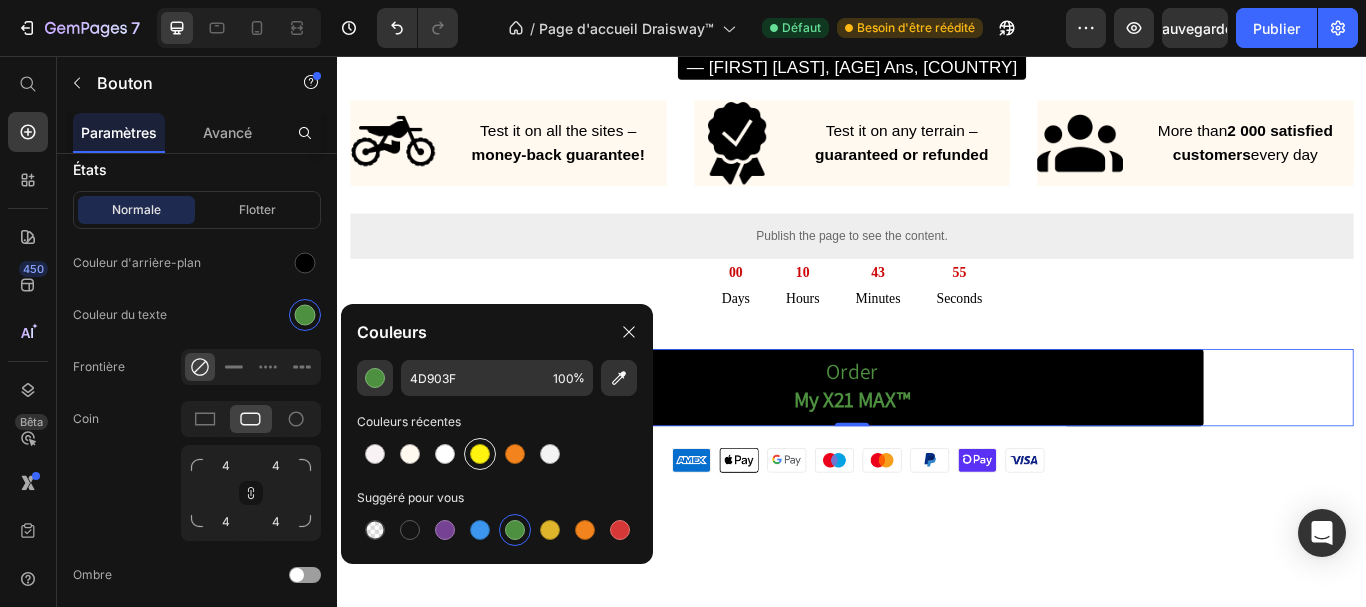 click at bounding box center (480, 454) 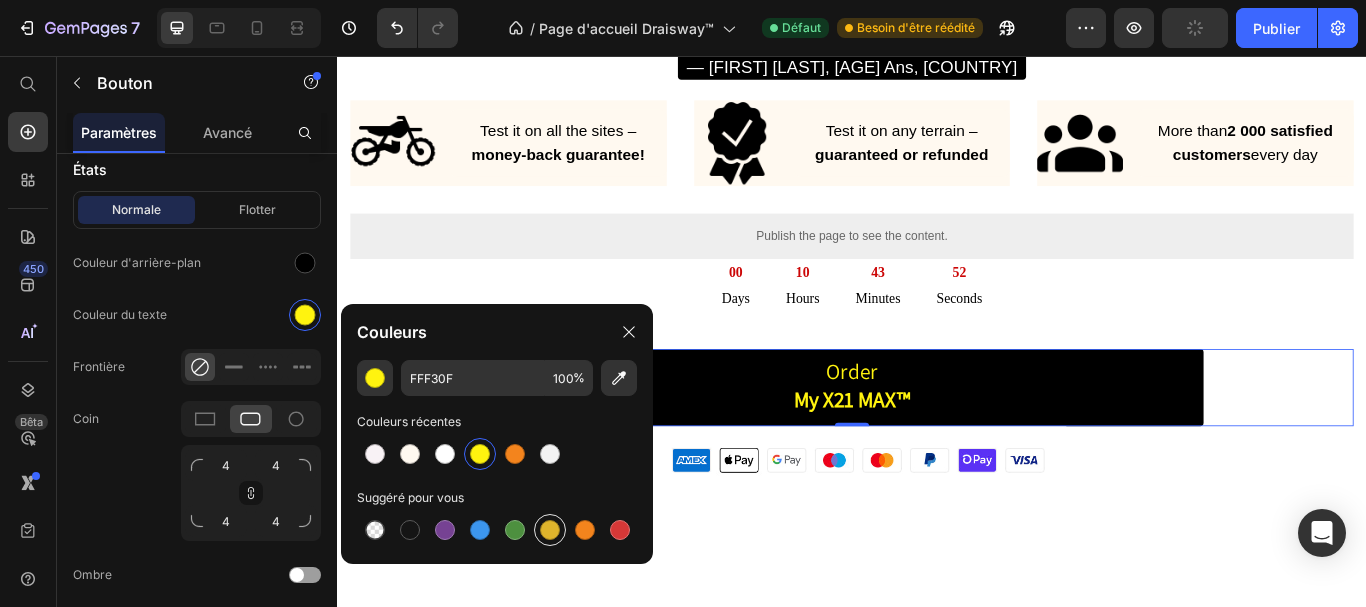 click at bounding box center (550, 530) 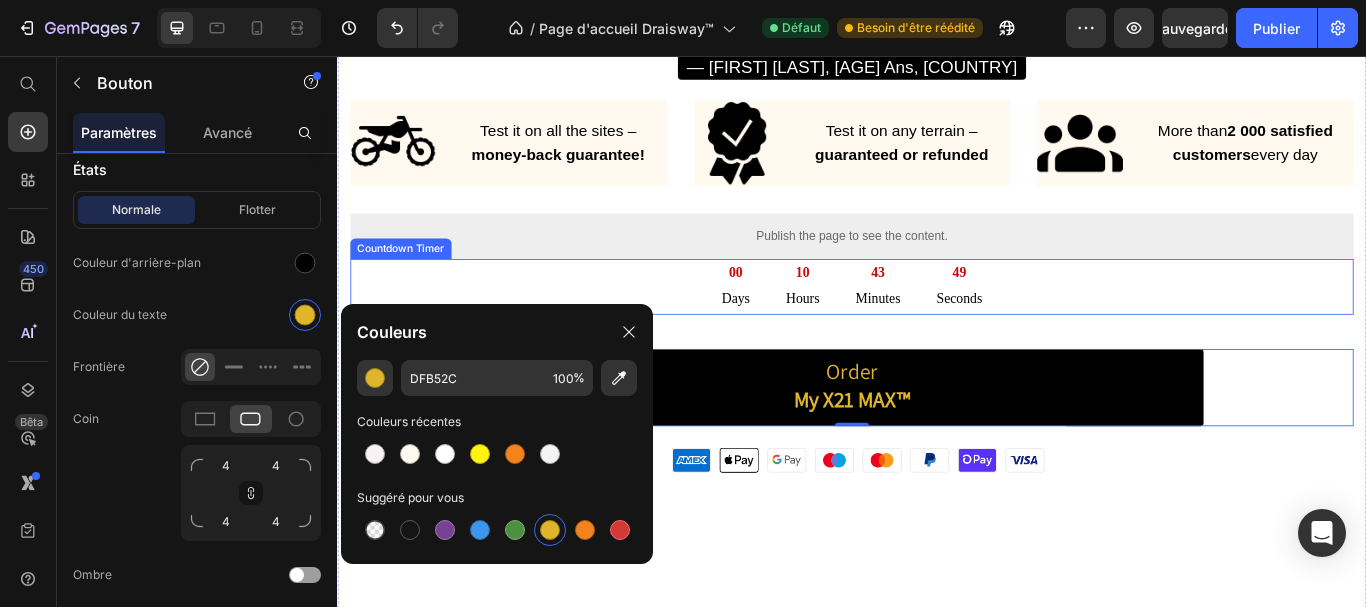 click on "[TIME]" at bounding box center [937, 325] 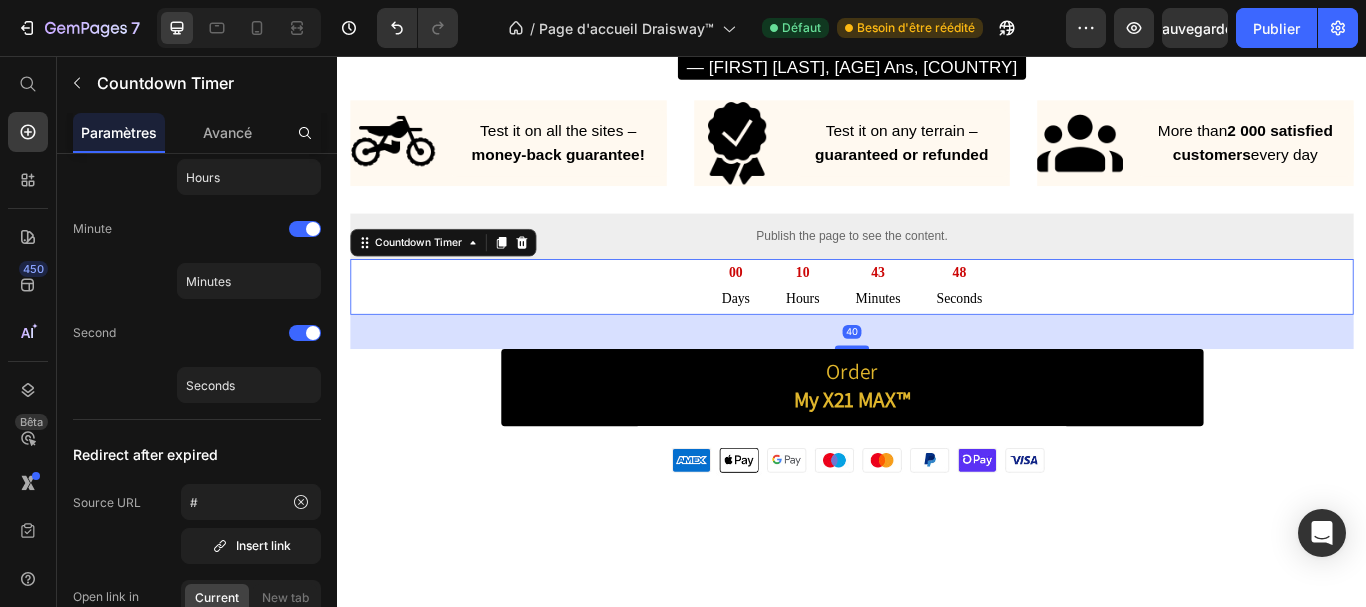 scroll, scrollTop: 0, scrollLeft: 0, axis: both 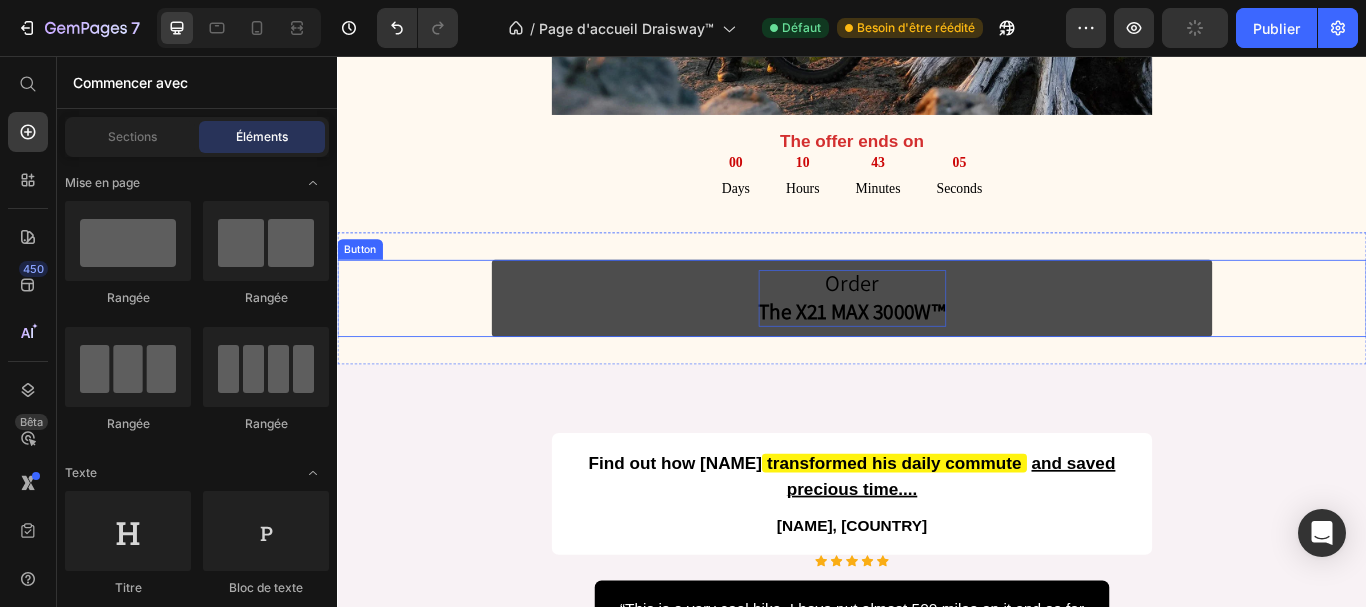 click on "The X21 MAX 3000W™" at bounding box center [937, 353] 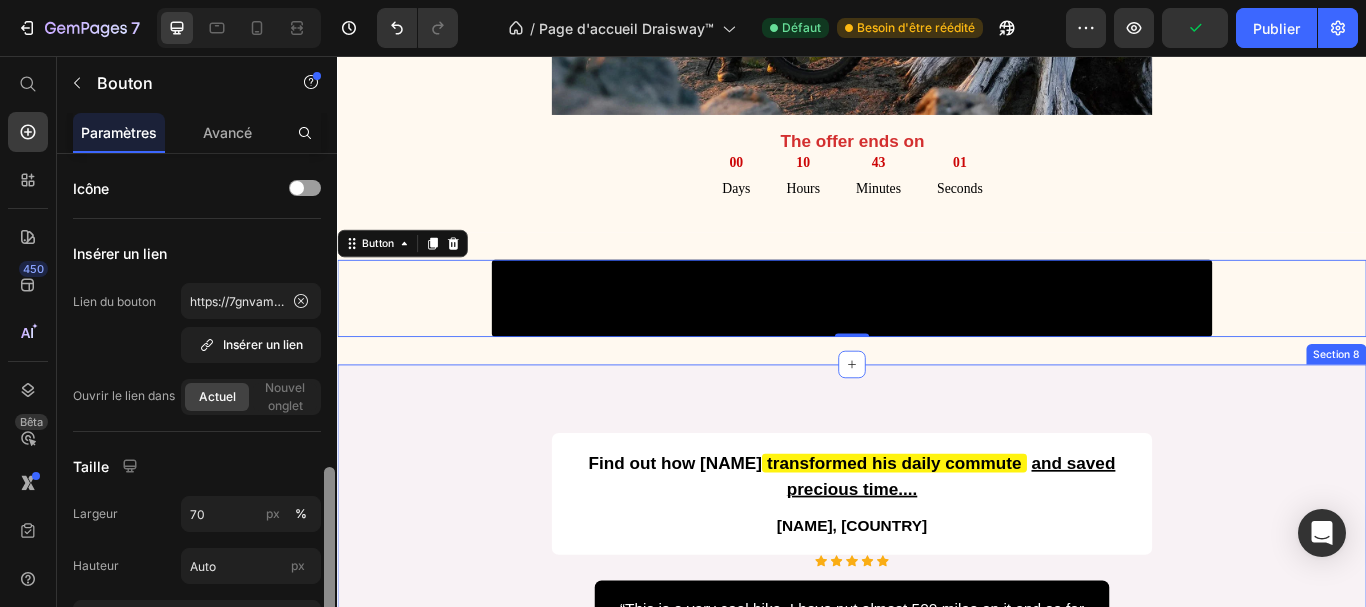 scroll, scrollTop: 234, scrollLeft: 0, axis: vertical 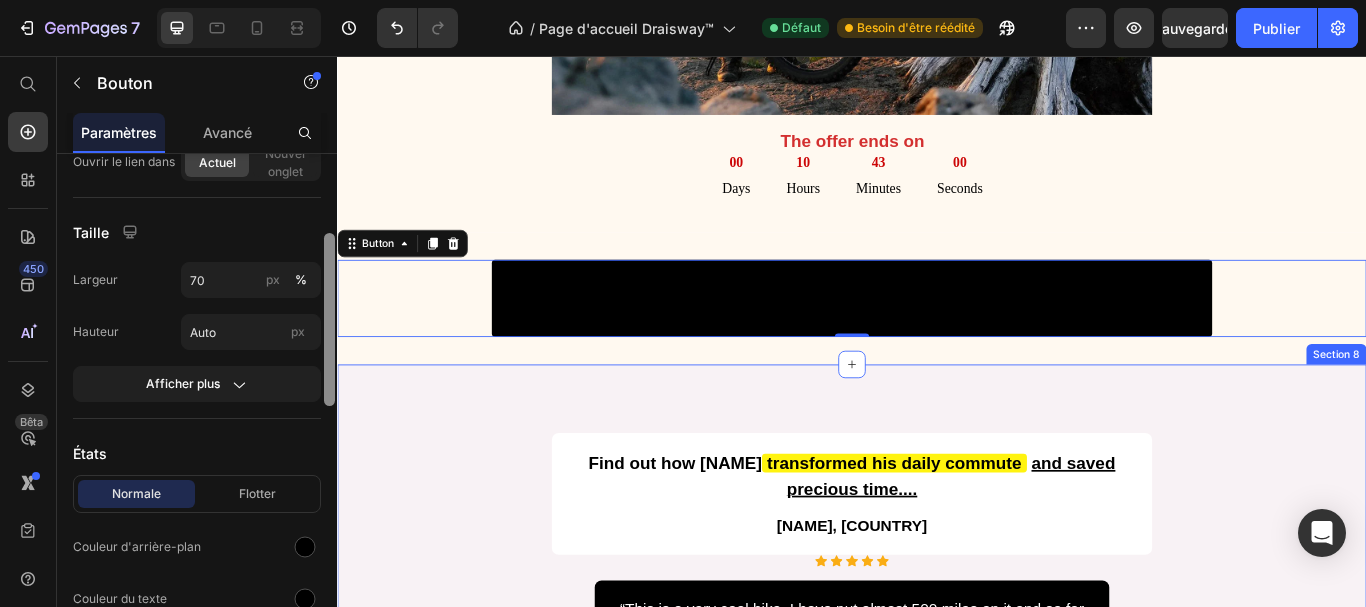 drag, startPoint x: 662, startPoint y: 315, endPoint x: 347, endPoint y: 496, distance: 363.29877 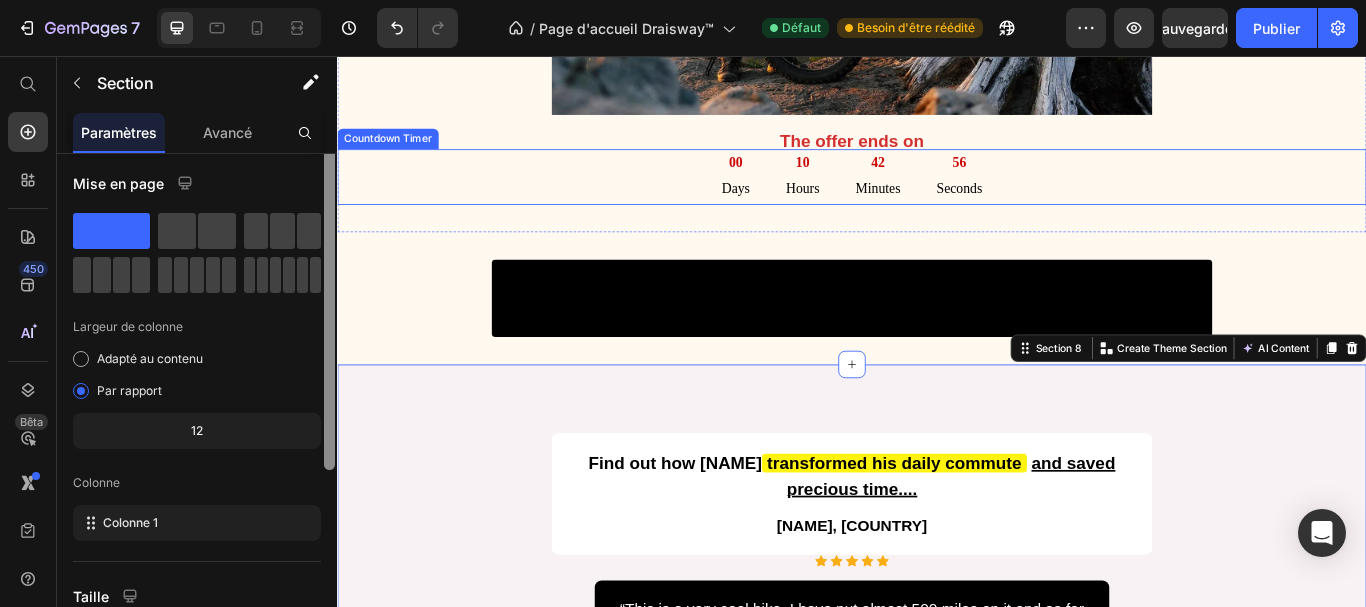scroll, scrollTop: 0, scrollLeft: 0, axis: both 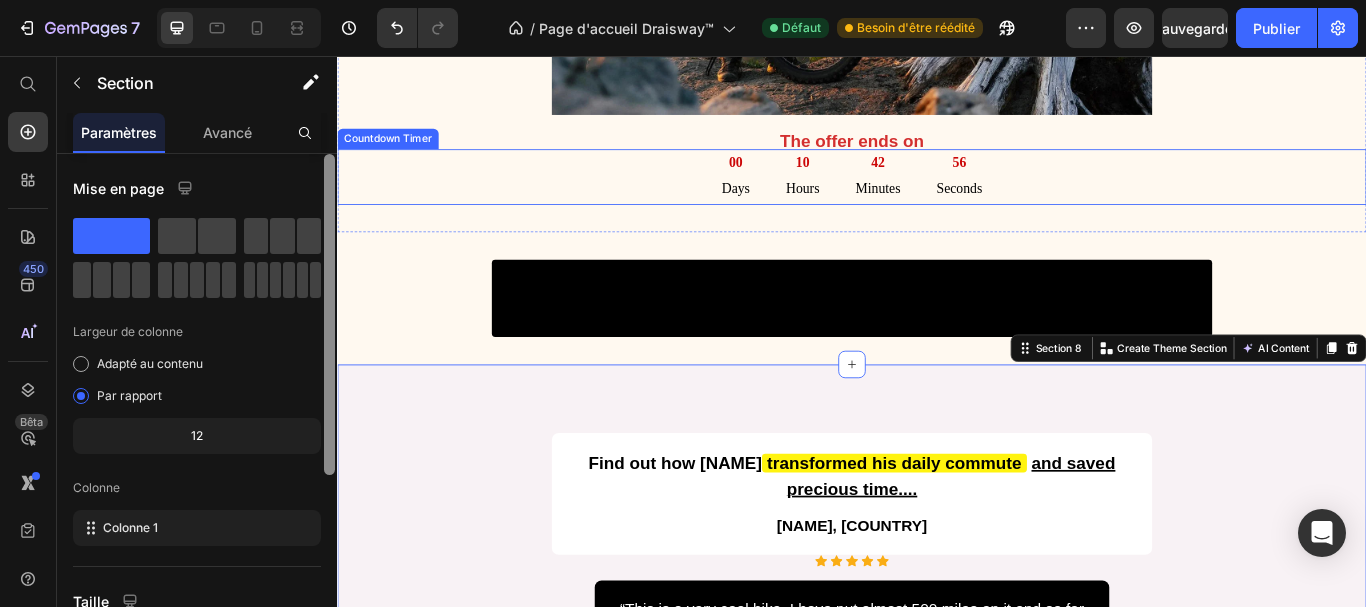 drag, startPoint x: 667, startPoint y: 453, endPoint x: 593, endPoint y: 400, distance: 91.02197 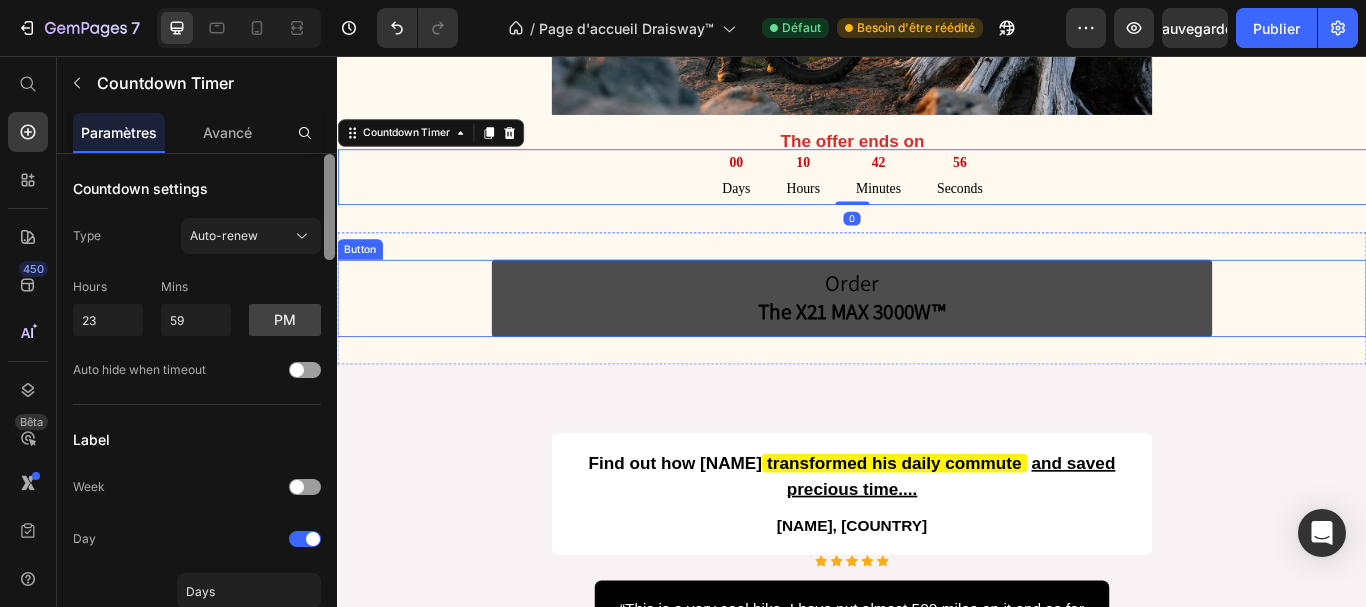 scroll, scrollTop: 0, scrollLeft: 0, axis: both 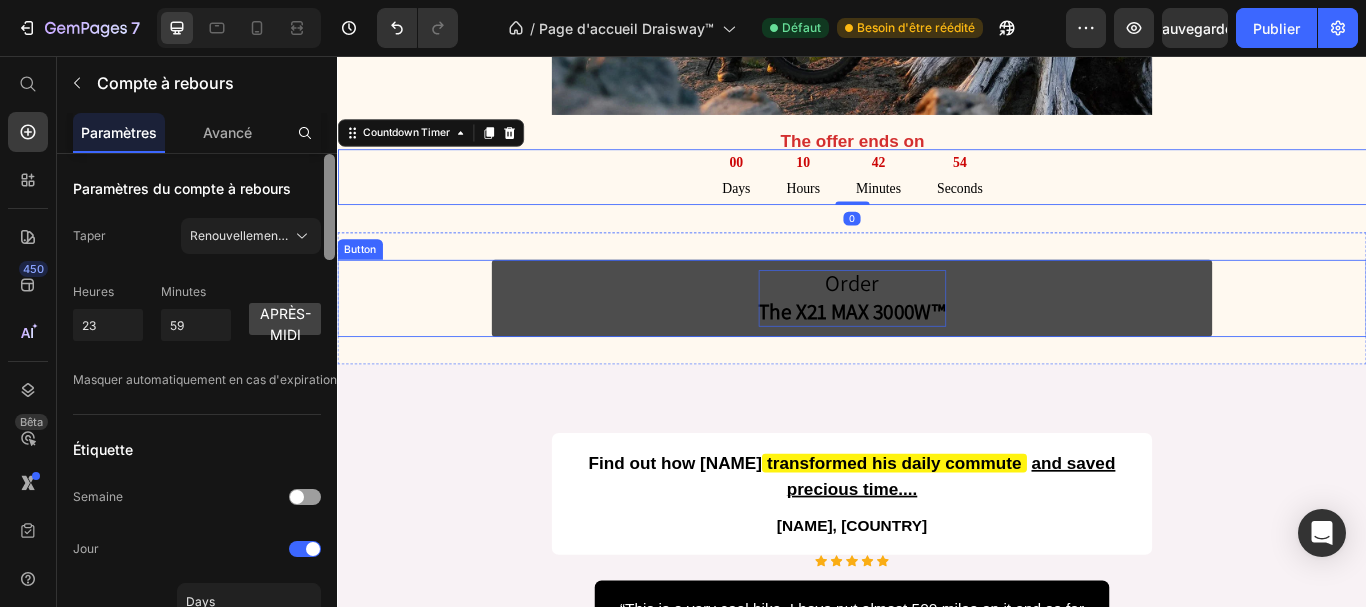 click on "Order The X21 MAX 3000W™" at bounding box center (937, 339) 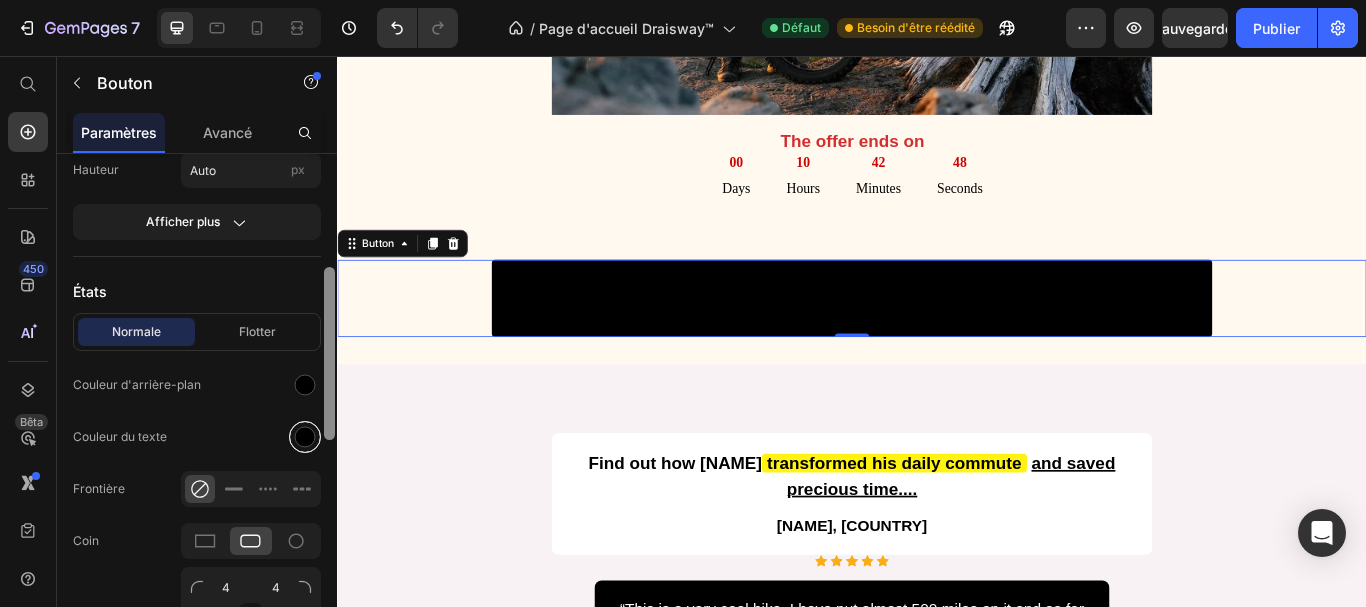 scroll, scrollTop: 380, scrollLeft: 0, axis: vertical 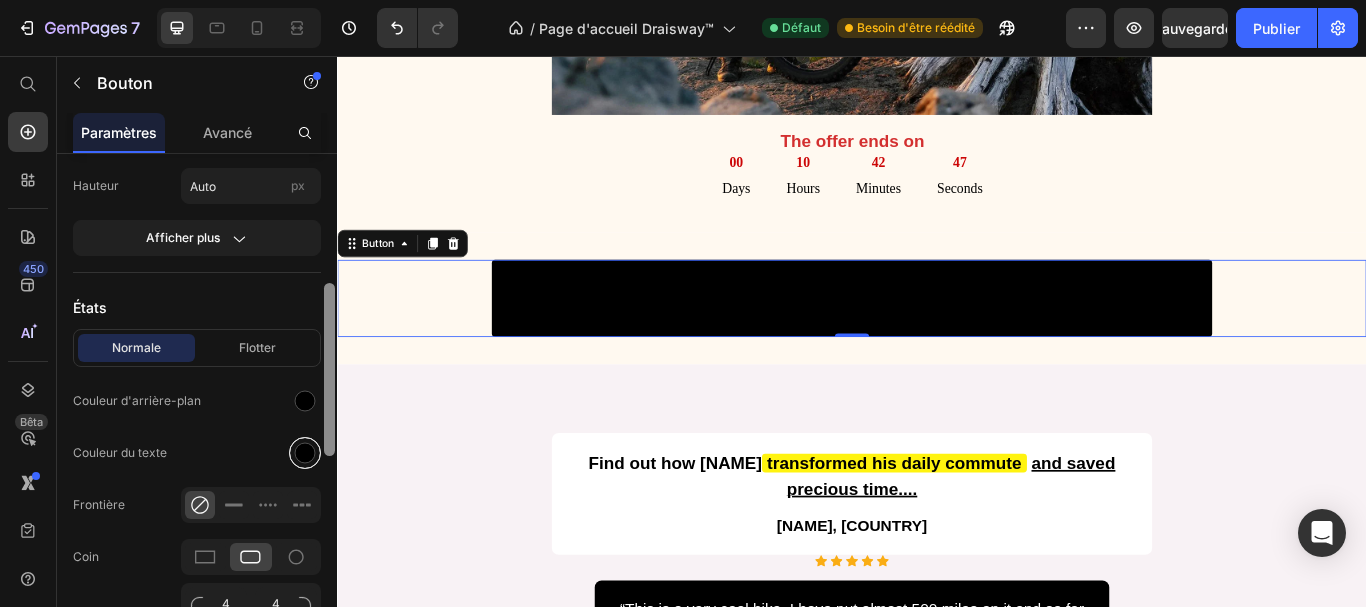 click at bounding box center (305, 453) 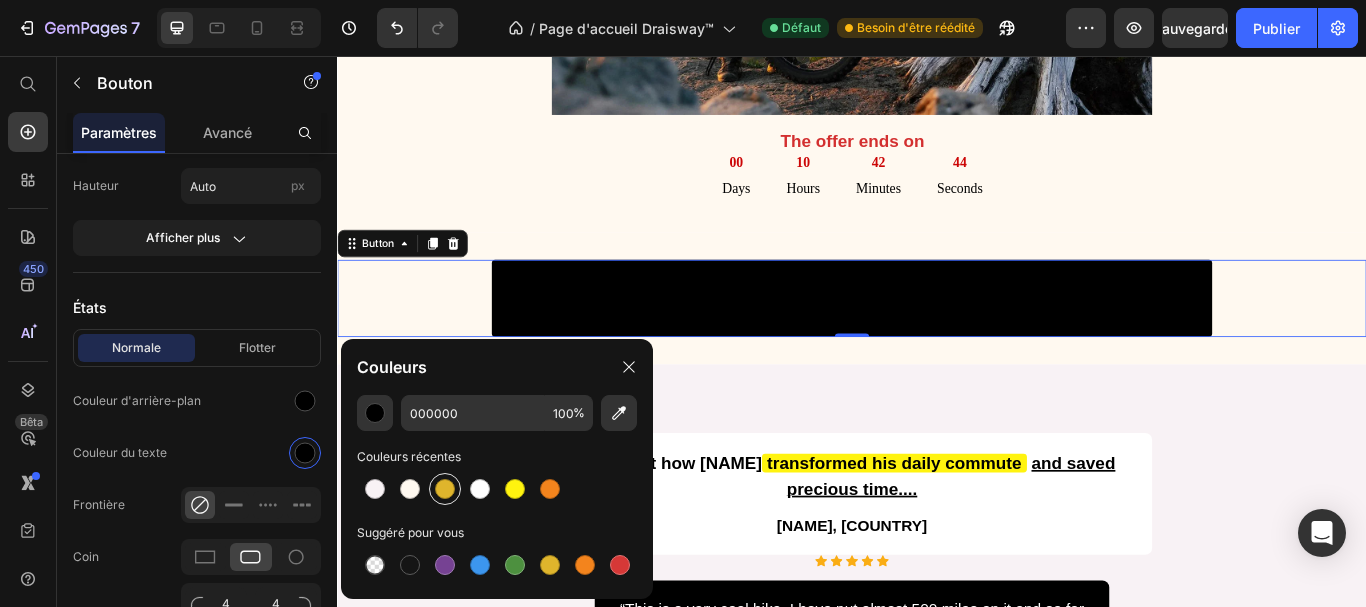 click at bounding box center [445, 489] 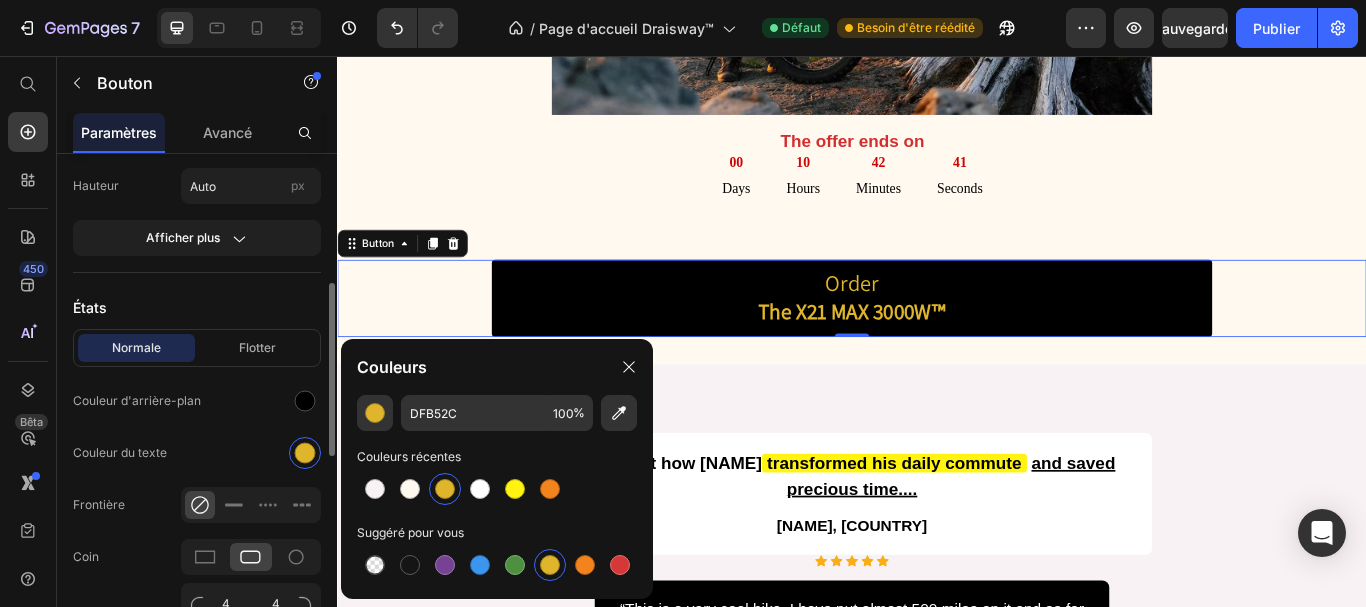 click on "Normale Flotter Couleur d'arrière-plan Couleur du texte Frontière Coin 4 4 4 4 Ombre" 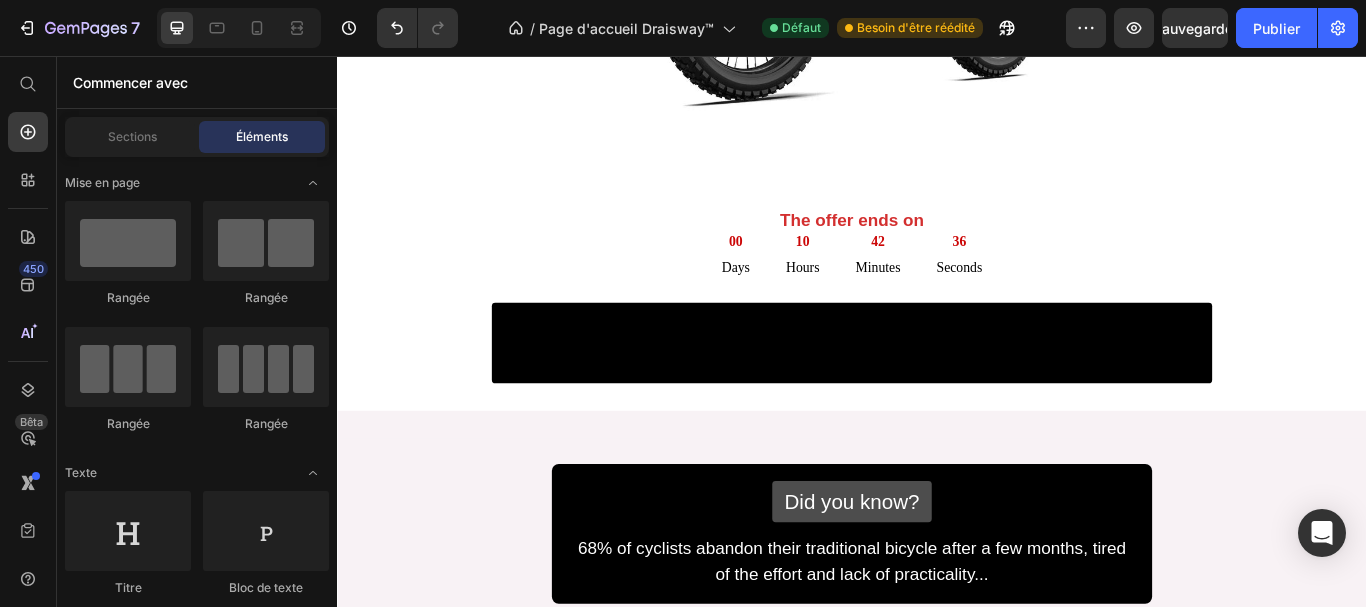 scroll, scrollTop: 6708, scrollLeft: 0, axis: vertical 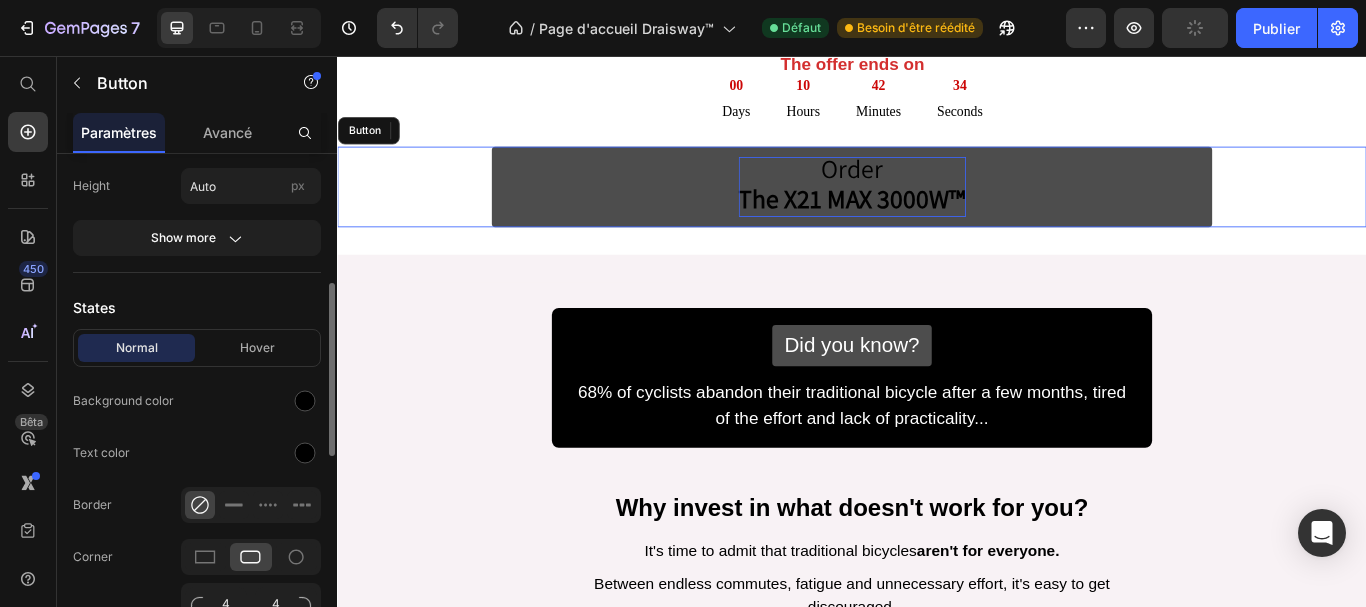 click on "The X21 MAX 3000W™" at bounding box center [937, 223] 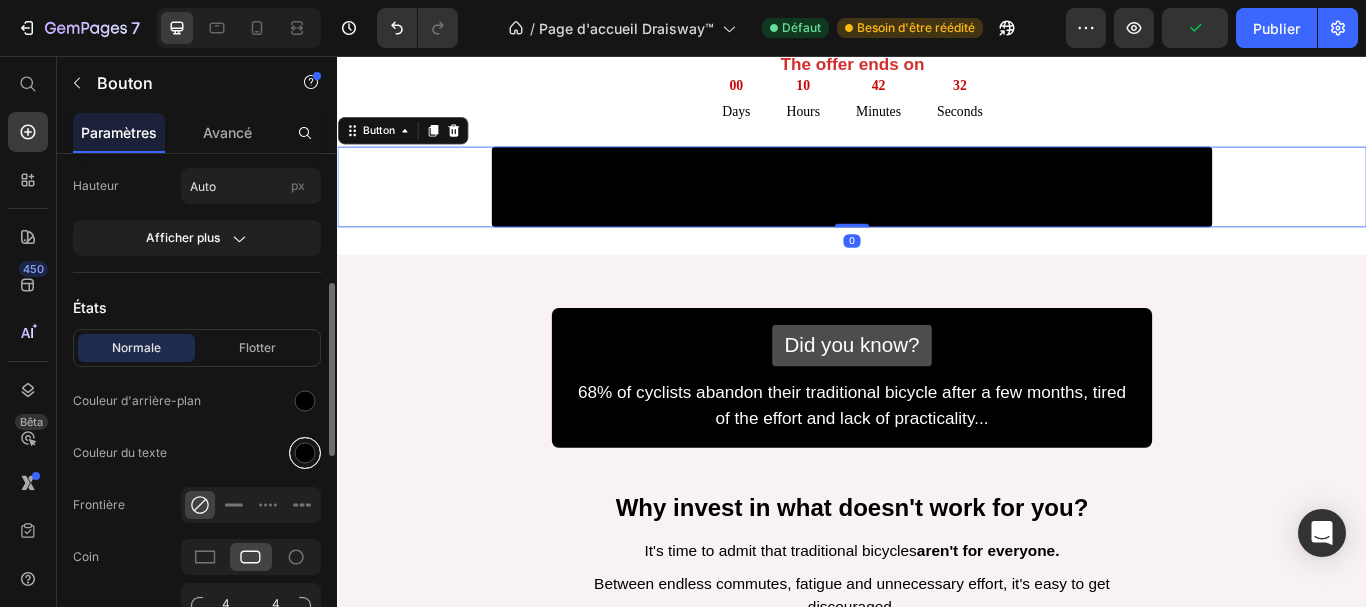 click at bounding box center [305, 453] 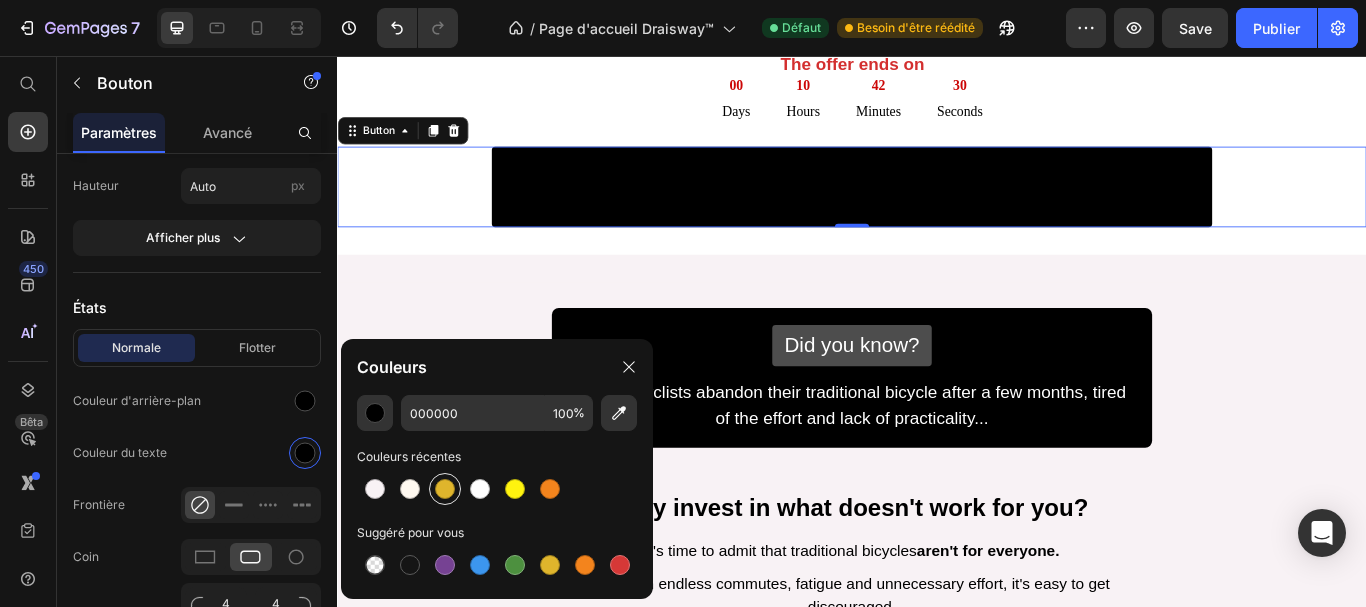 click at bounding box center [445, 489] 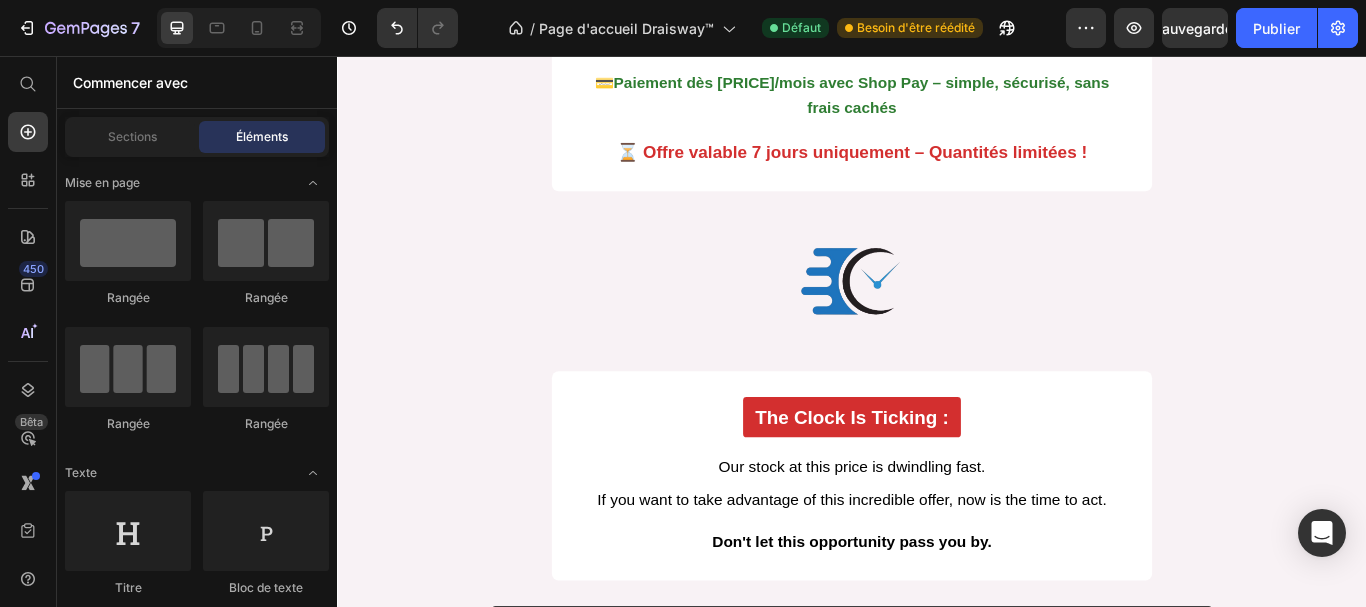 scroll, scrollTop: 9339, scrollLeft: 0, axis: vertical 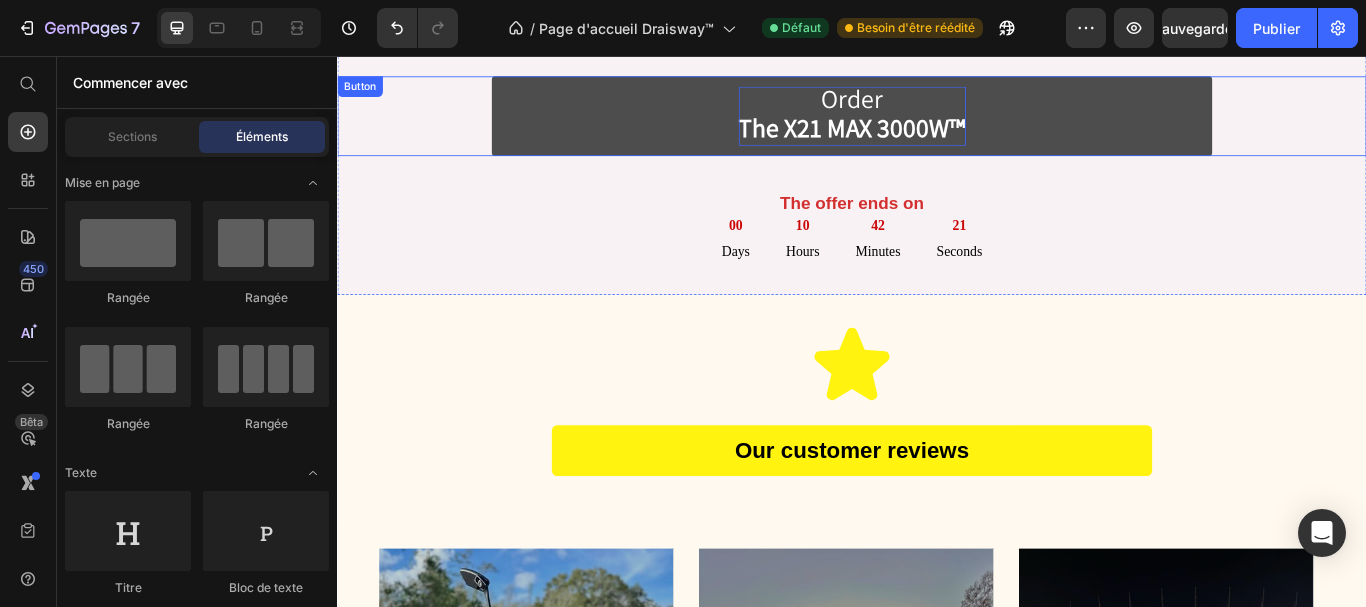 click on "The X21 MAX 3000W™" at bounding box center [937, 140] 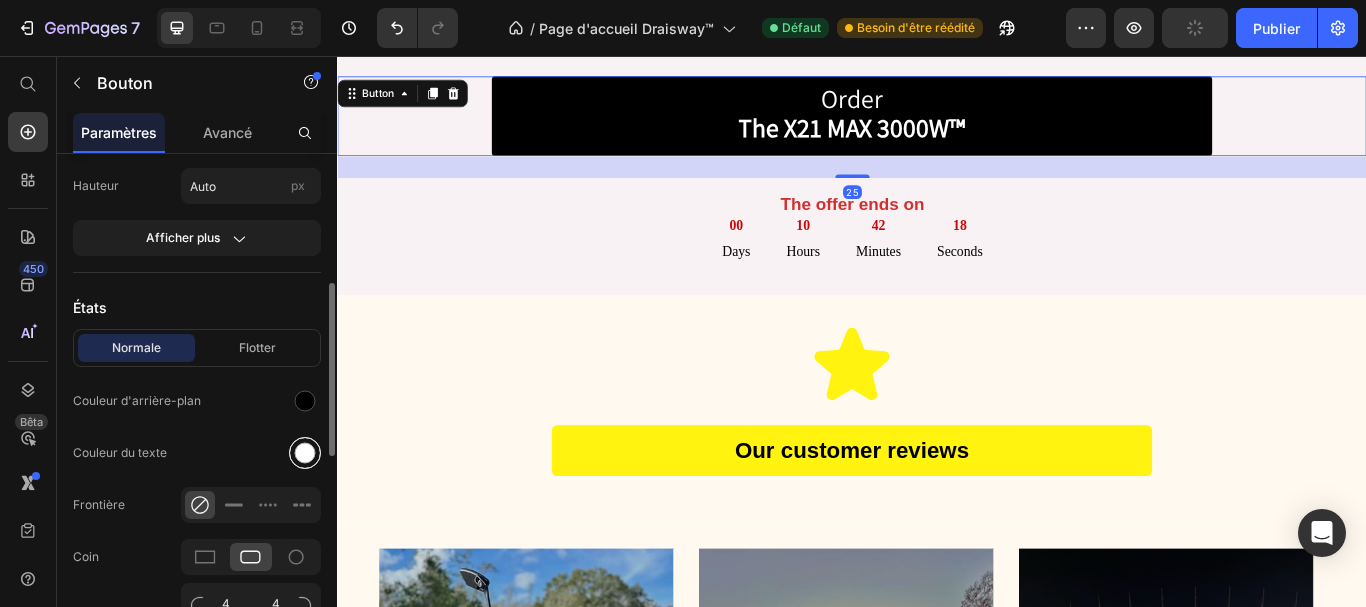 click at bounding box center [305, 453] 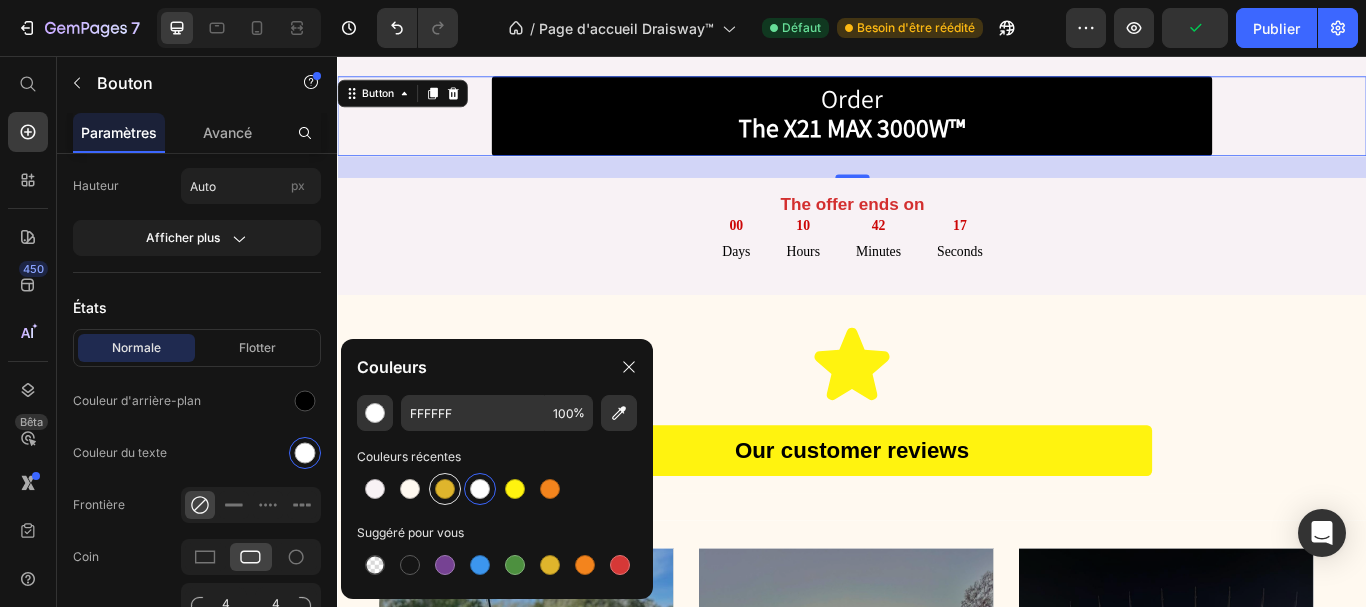 click at bounding box center [445, 489] 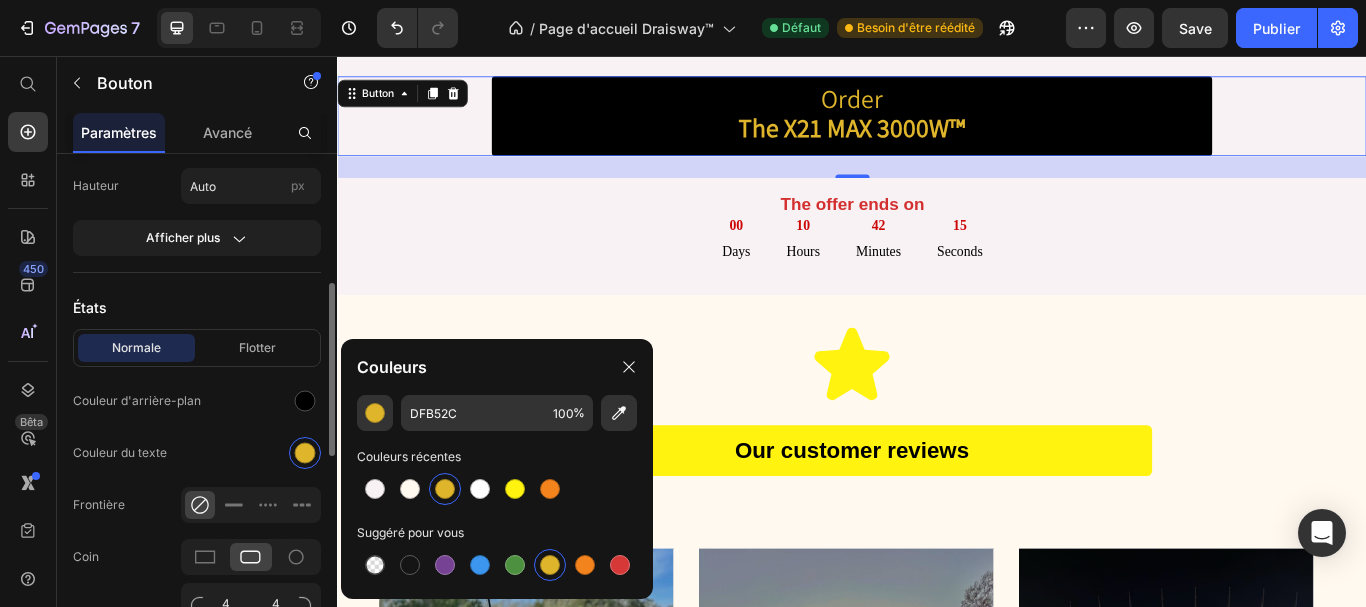 click on "Normale Flotter Couleur d'arrière-plan Couleur du texte Frontière Coin 4 4 4 4 Ombre" 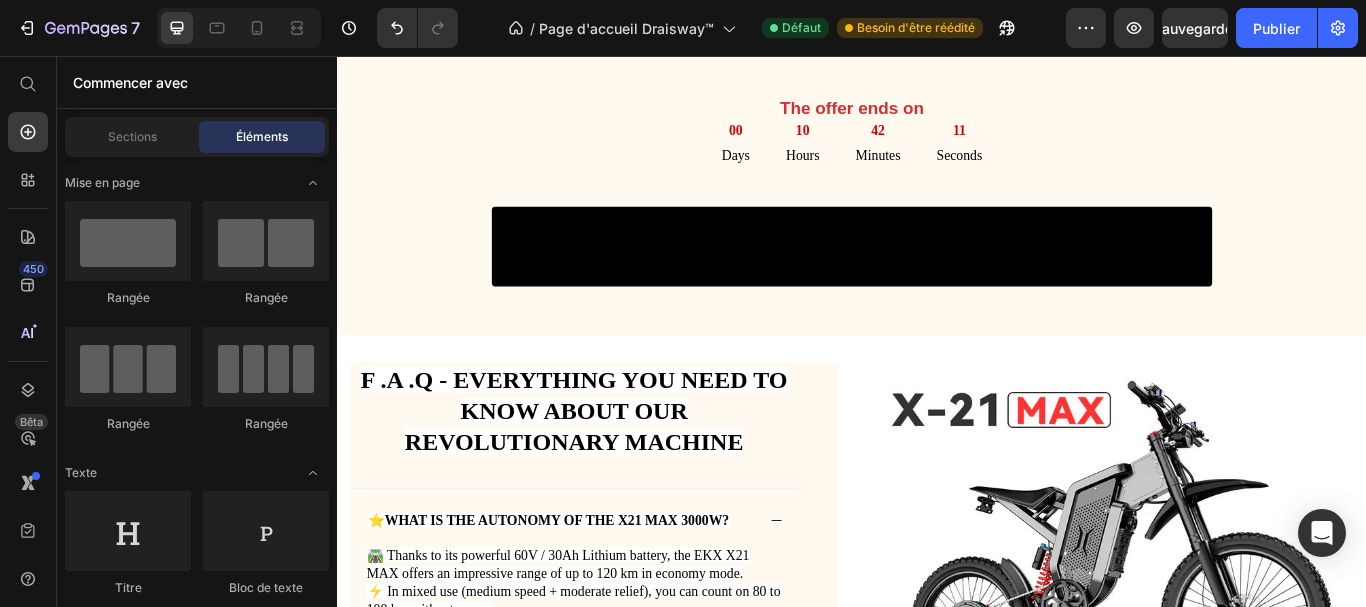 scroll, scrollTop: 10303, scrollLeft: 0, axis: vertical 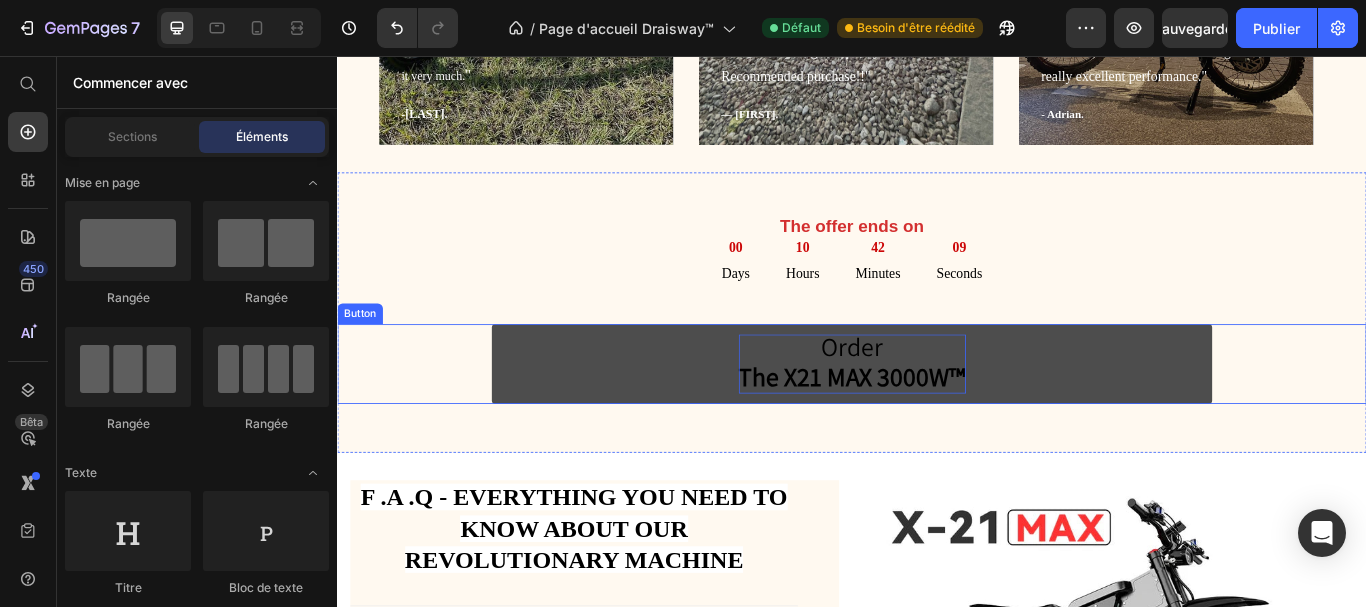 click on "The X21 MAX 3000W™" at bounding box center (937, 430) 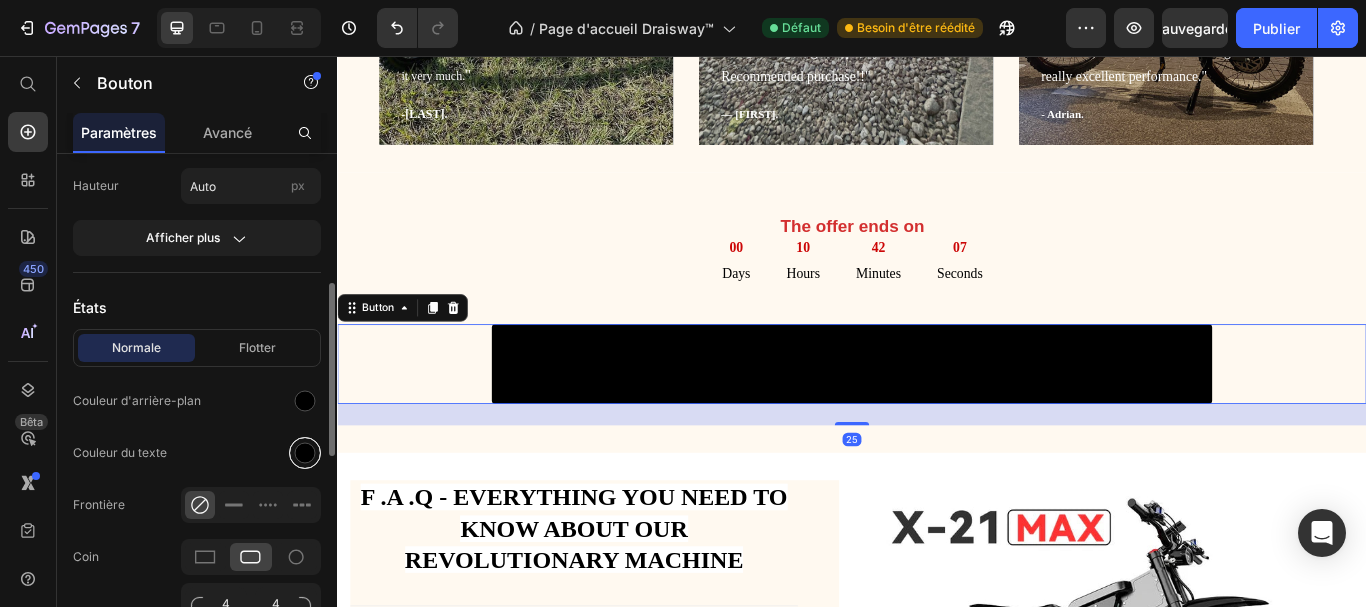 click at bounding box center [305, 453] 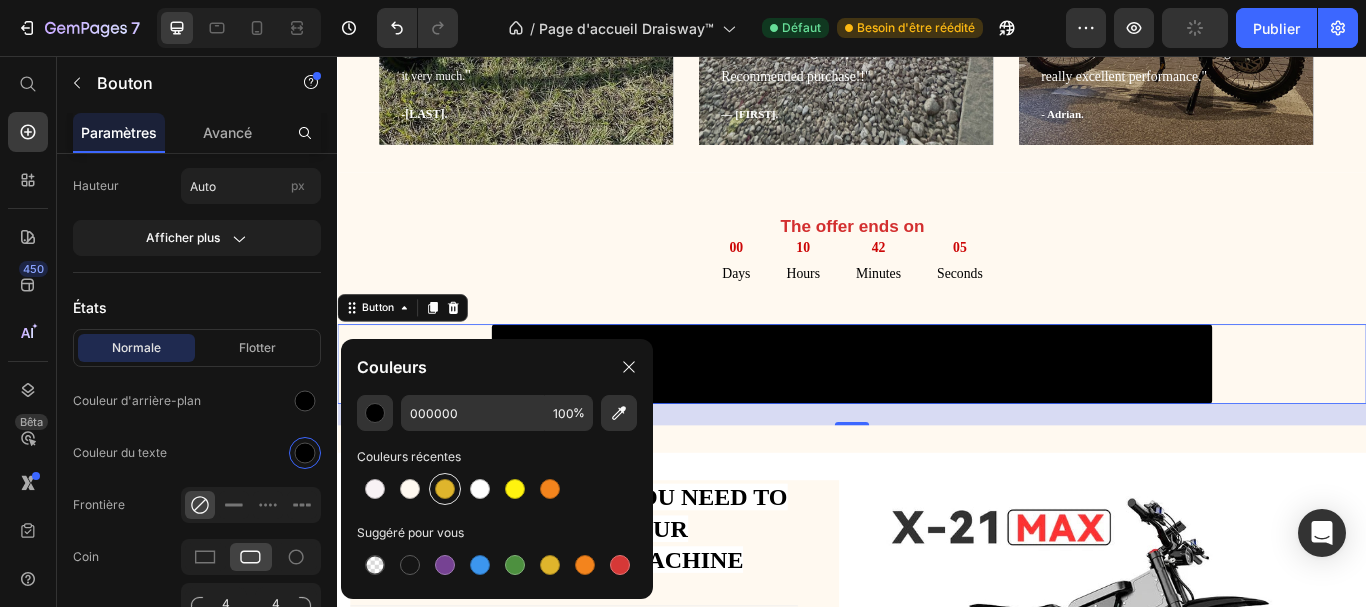 click at bounding box center (445, 489) 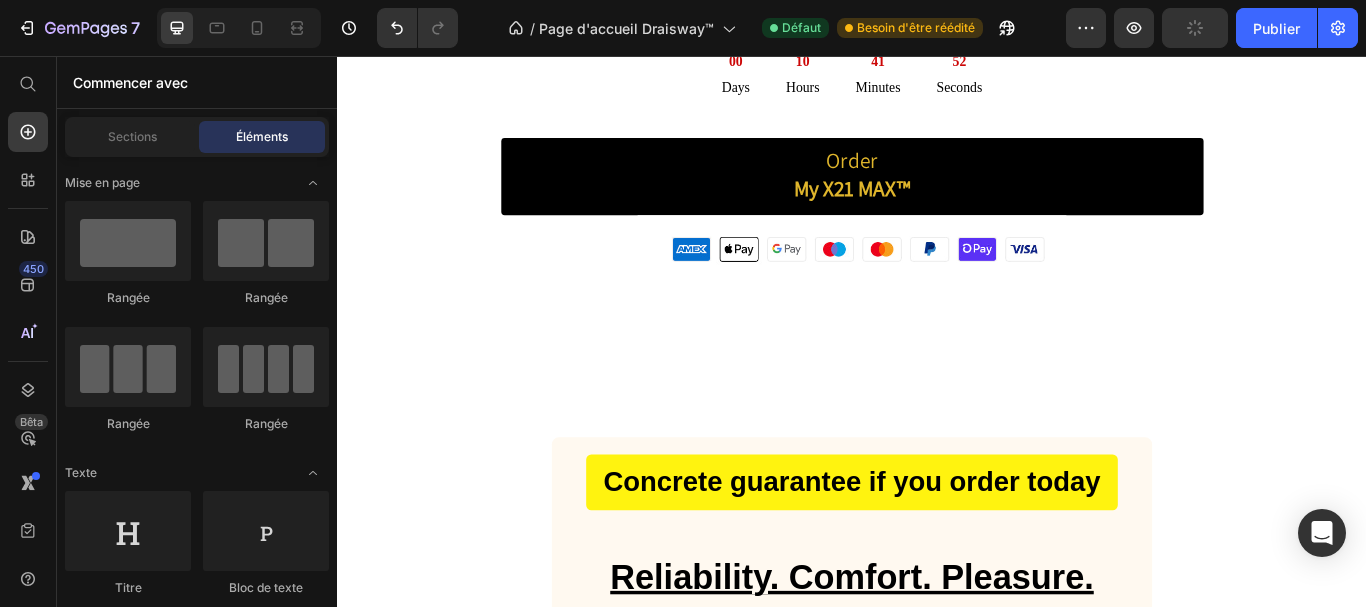 scroll, scrollTop: 1278, scrollLeft: 0, axis: vertical 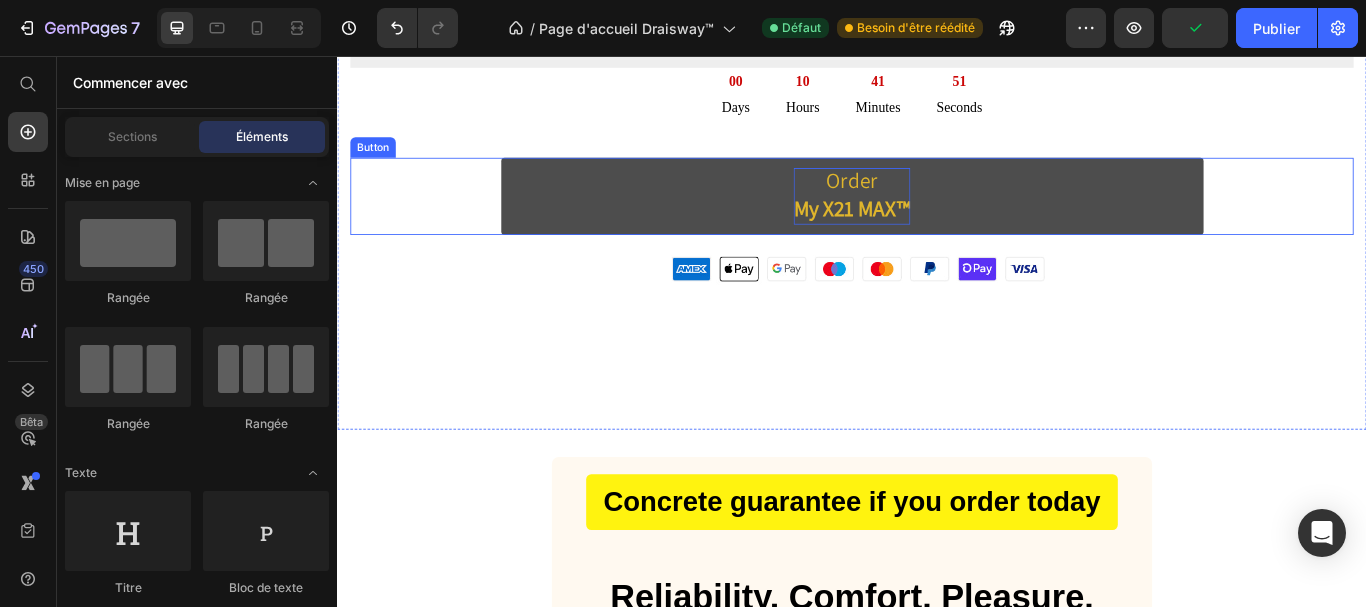 click on "My X21 MAX™" at bounding box center (937, 233) 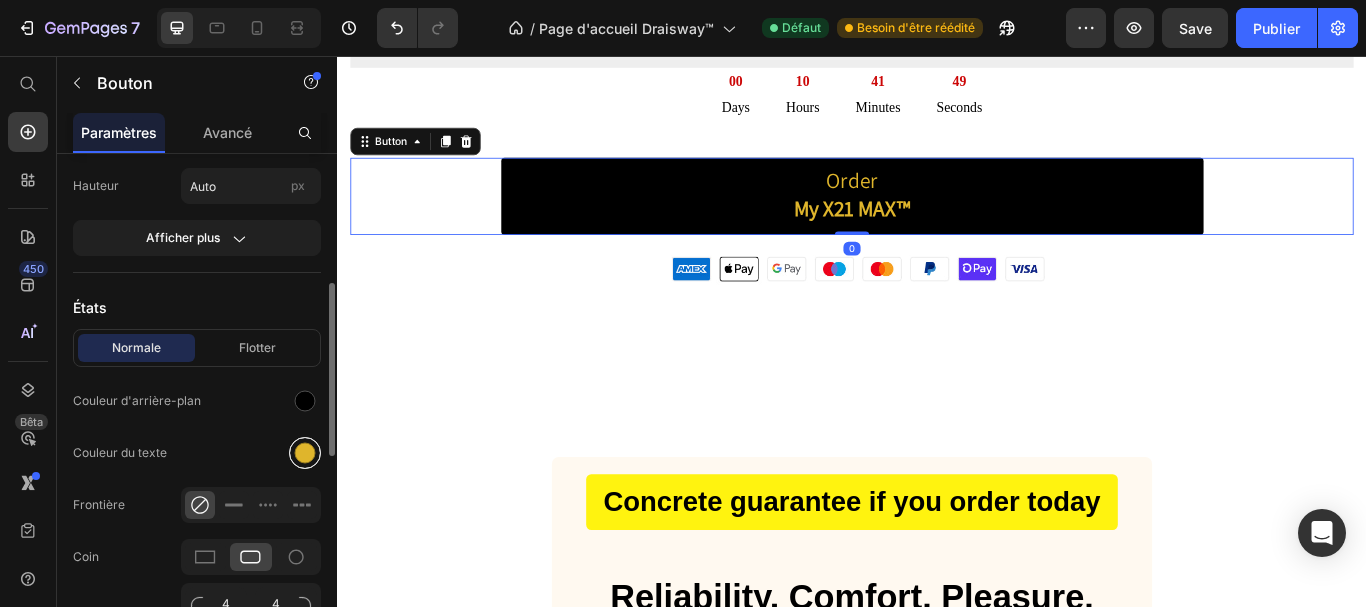 click at bounding box center (305, 453) 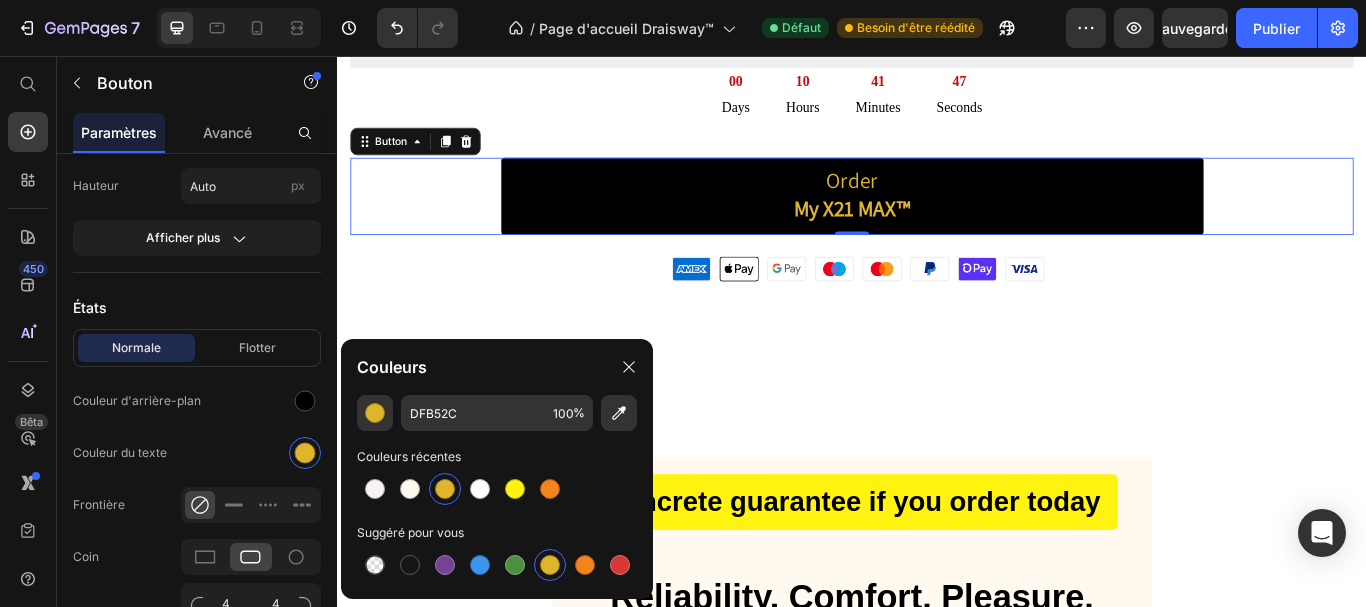 click at bounding box center (445, 489) 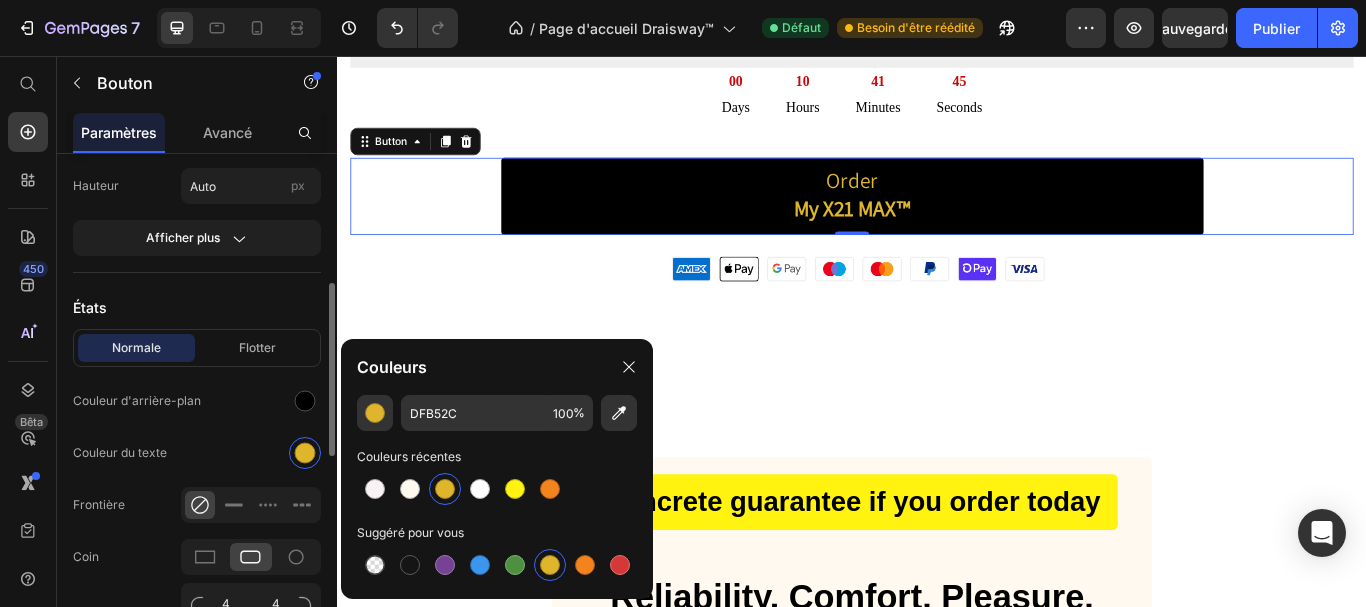 click on "Normale Flotter Couleur d'arrière-plan Couleur du texte Frontière Coin 4 4 4 4 Ombre" 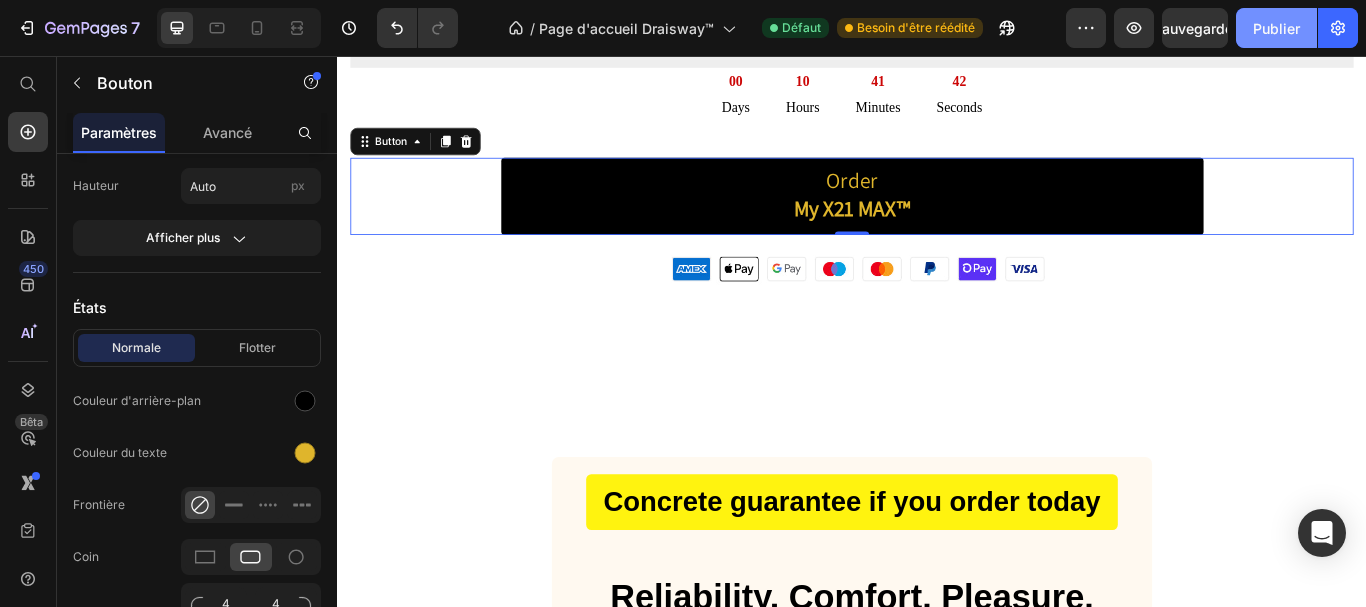 click on "Publier" at bounding box center [1276, 28] 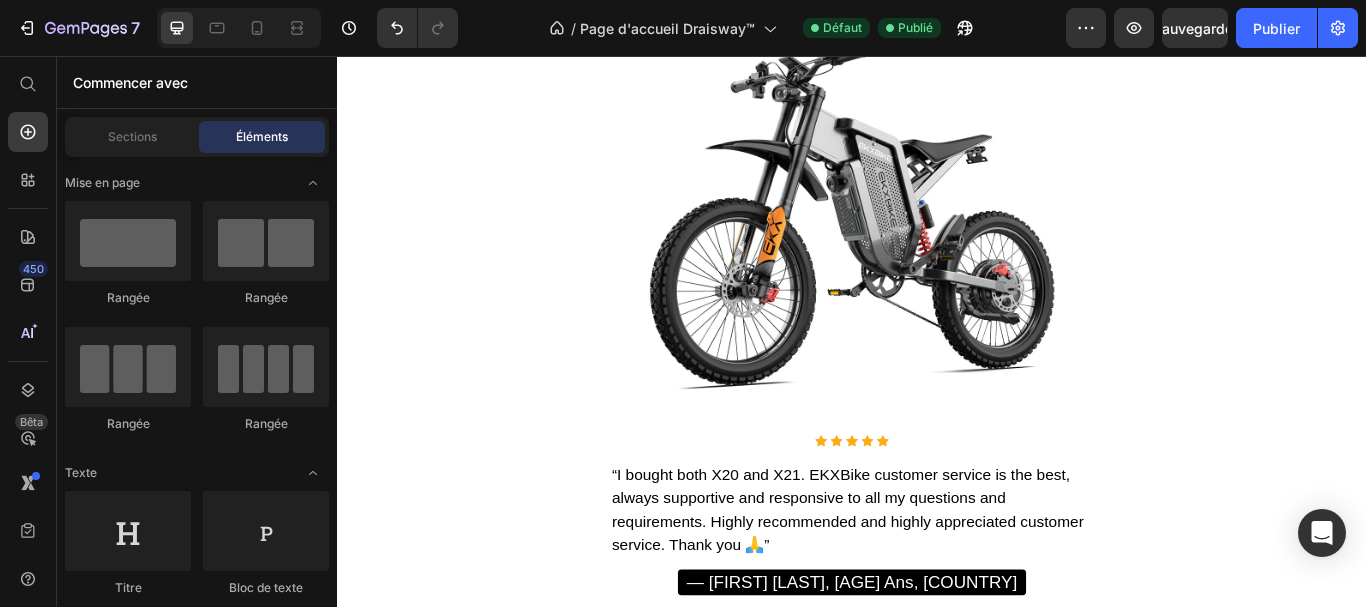 scroll, scrollTop: 0, scrollLeft: 0, axis: both 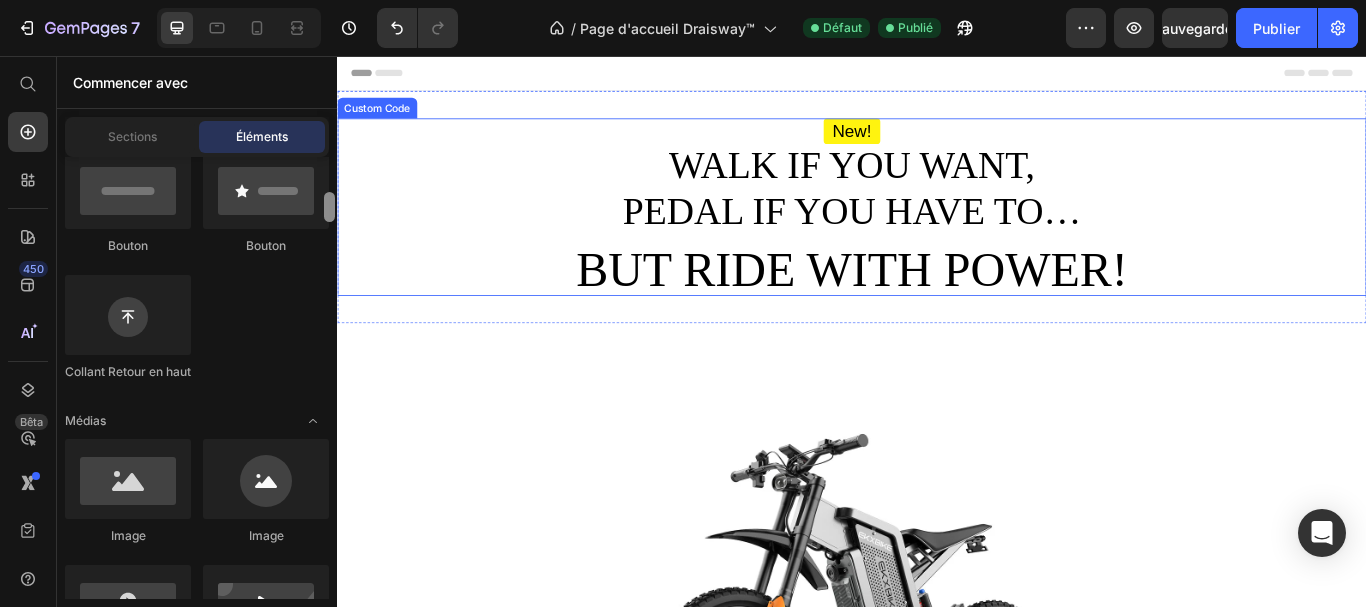 drag, startPoint x: 669, startPoint y: 224, endPoint x: 342, endPoint y: 256, distance: 328.562 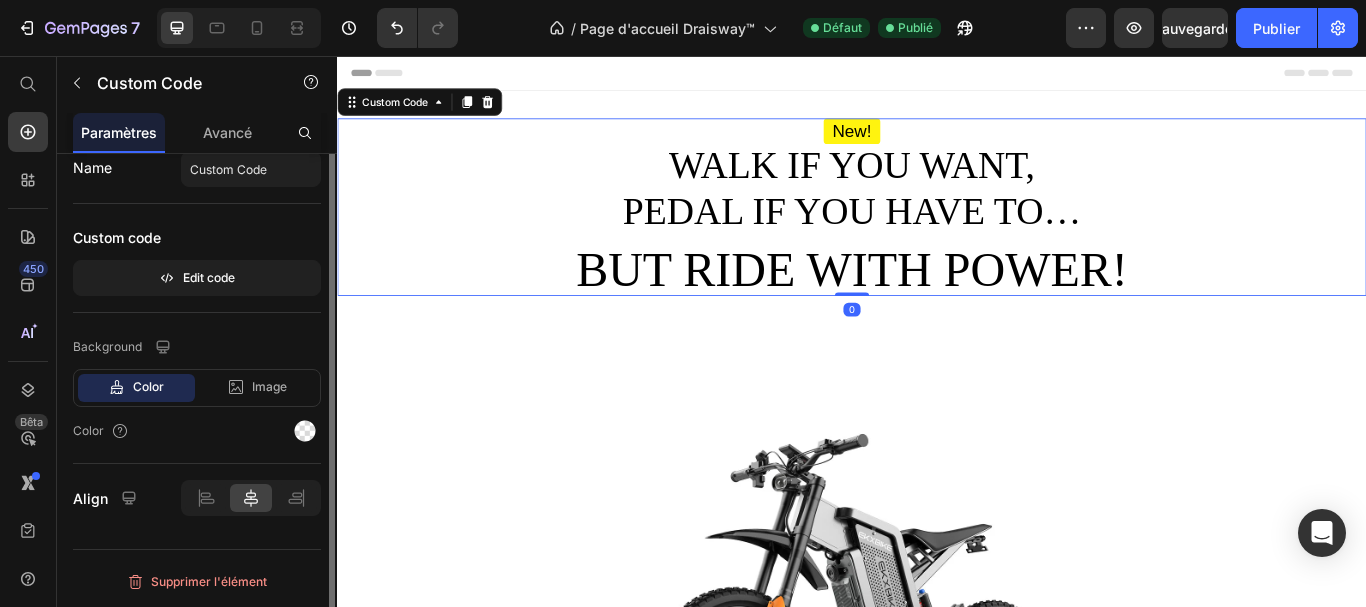scroll, scrollTop: 0, scrollLeft: 0, axis: both 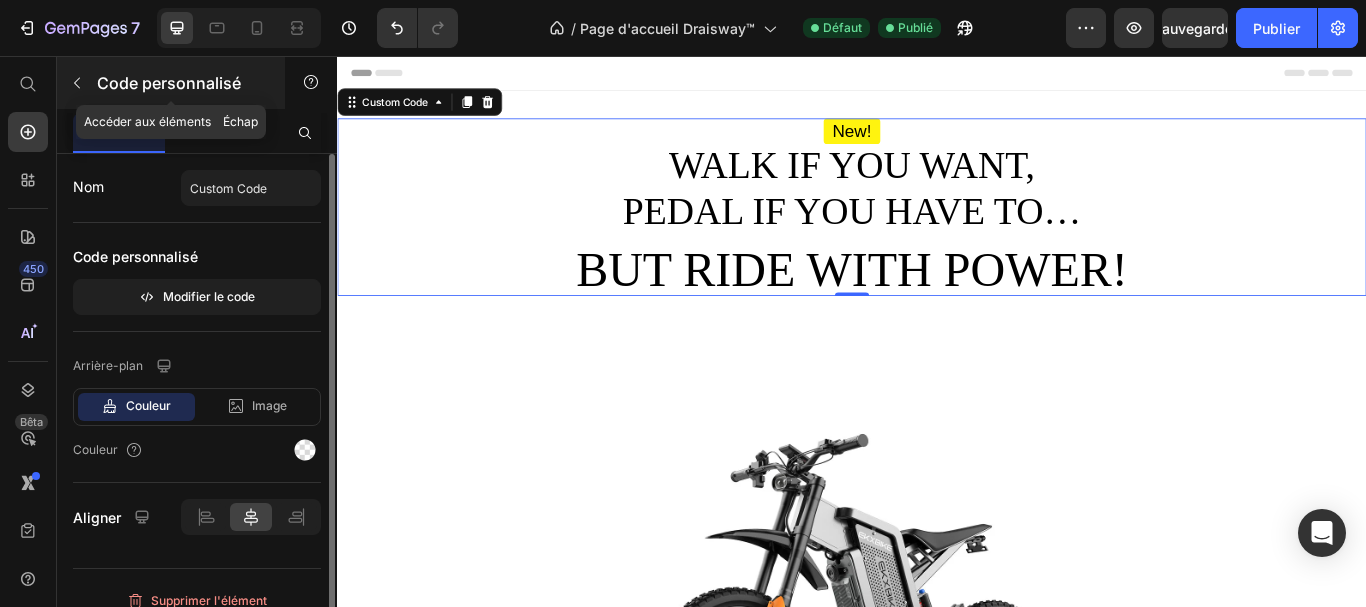 click 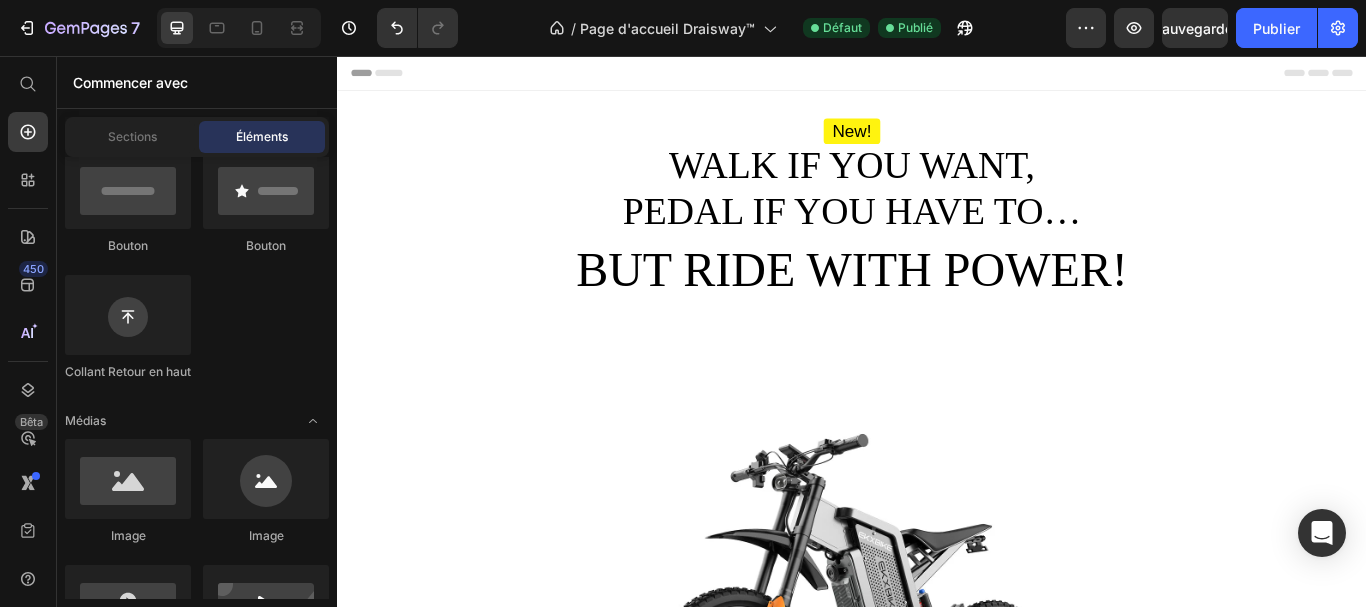 click on "Bouton
Bouton
Collant Retour en haut" 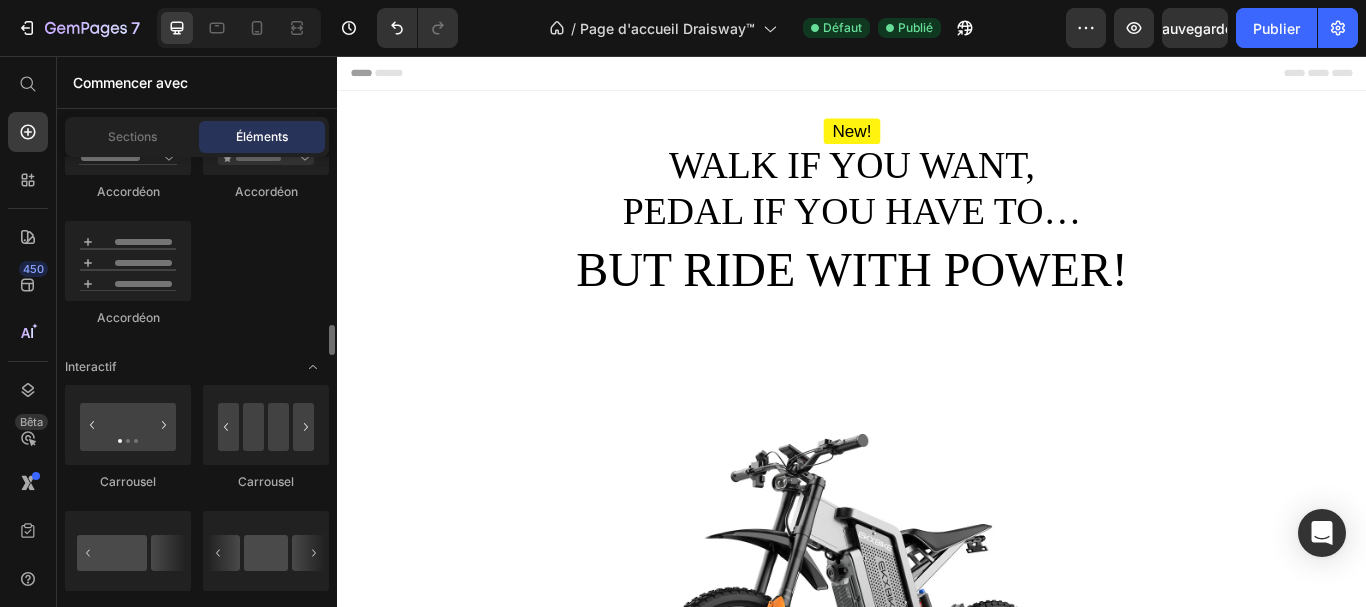 scroll, scrollTop: 2006, scrollLeft: 0, axis: vertical 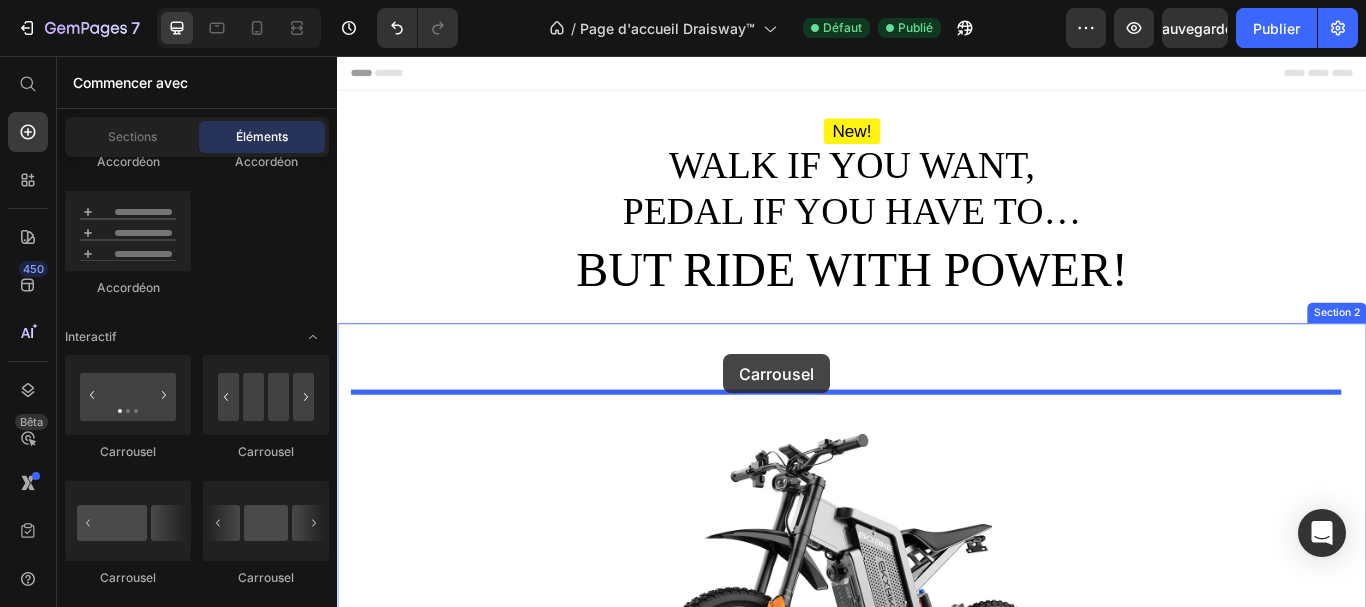 drag, startPoint x: 466, startPoint y: 479, endPoint x: 787, endPoint y: 403, distance: 329.8742 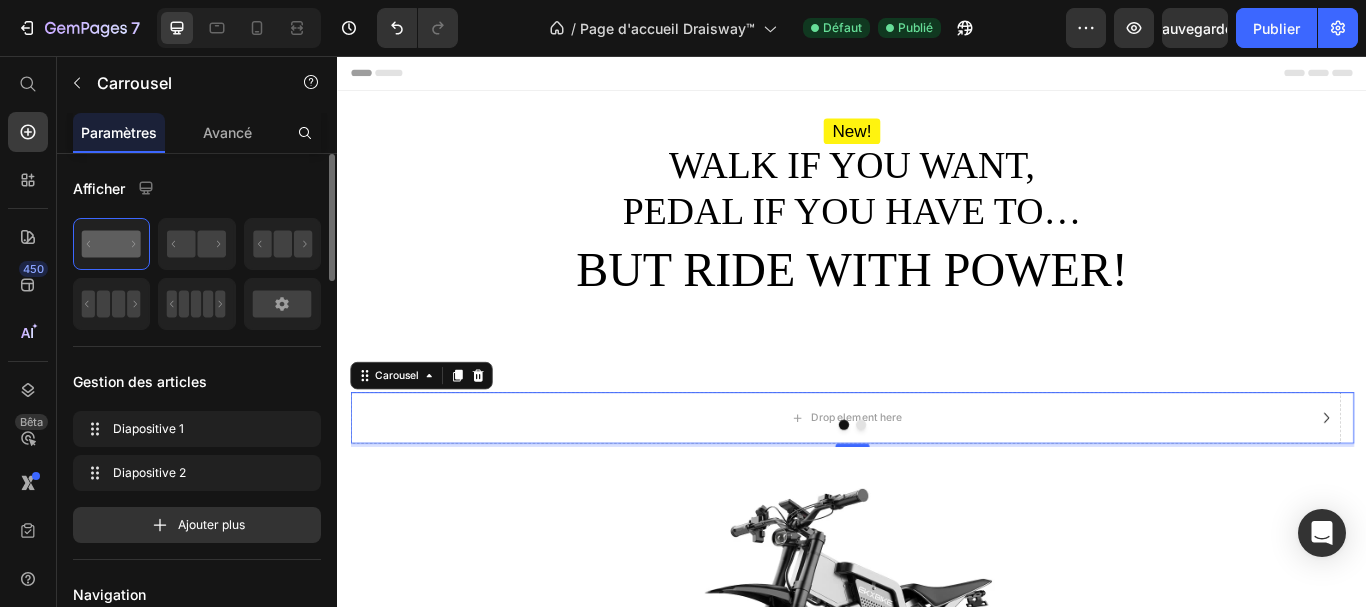click 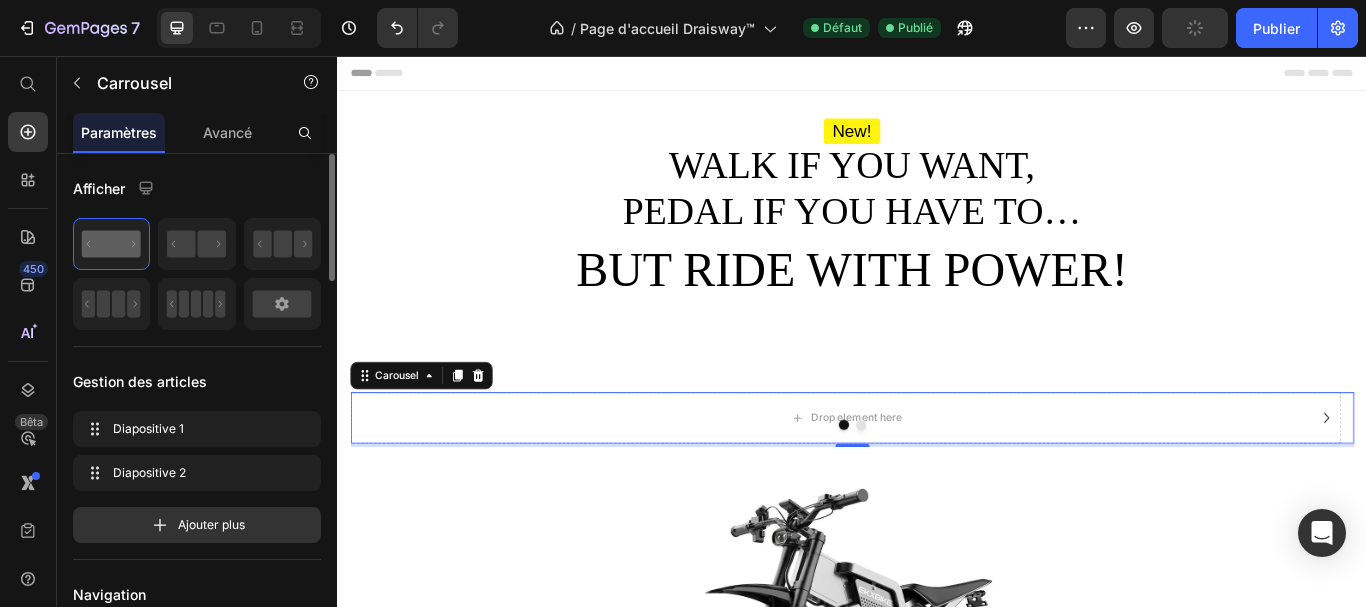 click at bounding box center [937, 486] 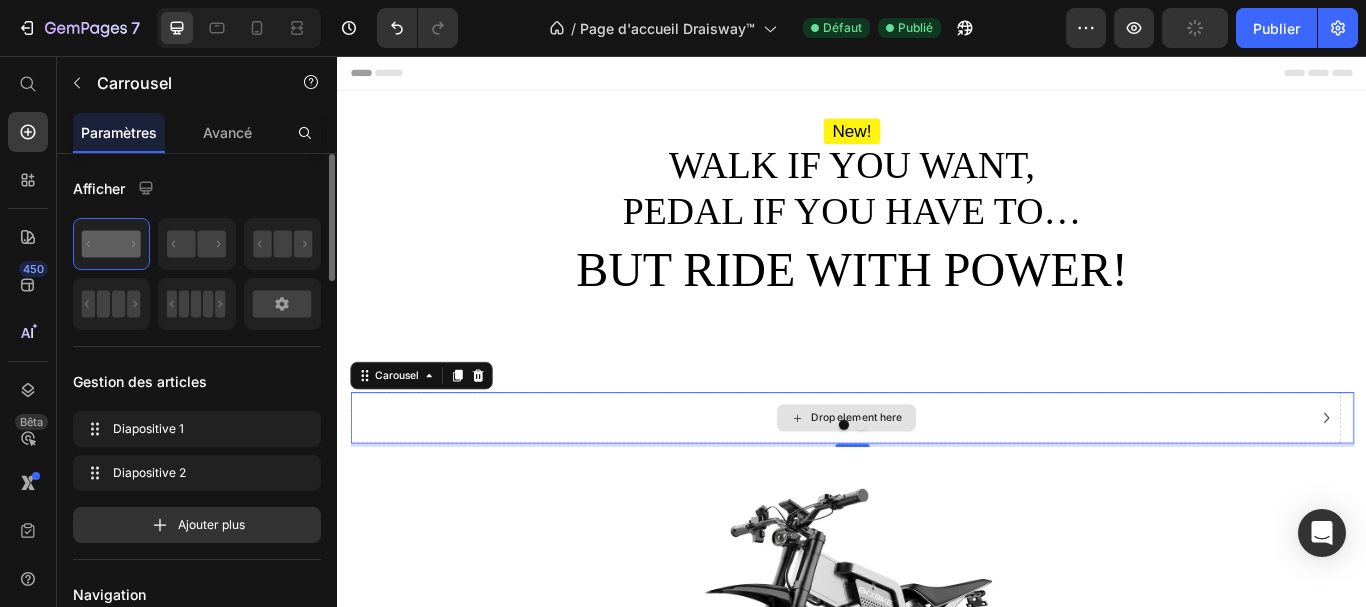 click 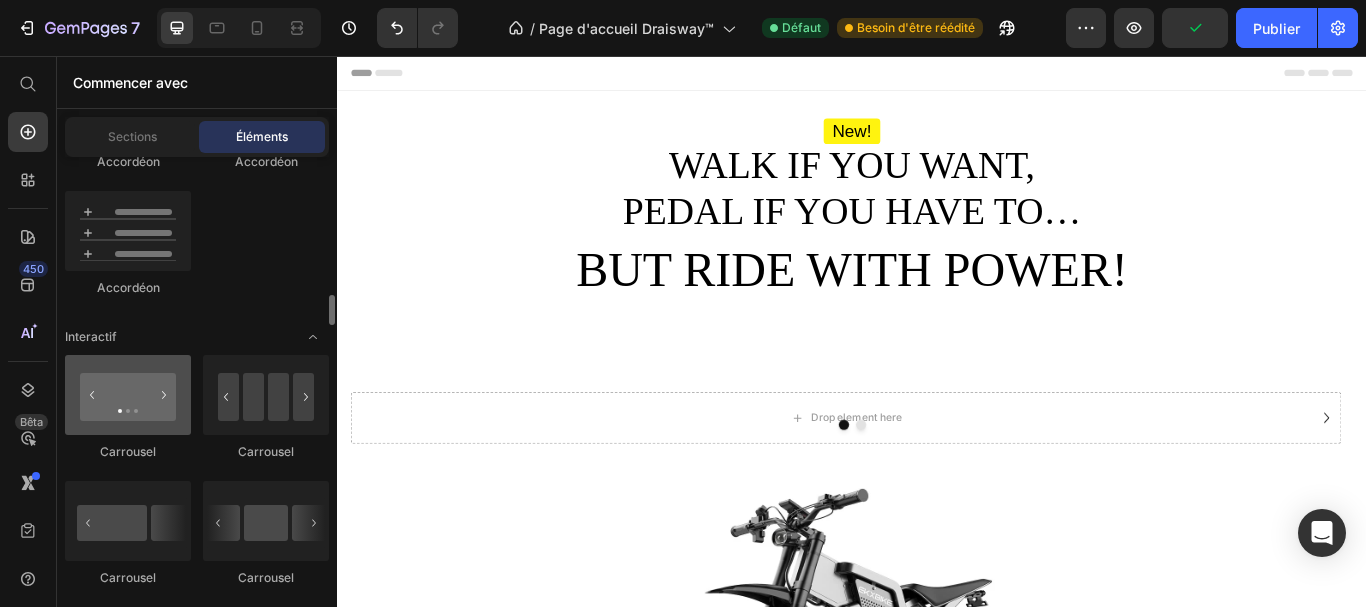 click at bounding box center (128, 395) 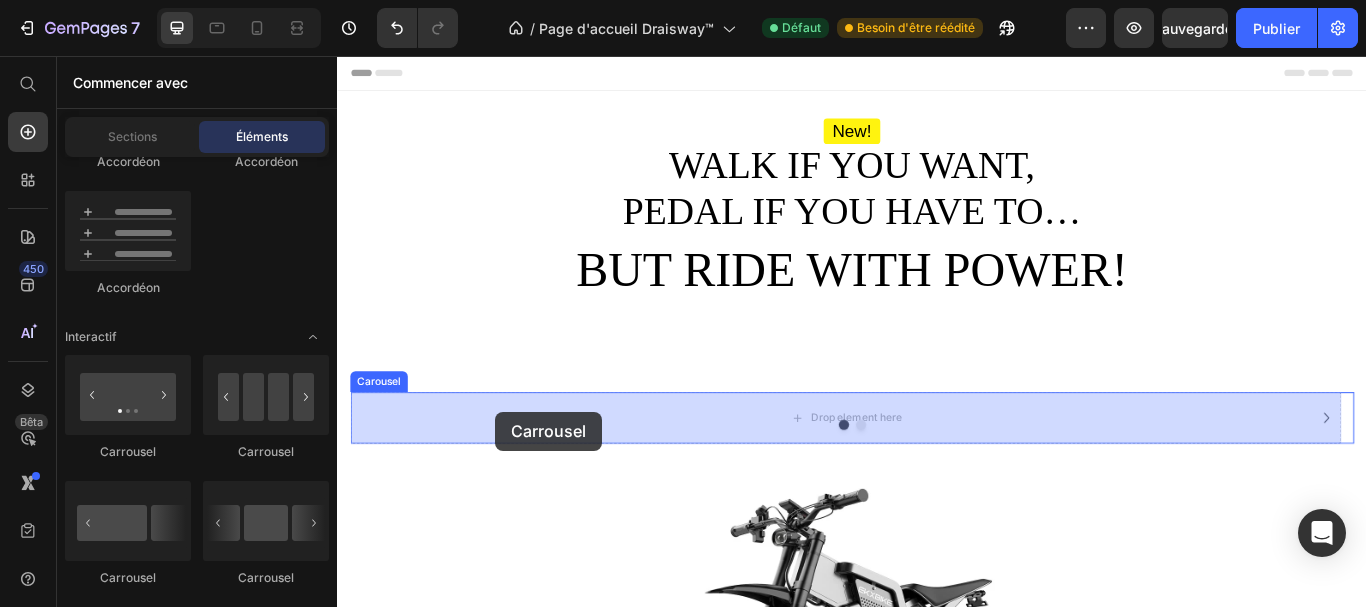 drag, startPoint x: 465, startPoint y: 474, endPoint x: 521, endPoint y: 471, distance: 56.0803 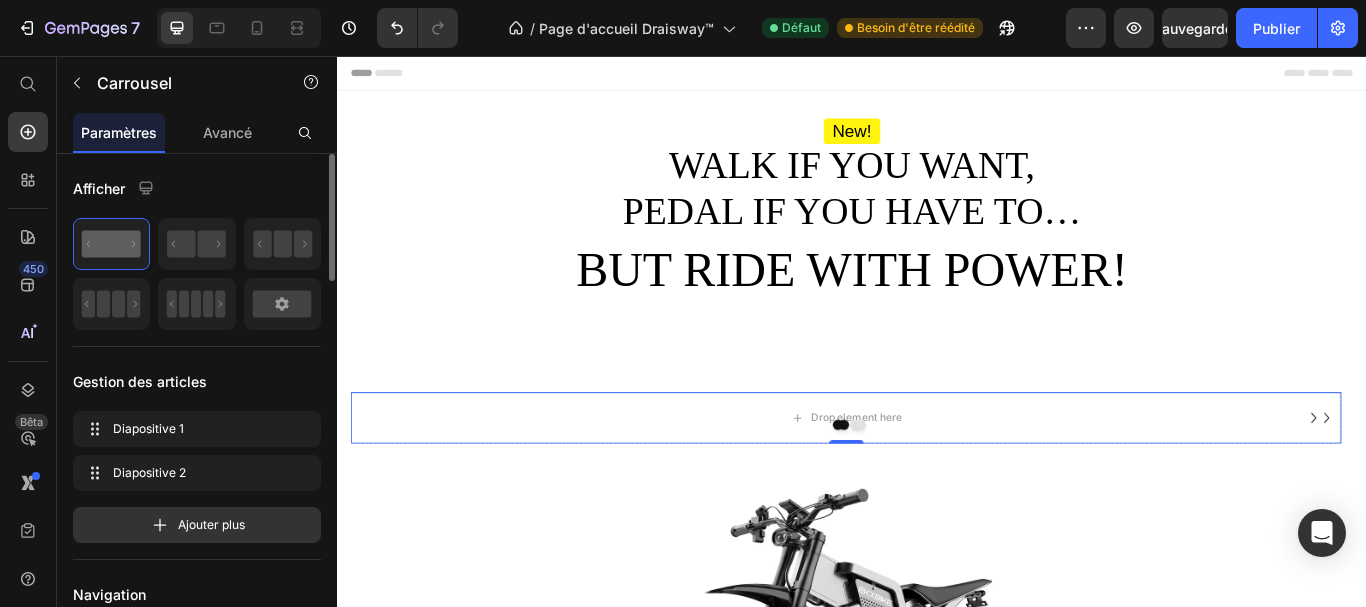 click 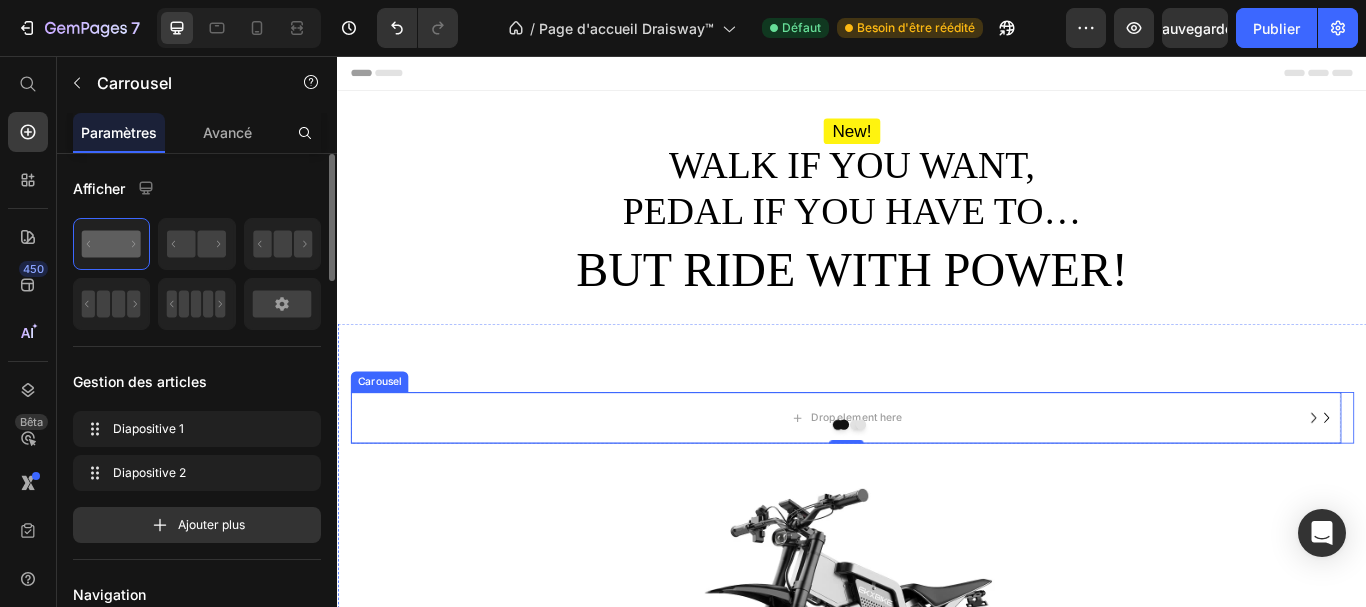 drag, startPoint x: 446, startPoint y: 297, endPoint x: 620, endPoint y: 485, distance: 256.164 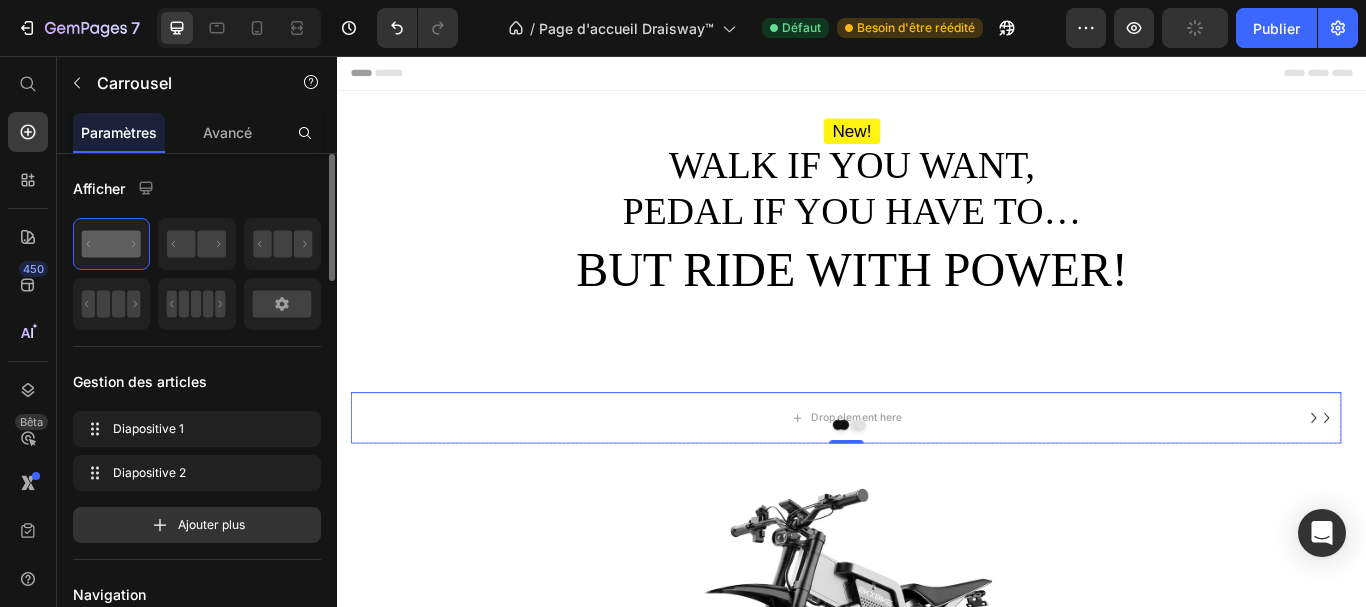 click 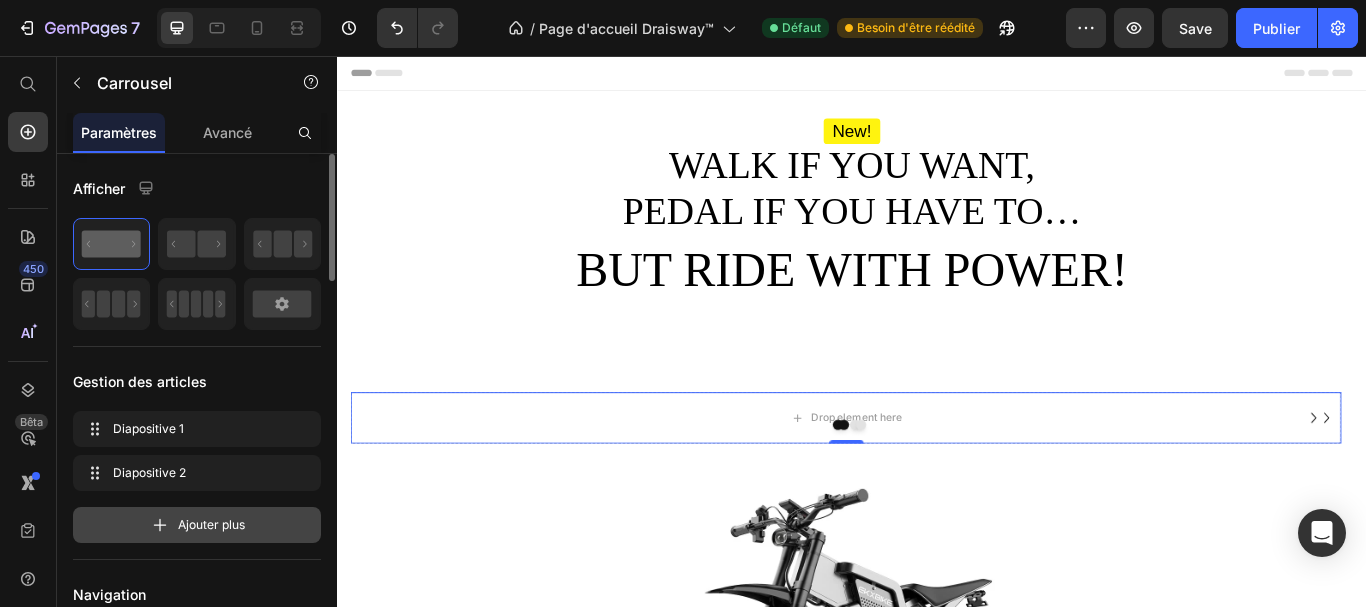 click 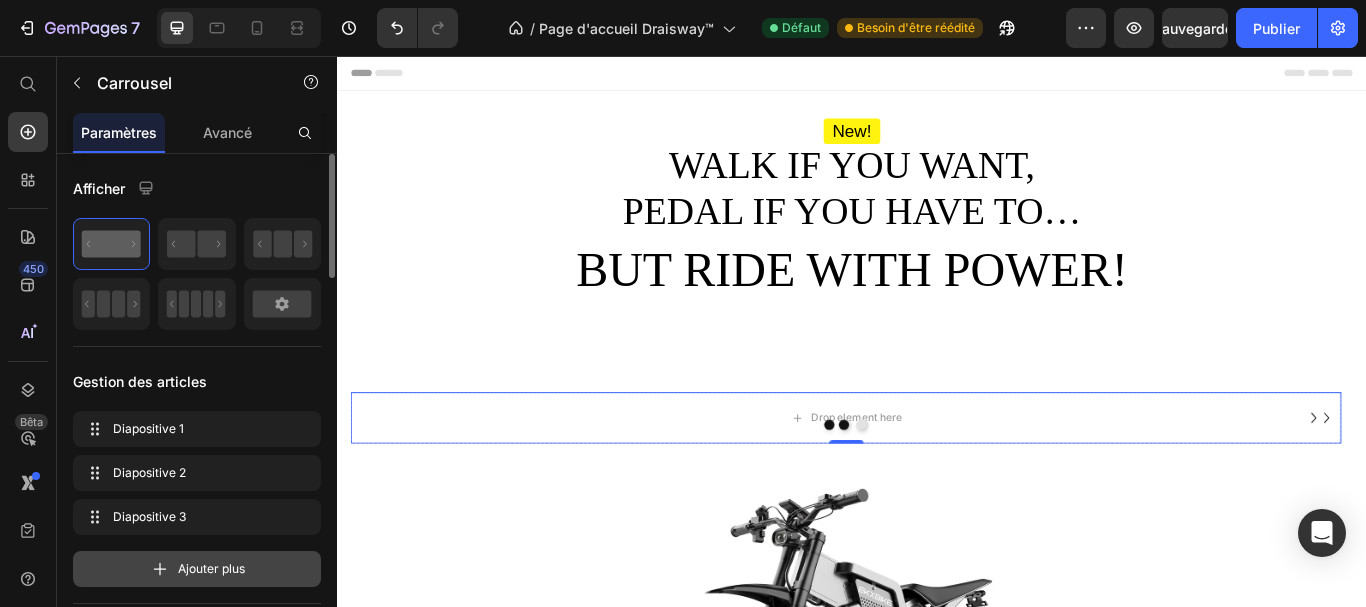 click on "Ajouter plus" at bounding box center [211, 568] 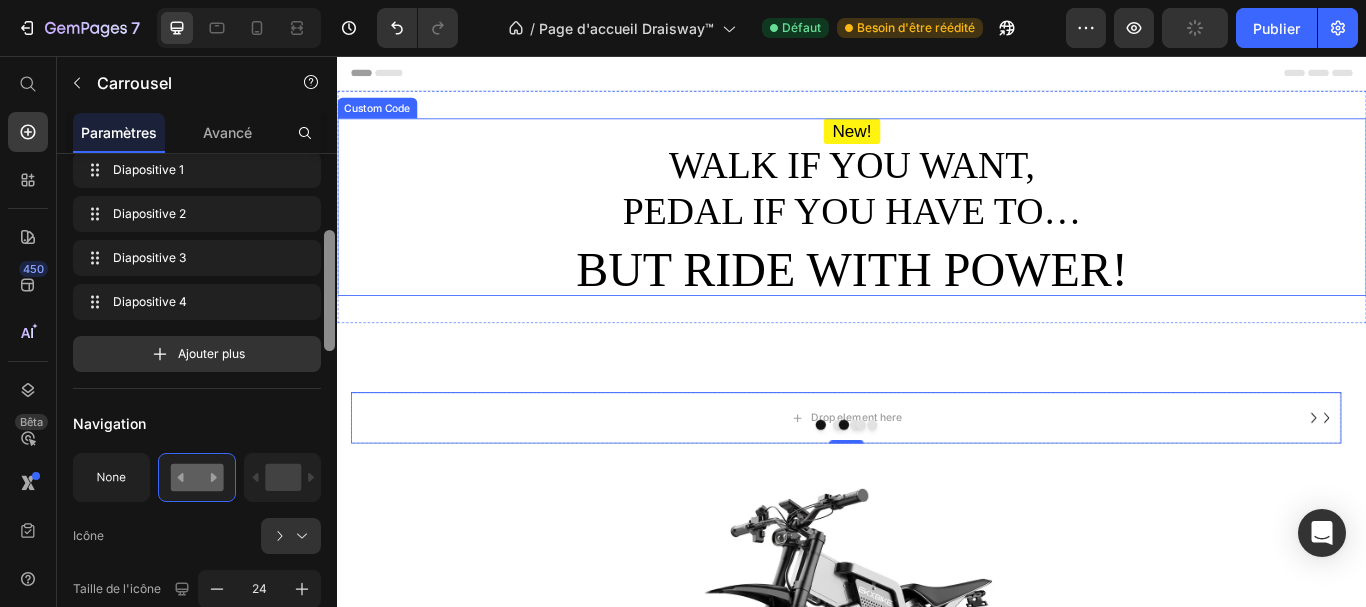 scroll, scrollTop: 271, scrollLeft: 0, axis: vertical 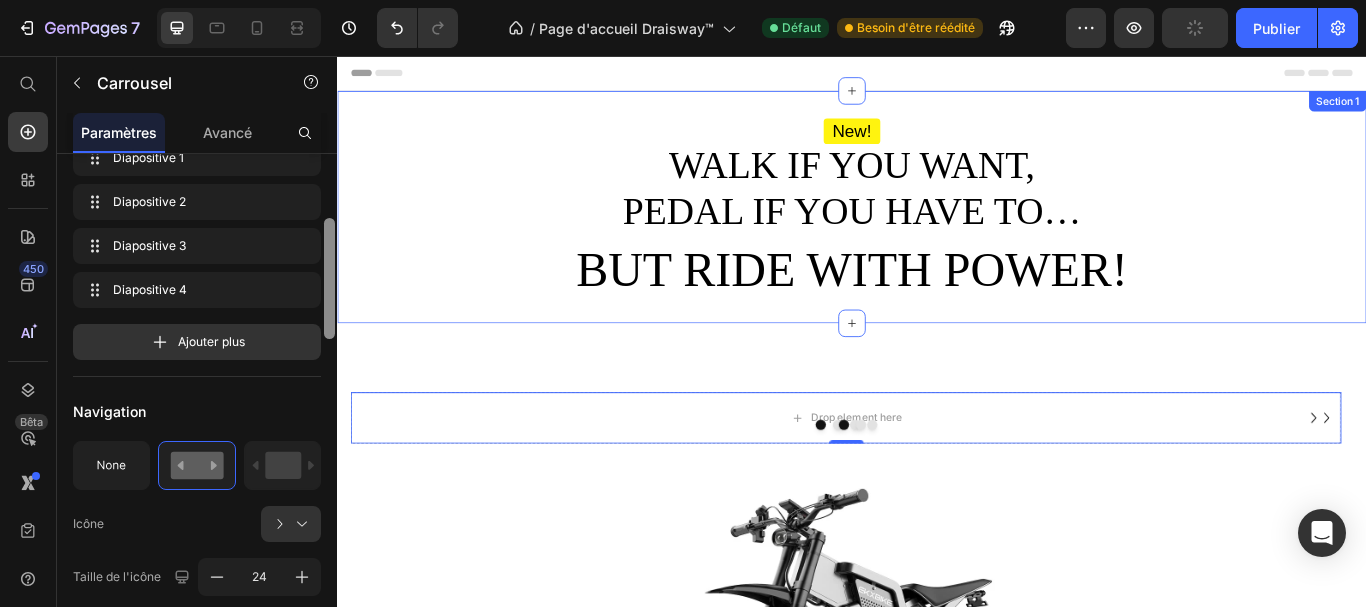 drag, startPoint x: 667, startPoint y: 254, endPoint x: 342, endPoint y: 333, distance: 334.46375 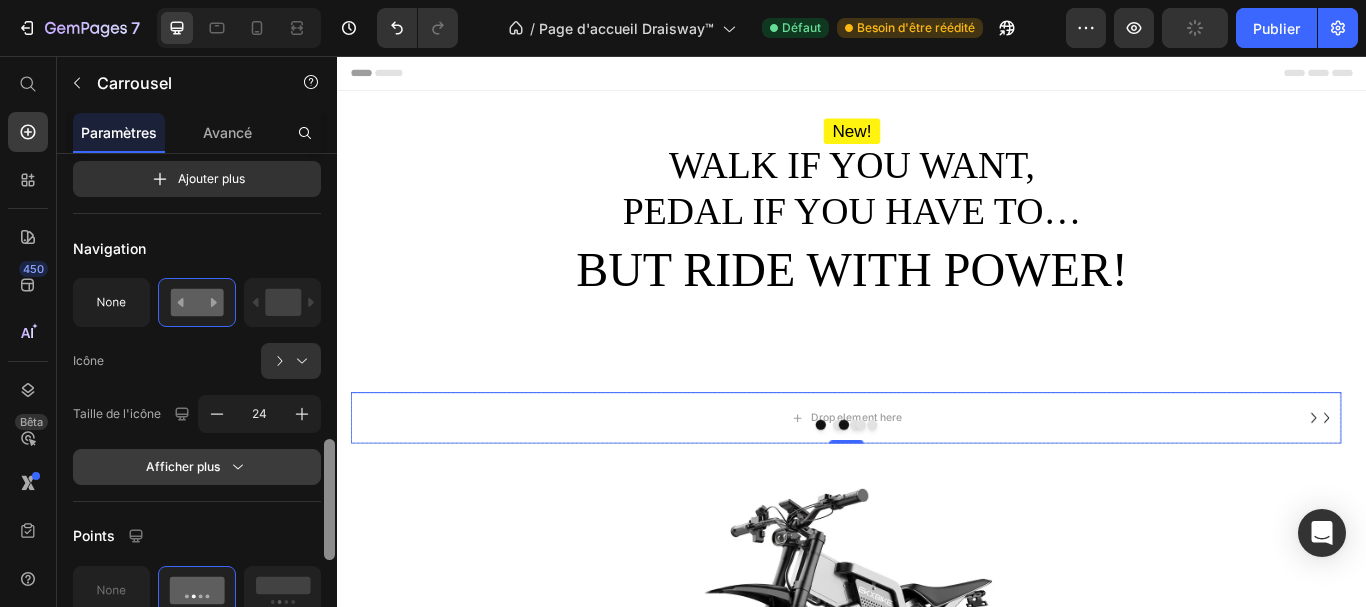 scroll, scrollTop: 580, scrollLeft: 0, axis: vertical 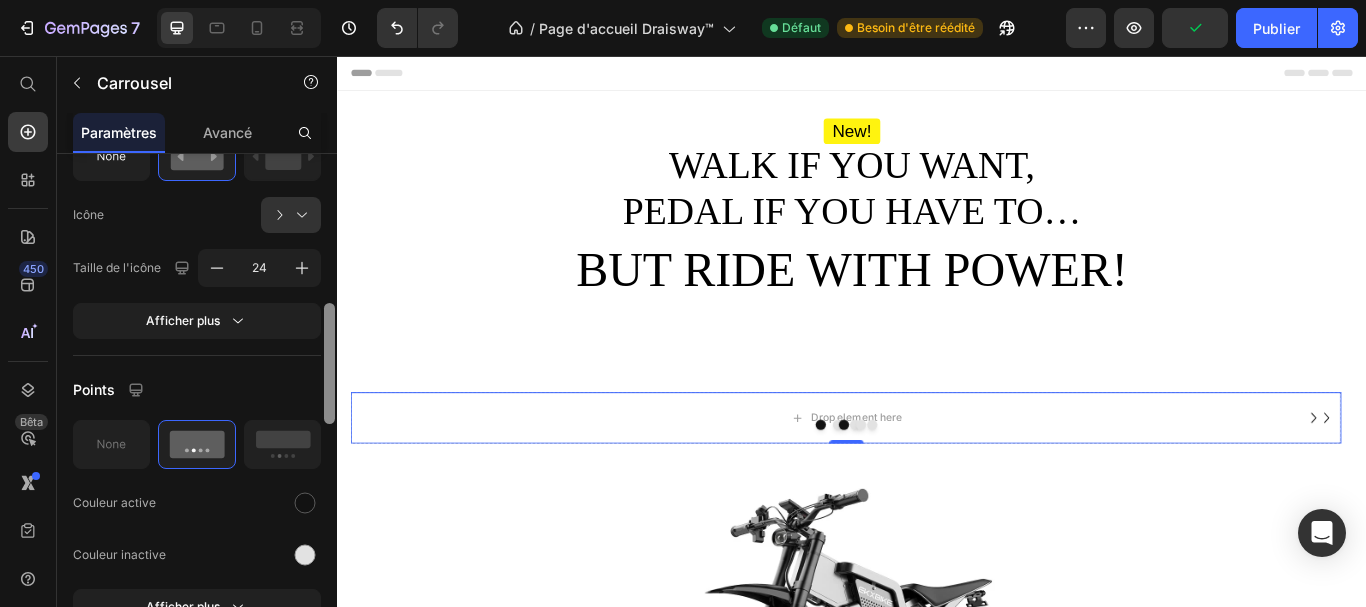 click on "Navigation Icône
Taille de l'icône 24 Afficher plus" 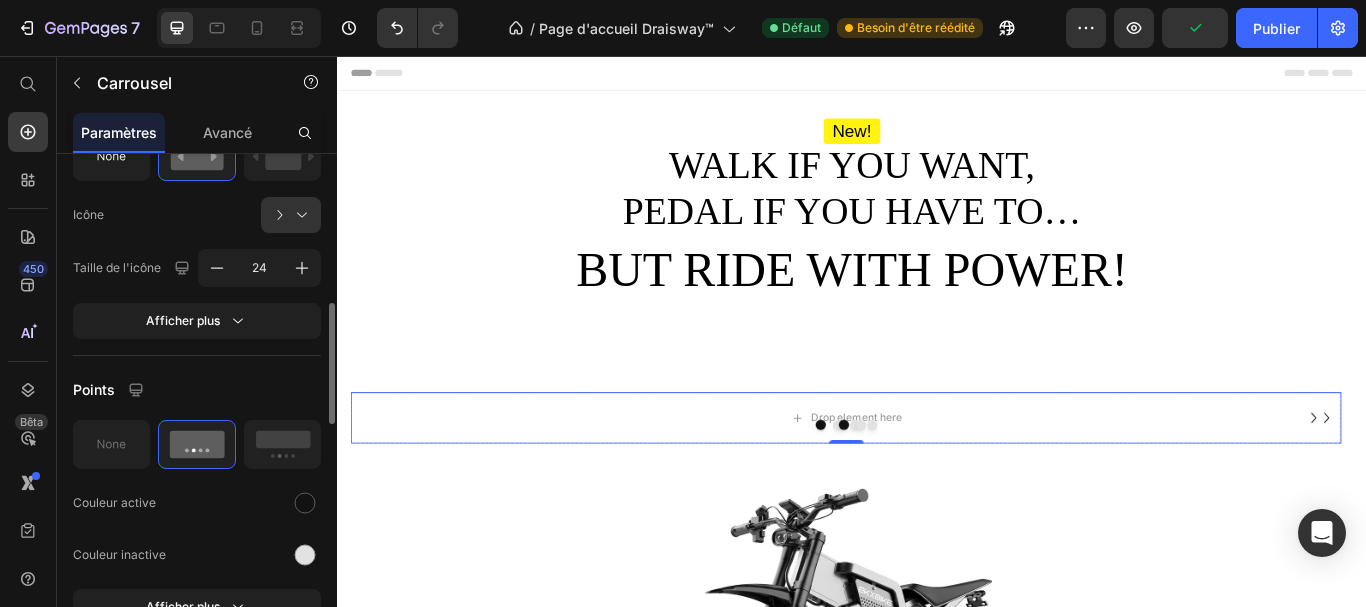 scroll, scrollTop: 588, scrollLeft: 0, axis: vertical 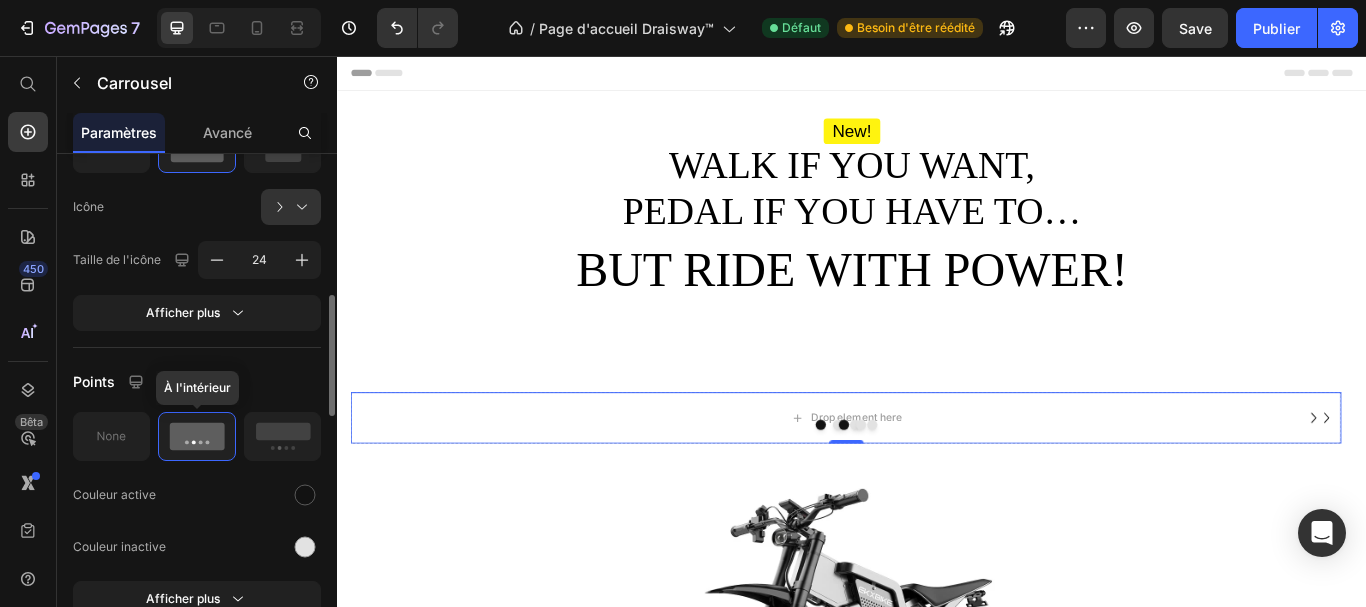click 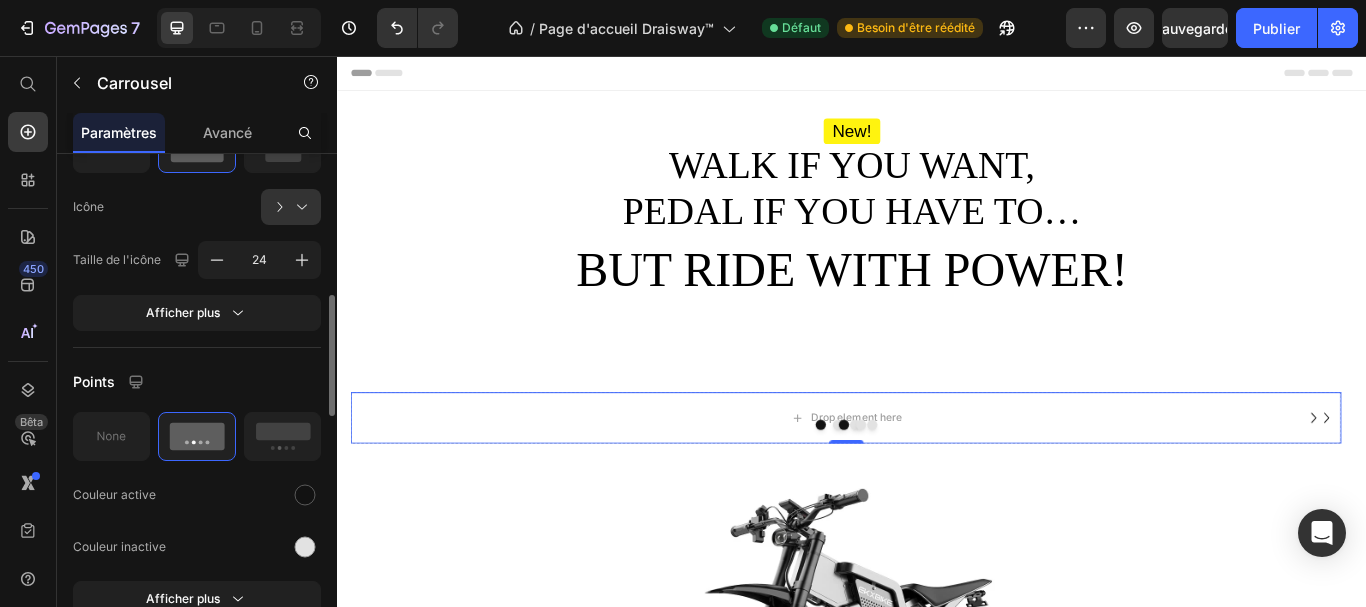 click on "Points" at bounding box center (197, 382) 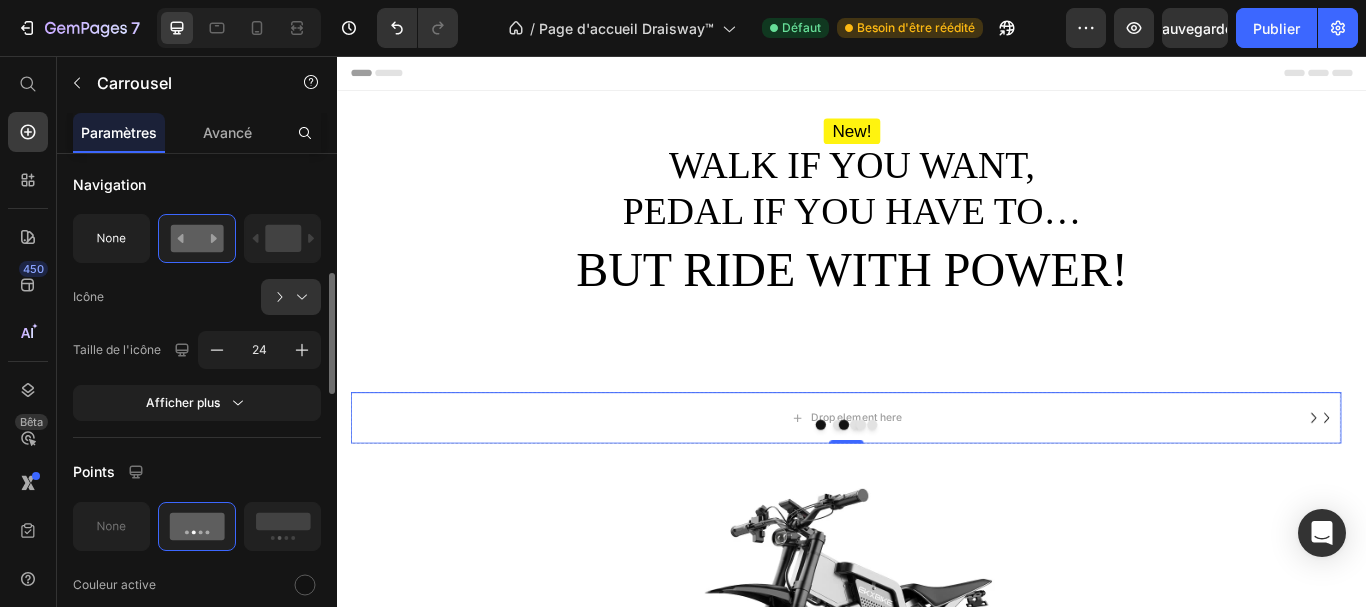 scroll, scrollTop: 528, scrollLeft: 0, axis: vertical 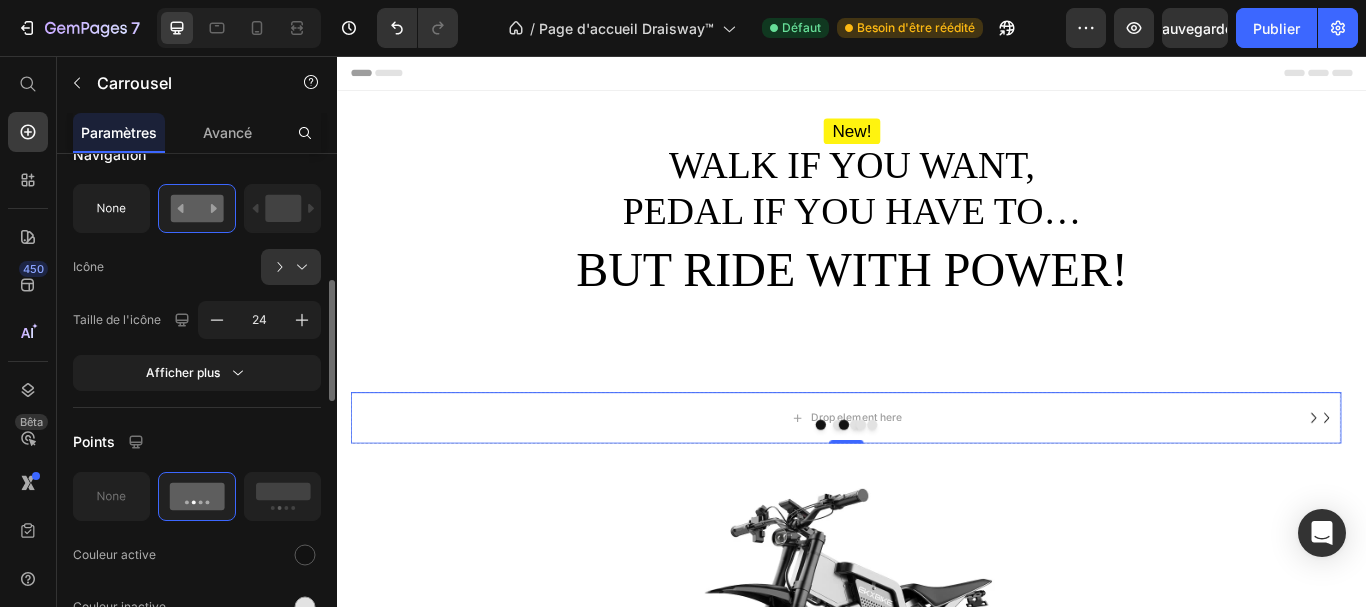 click 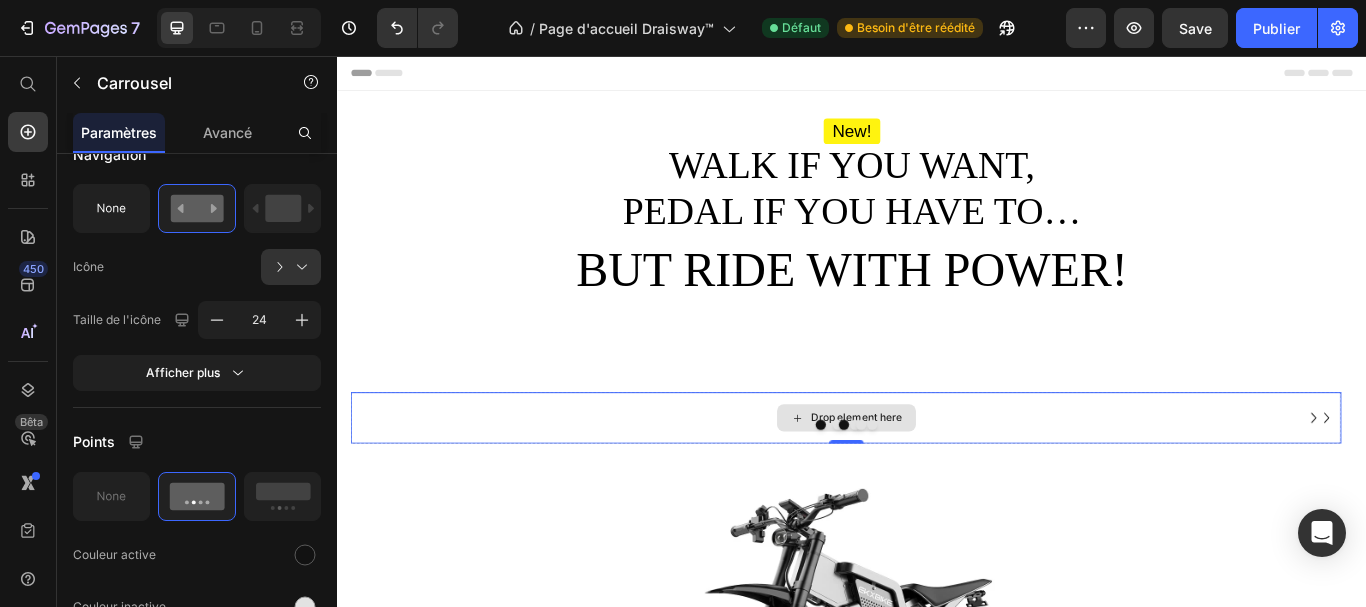 click 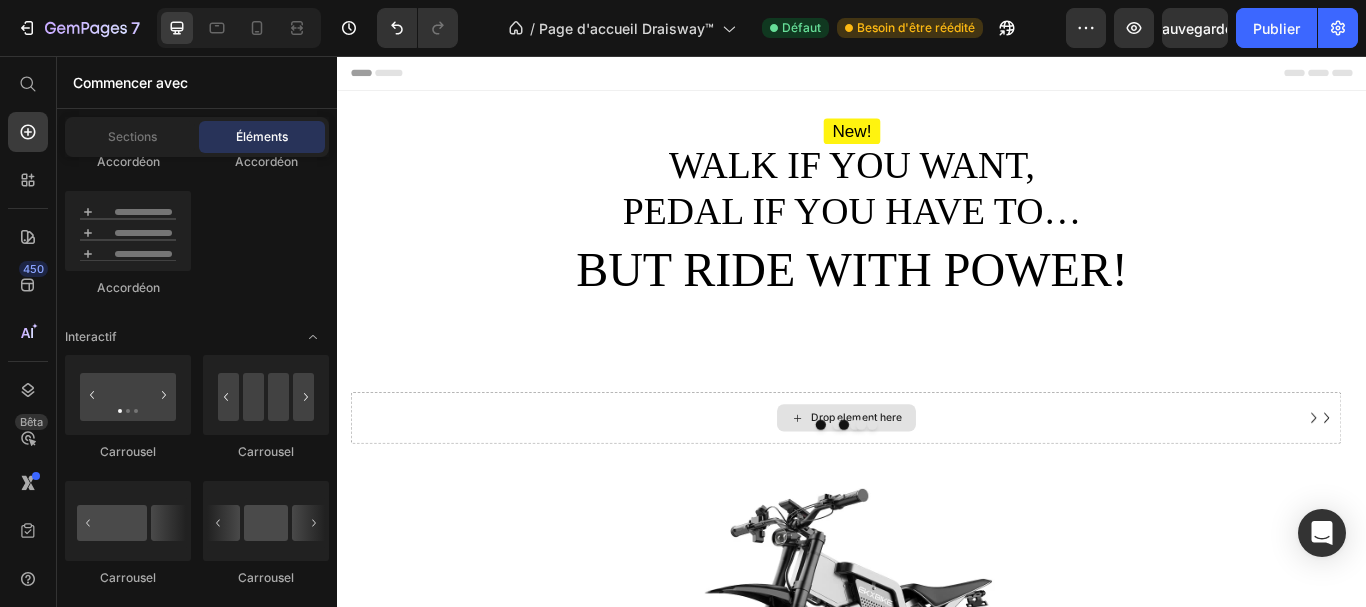 click 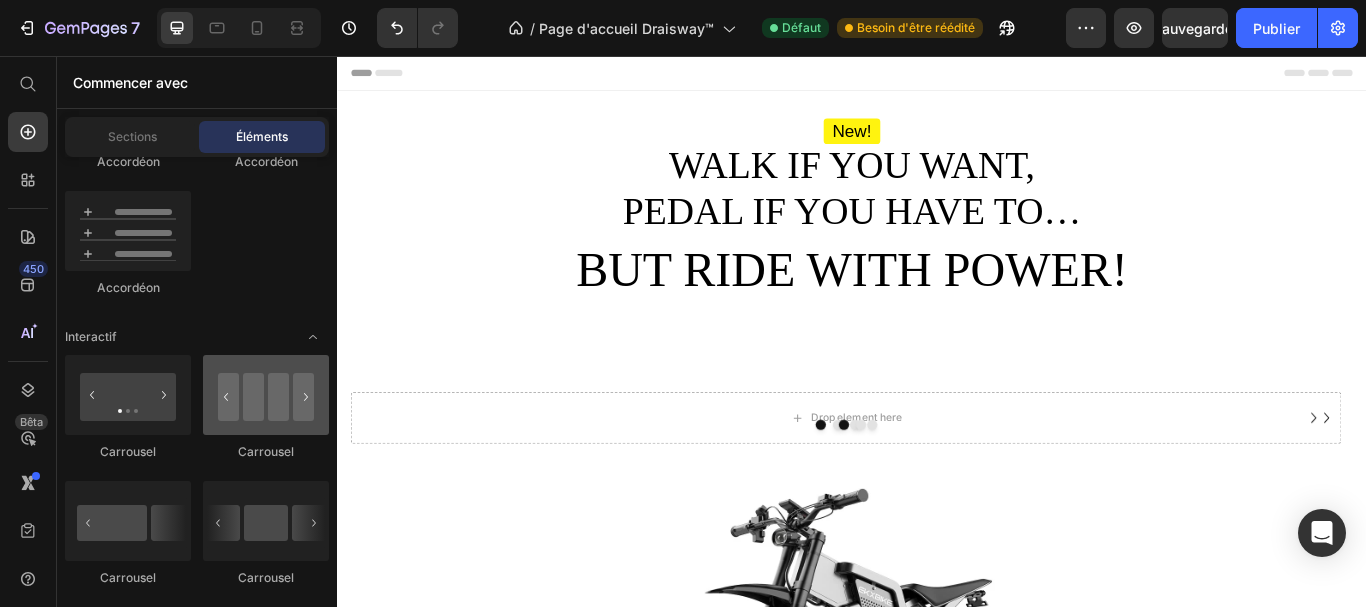 click at bounding box center (266, 395) 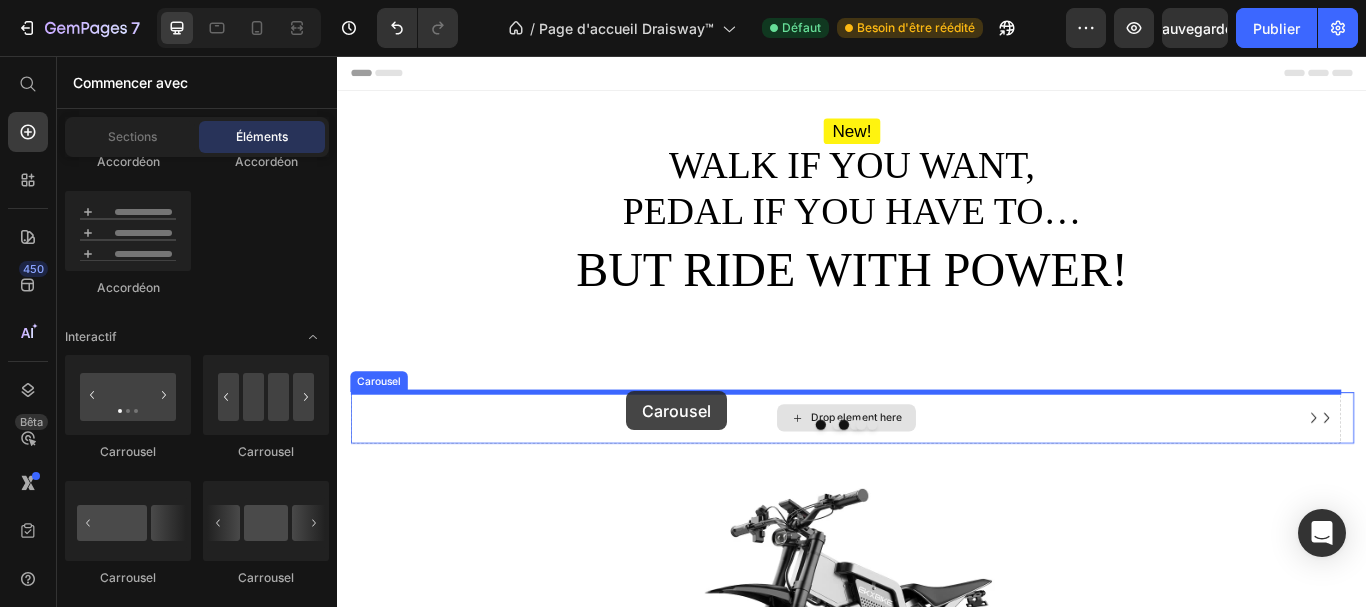 drag, startPoint x: 606, startPoint y: 482, endPoint x: 689, endPoint y: 457, distance: 86.683334 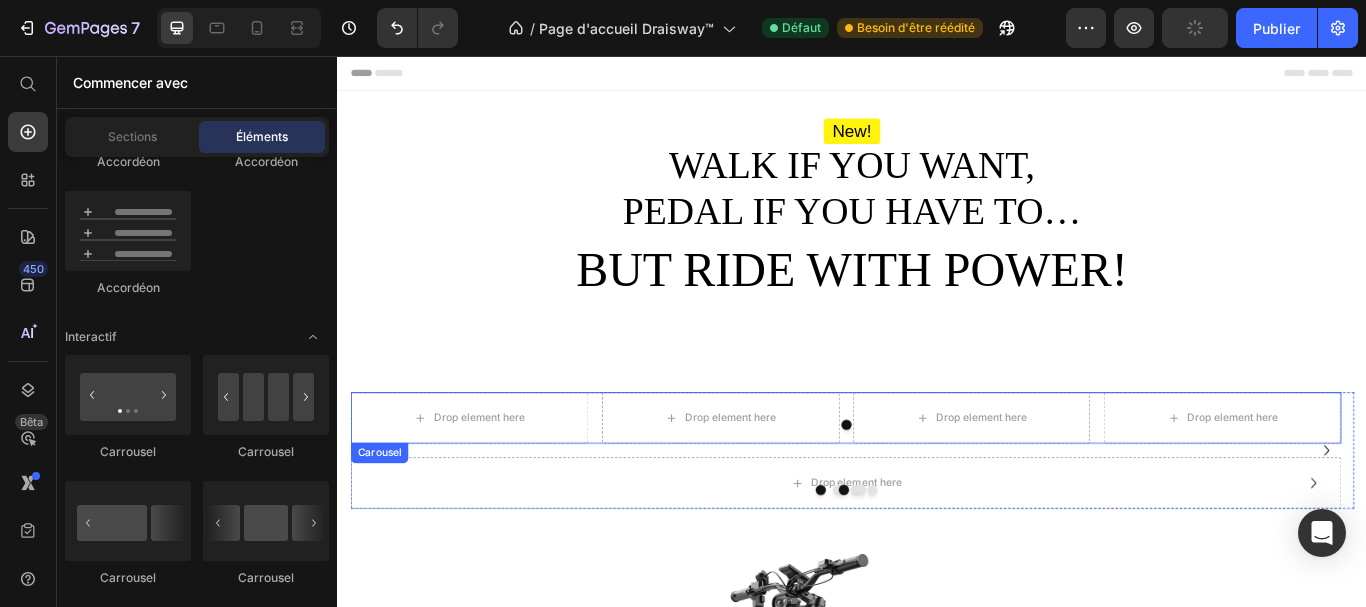 click at bounding box center [929, 486] 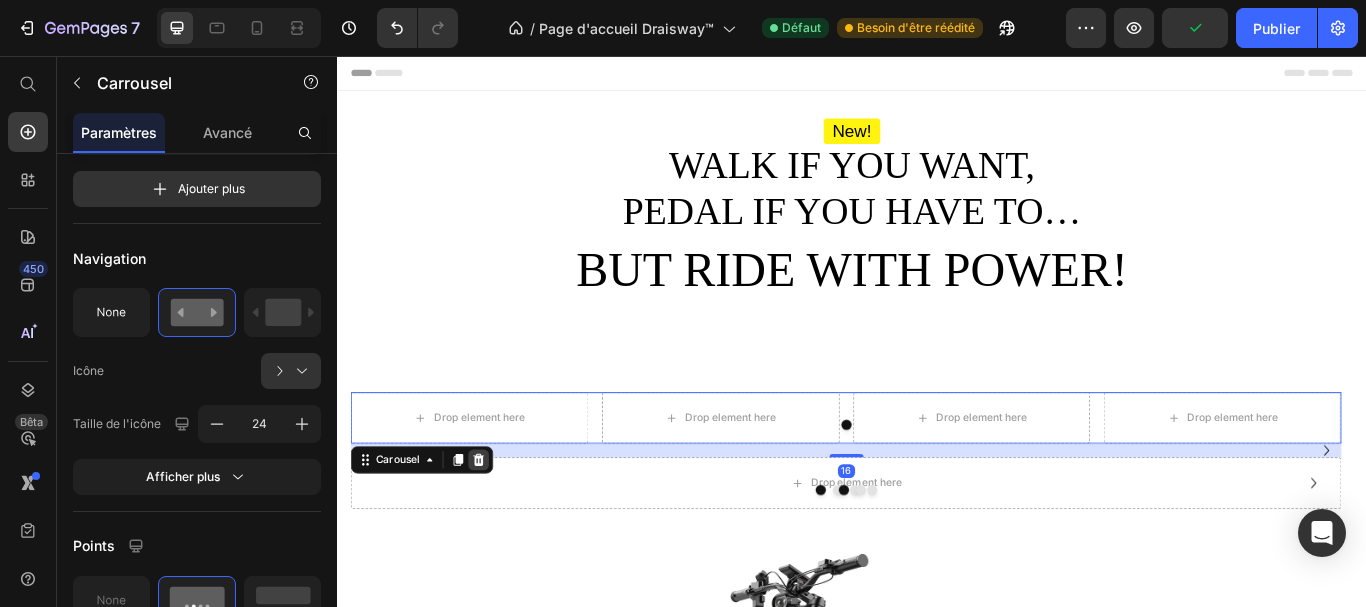 click 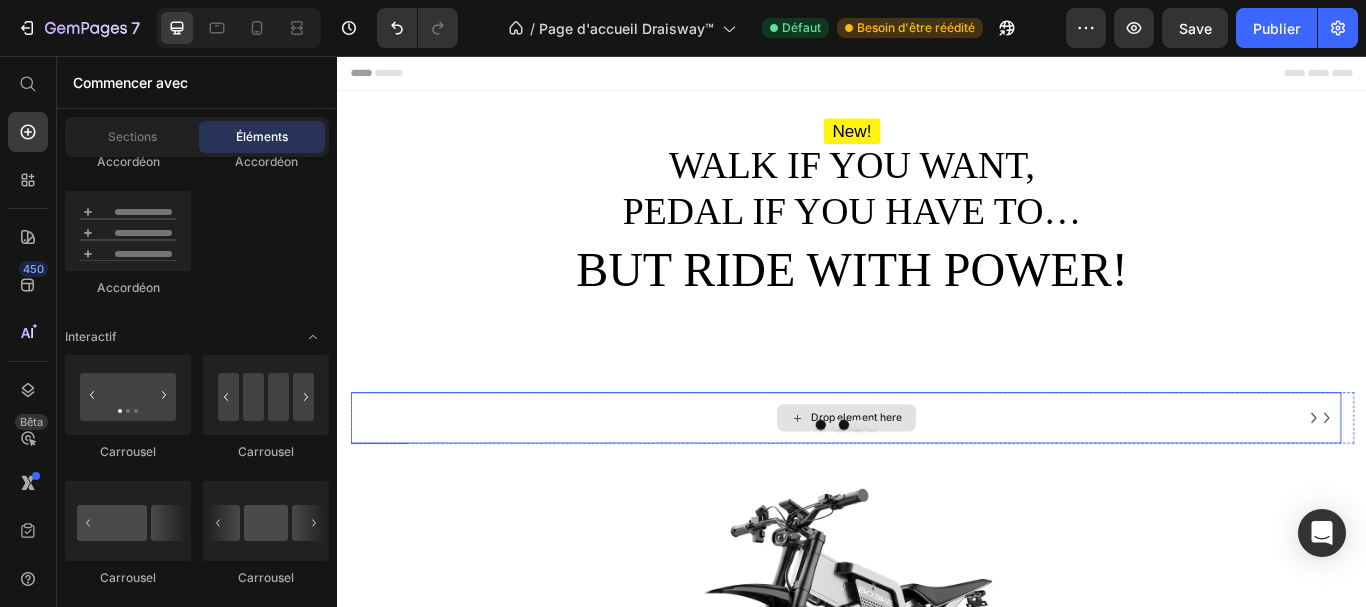 click on "Drop element here" at bounding box center [929, 478] 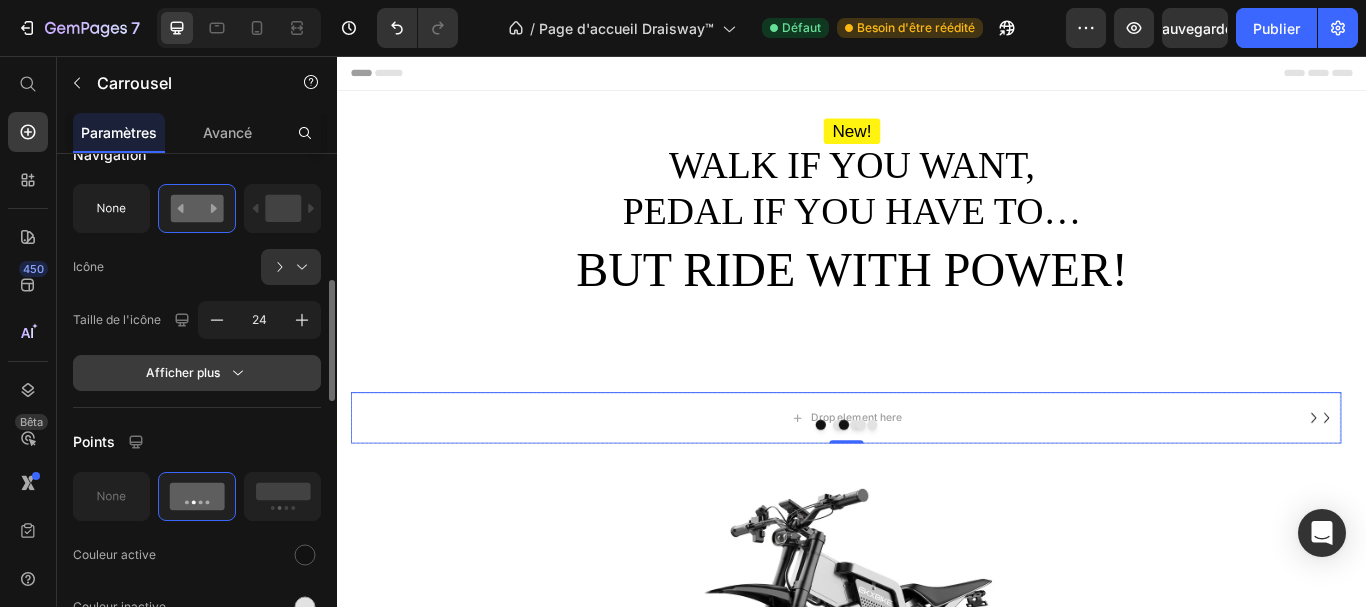 click on "Afficher plus" at bounding box center [197, 373] 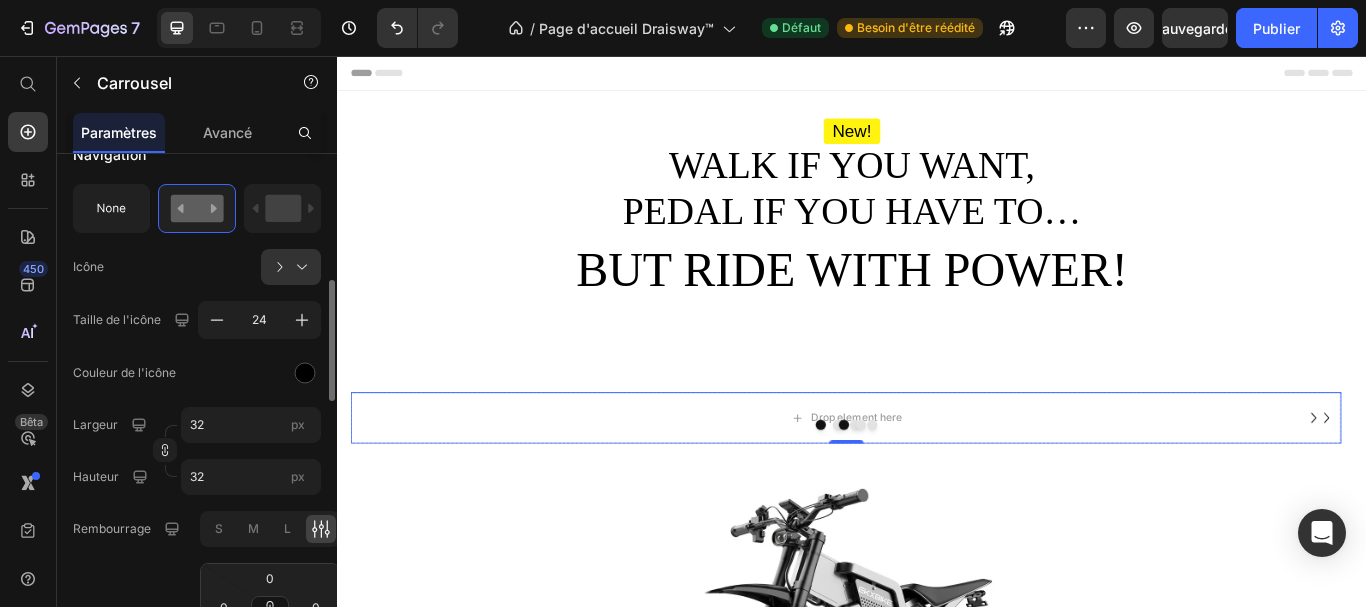 click on "Couleur de l'icône" 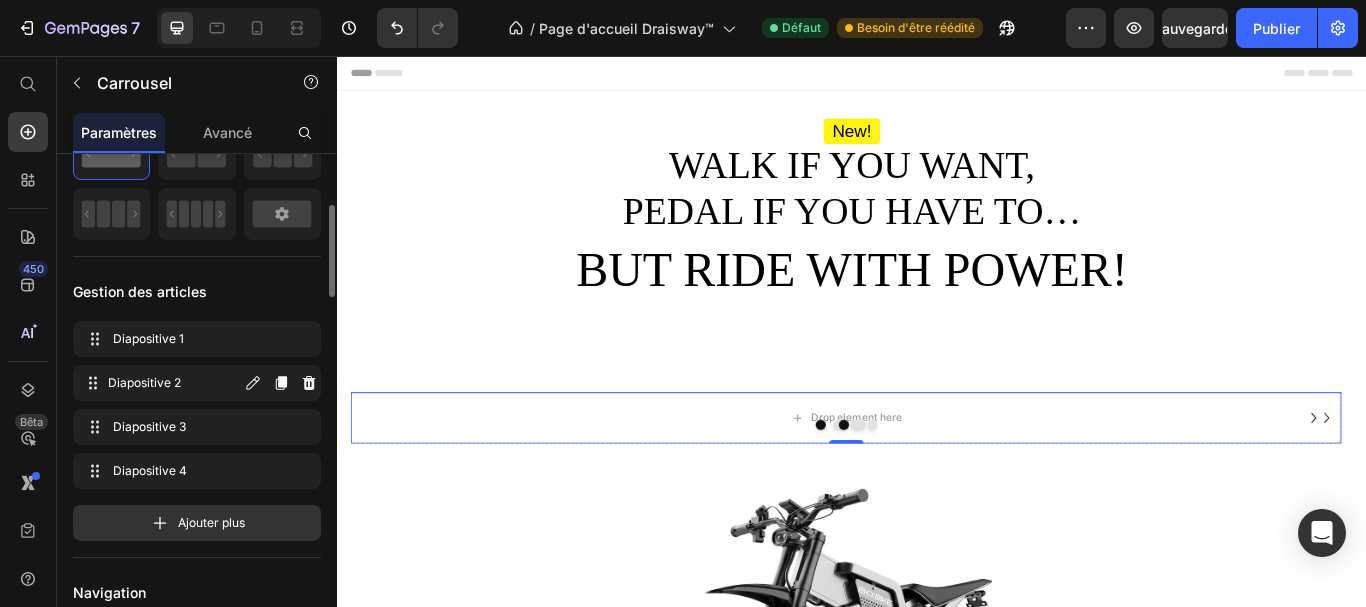 scroll, scrollTop: 120, scrollLeft: 0, axis: vertical 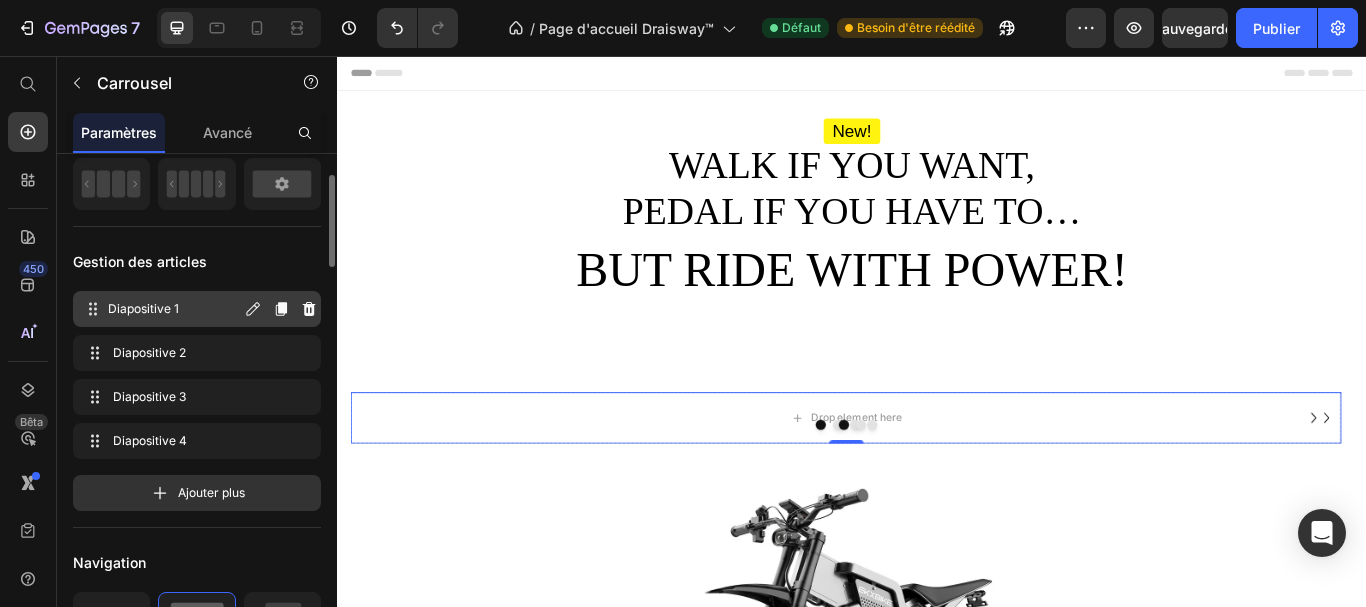click on "Diapositive 1" at bounding box center [174, 309] 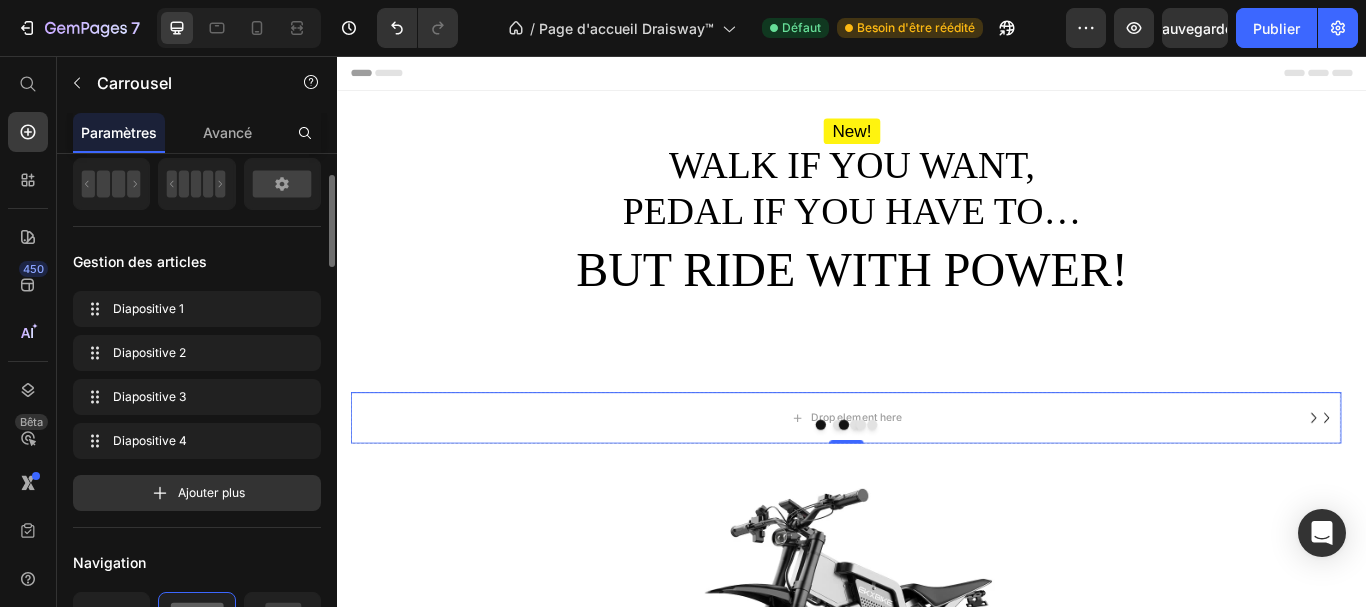 click on "Gestion des articles" at bounding box center (197, 261) 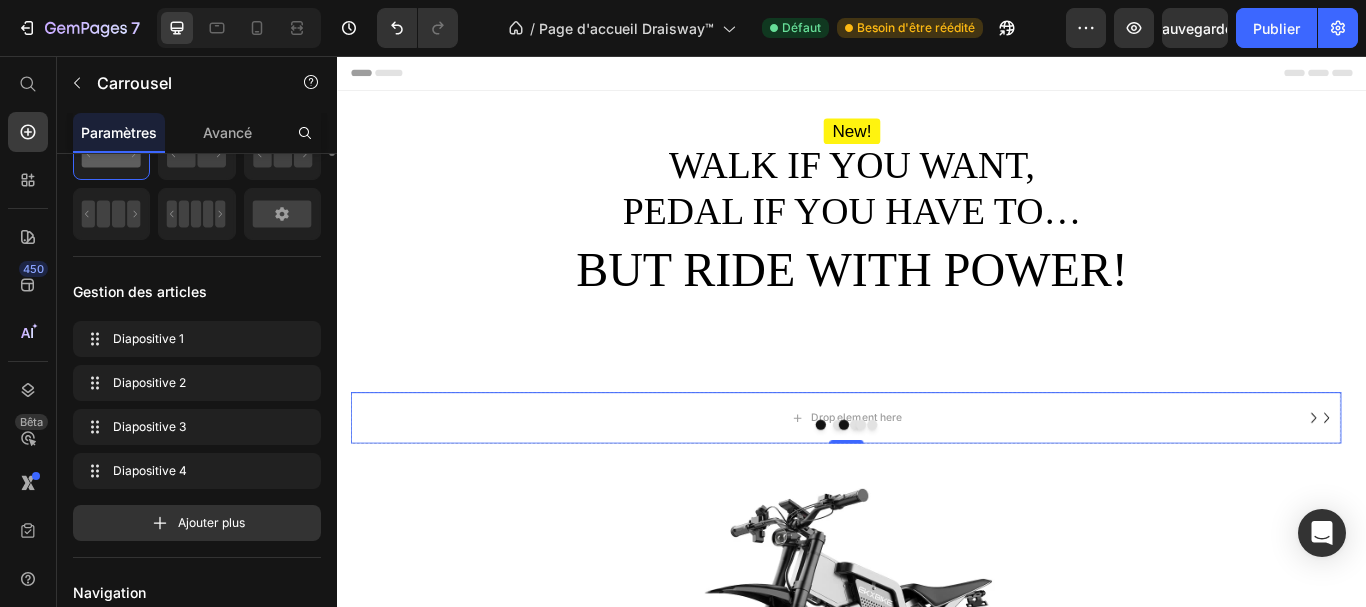 scroll, scrollTop: 0, scrollLeft: 0, axis: both 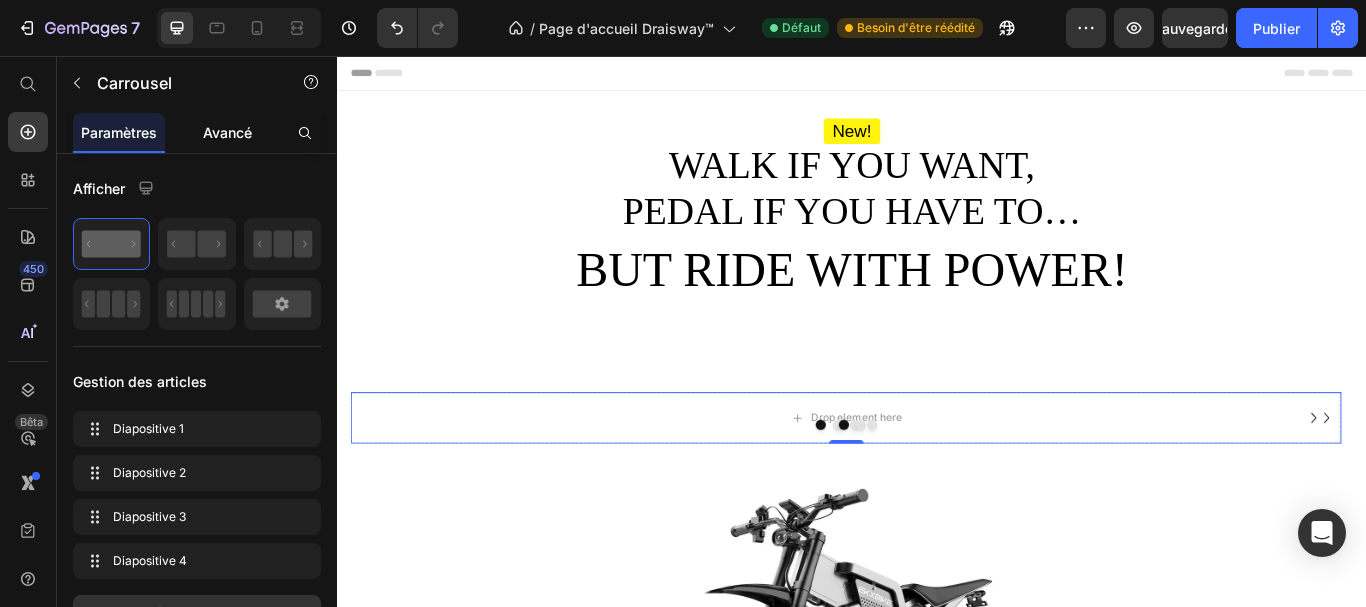 click on "Avancé" at bounding box center (227, 132) 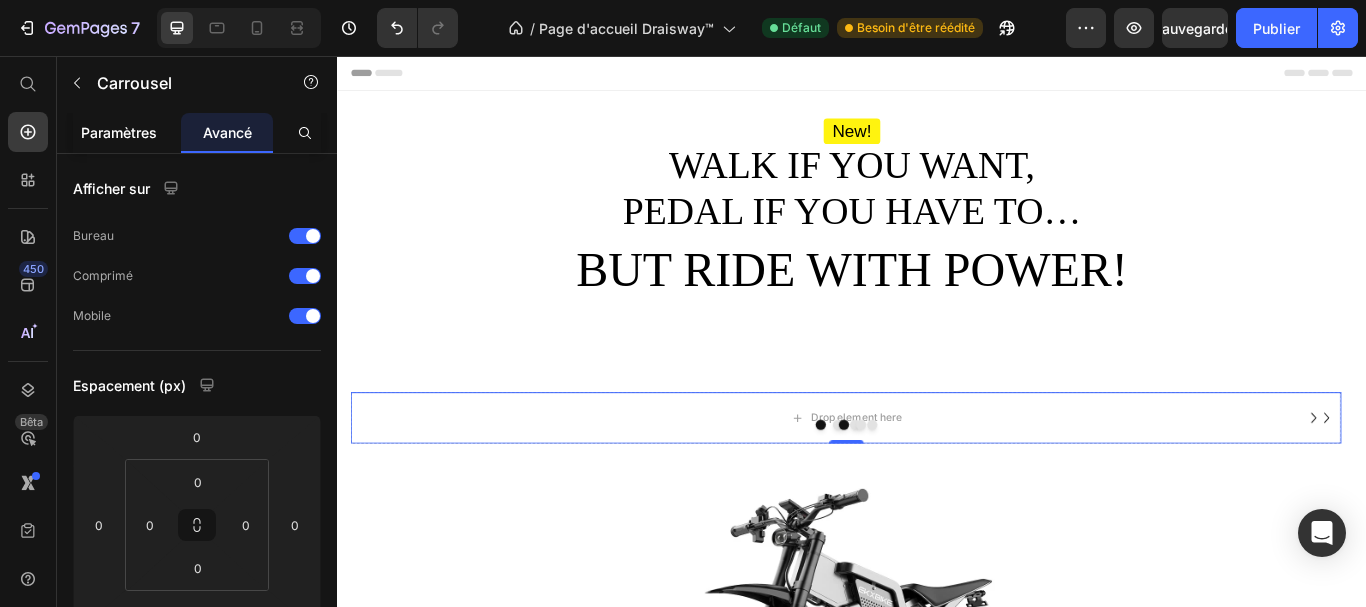 click on "Paramètres" at bounding box center (119, 132) 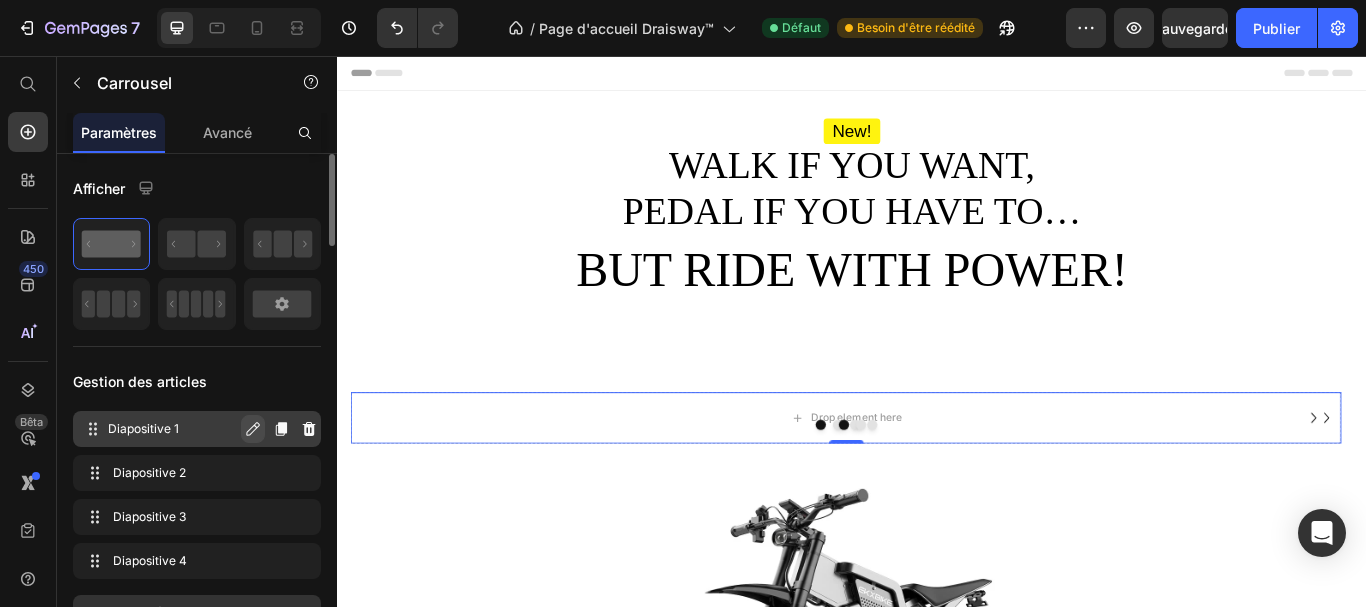 click 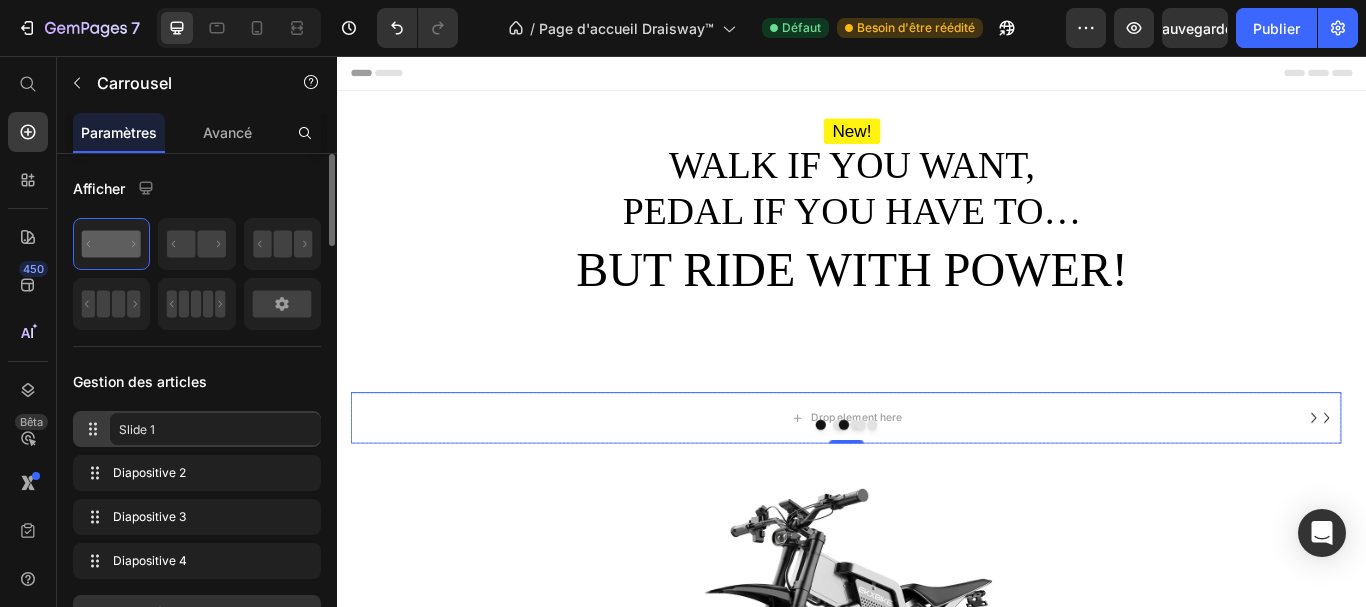 click on "Gestion des articles" at bounding box center [197, 381] 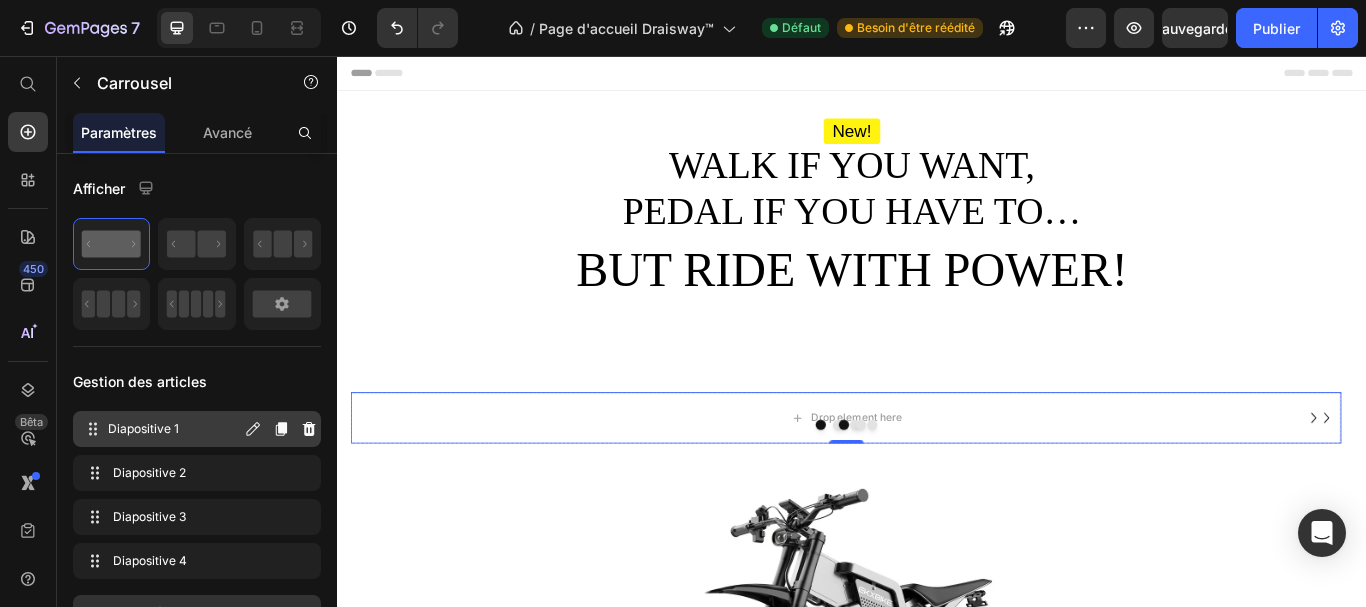 click on "Diapositive 1" at bounding box center (143, 428) 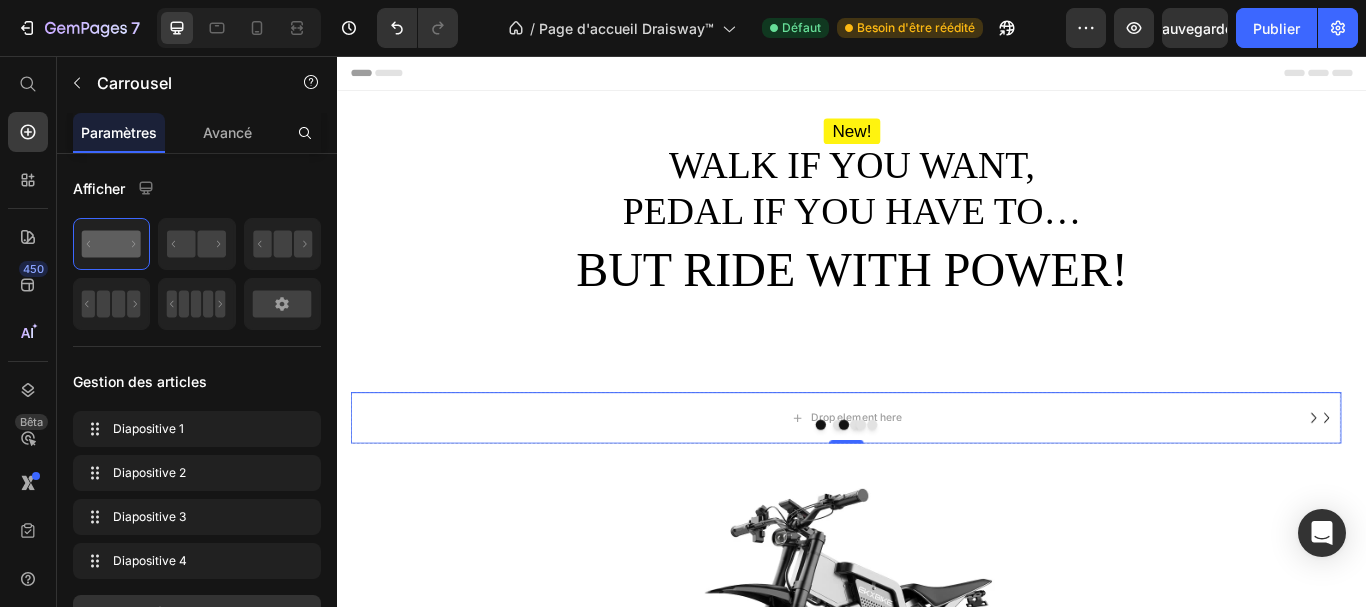 click 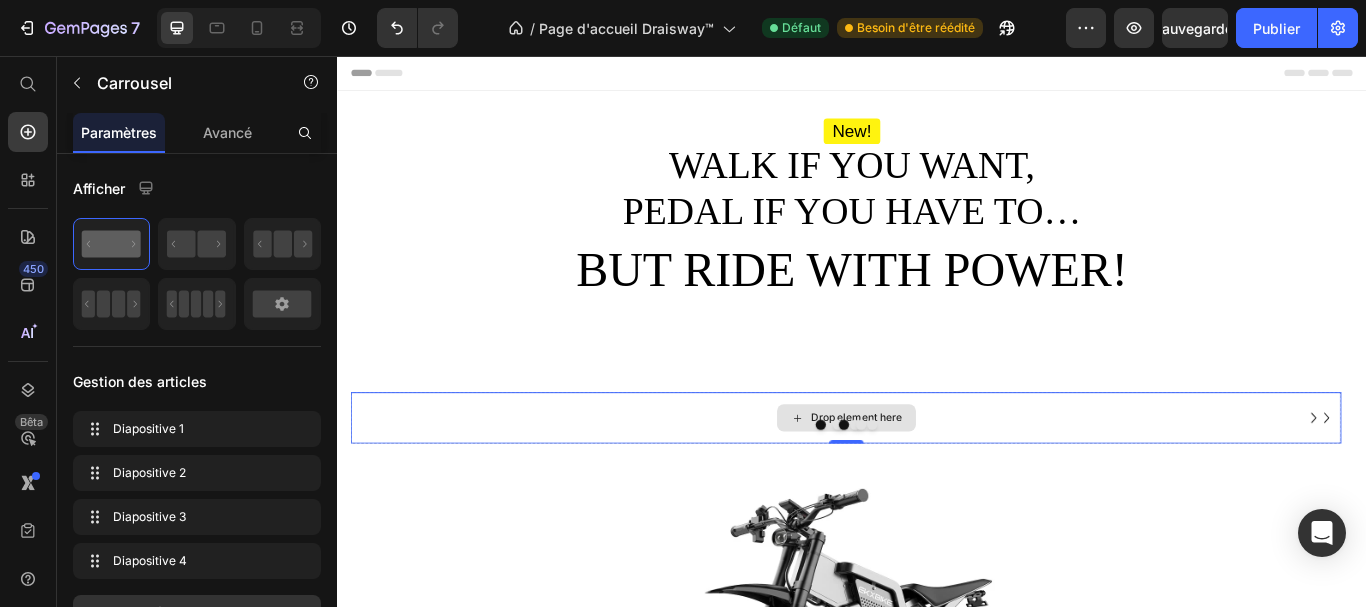 click on "Drop element here" at bounding box center (929, 478) 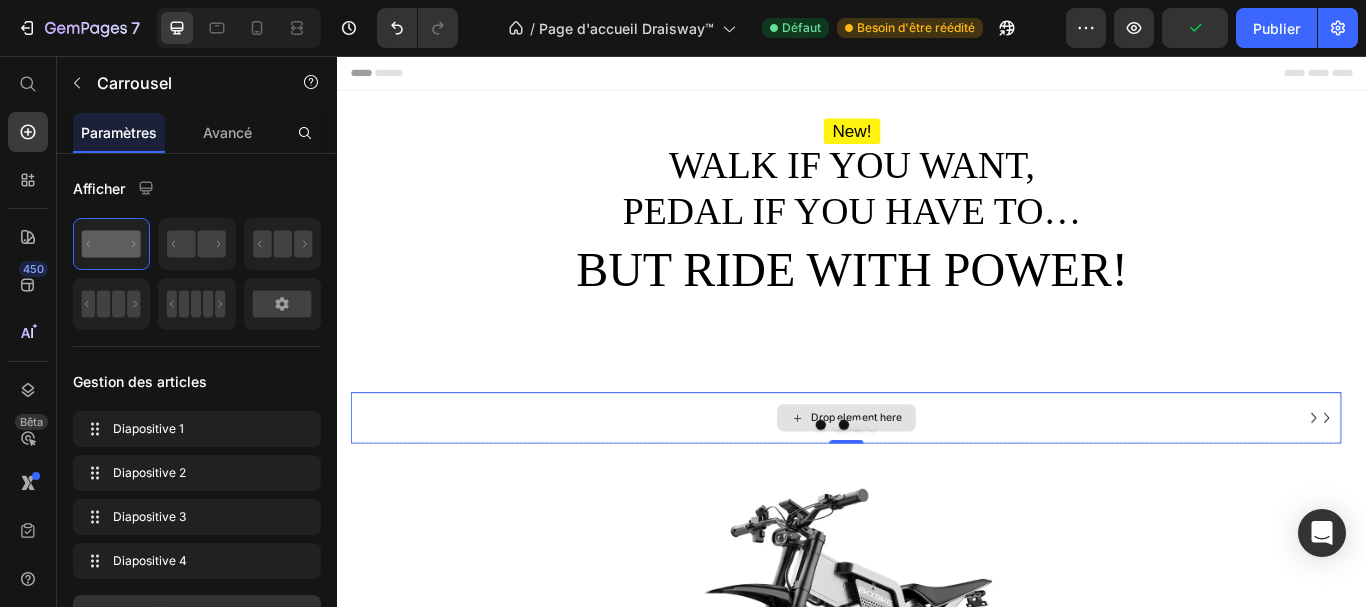 click on "Drop element here" at bounding box center [929, 478] 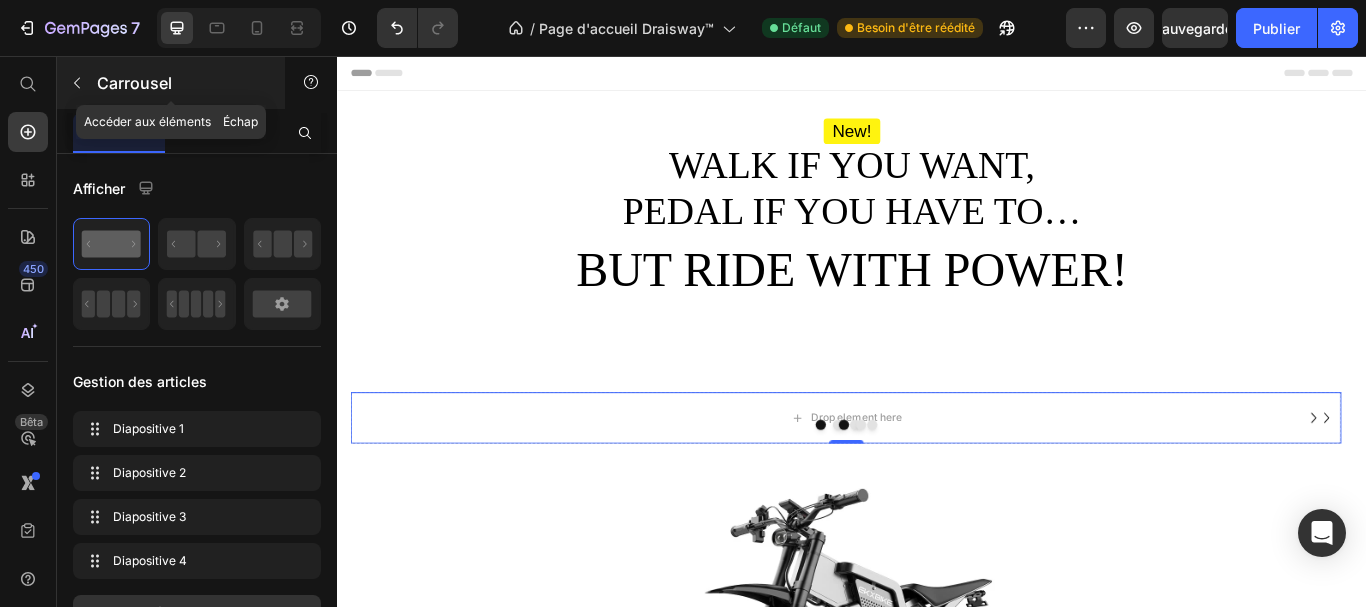 click 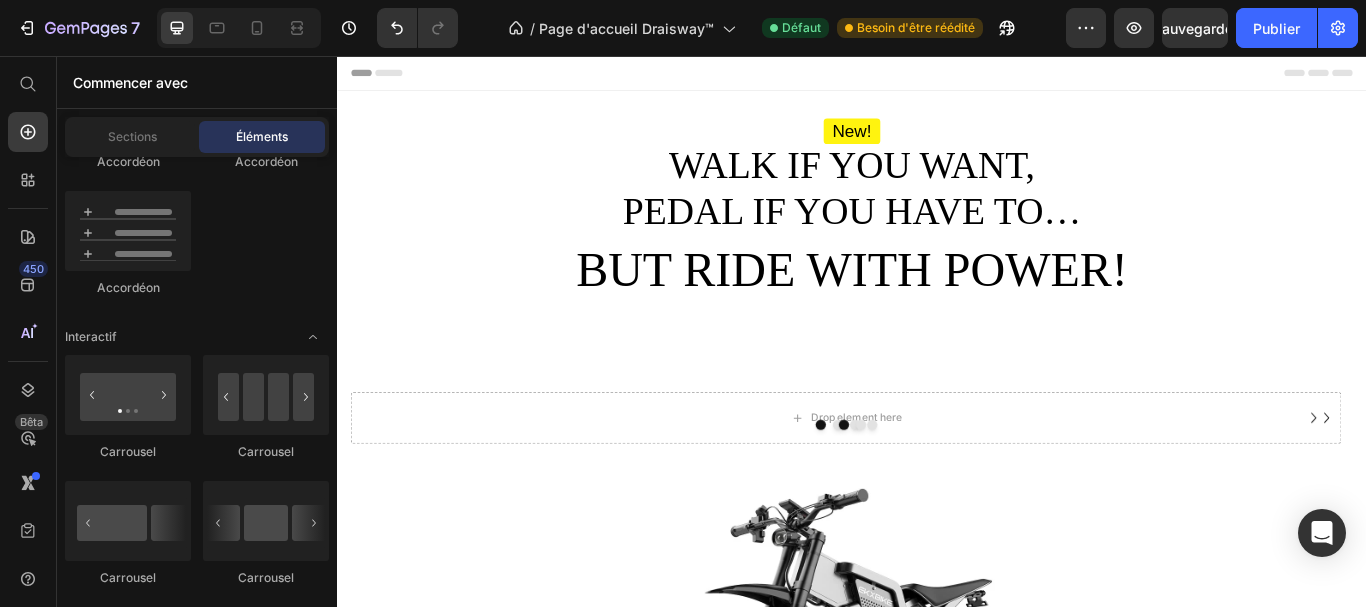 click on "Liste des articles
Liste avancée
Accordéon
Accordéon
Accordéon" 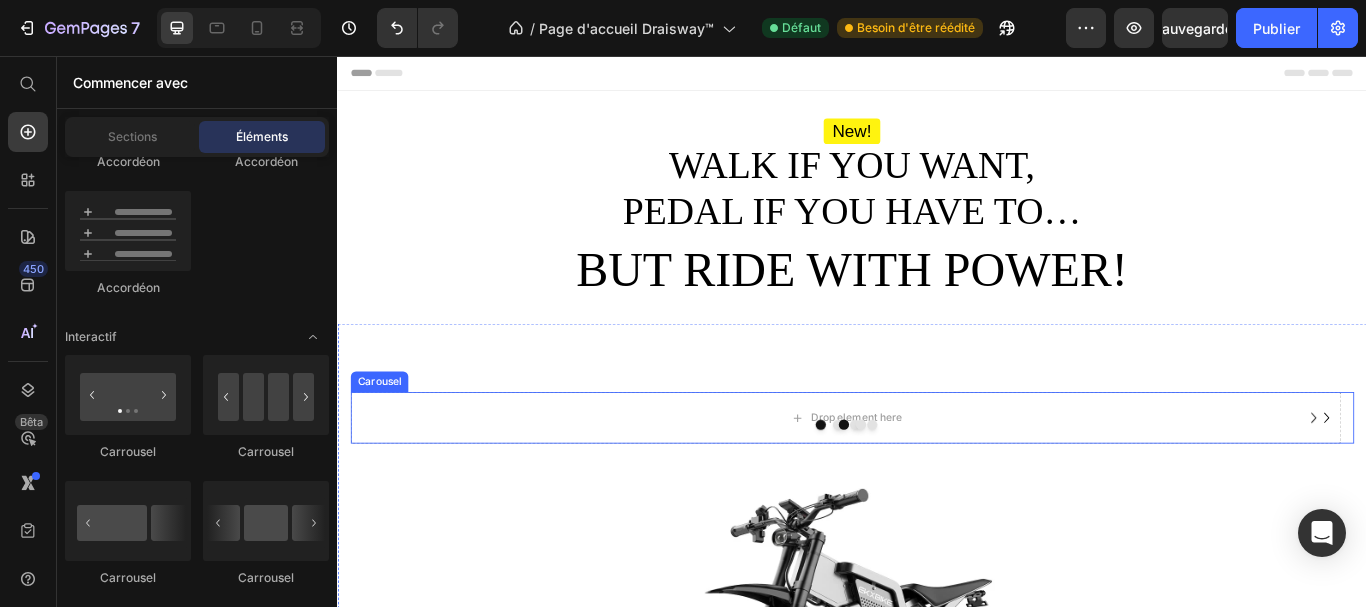 click at bounding box center [937, 486] 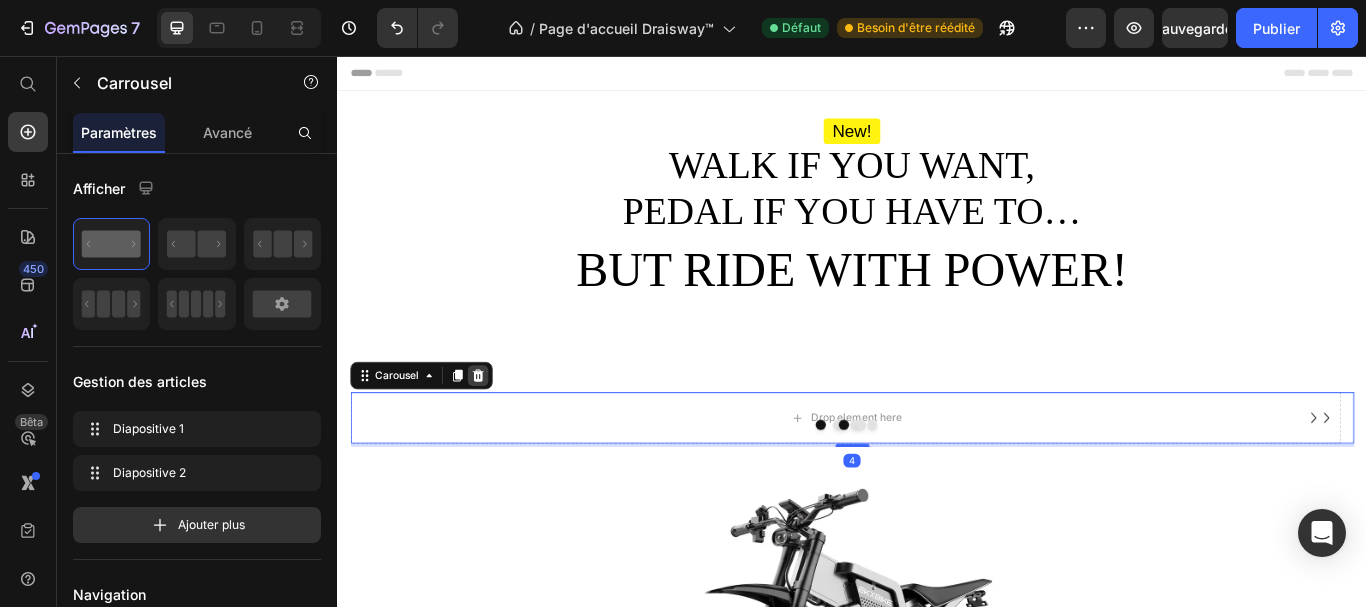 click 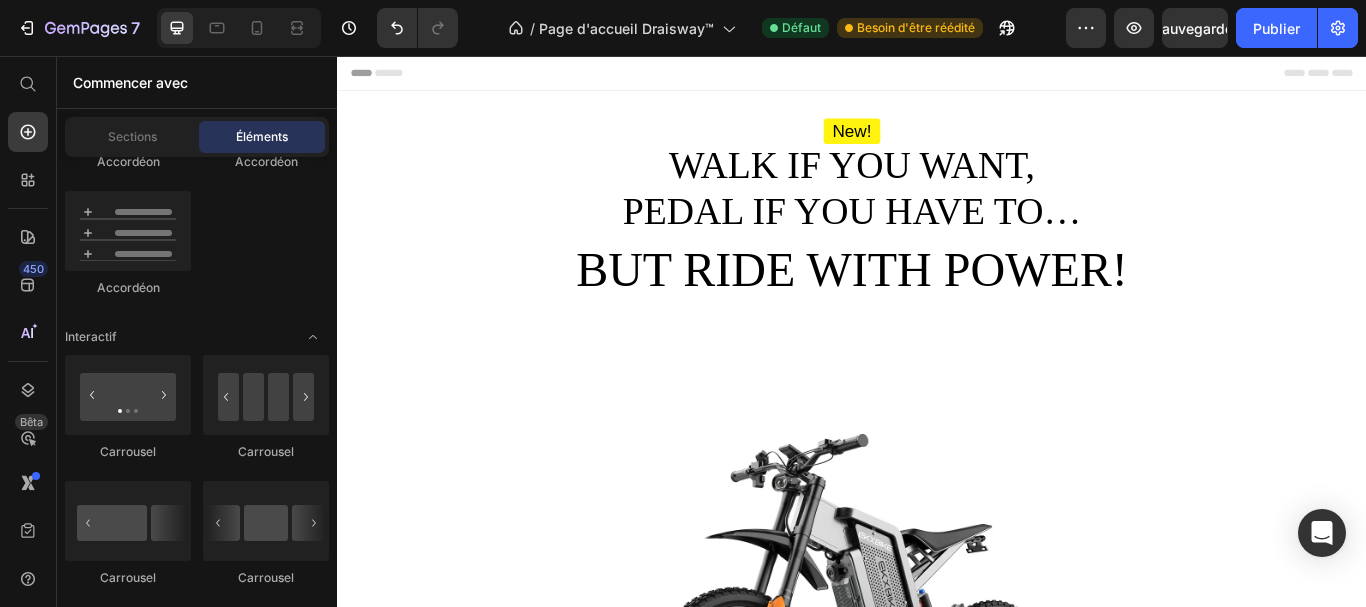 click on "Liste des articles
Liste avancée
Accordéon
Accordéon
Accordéon" 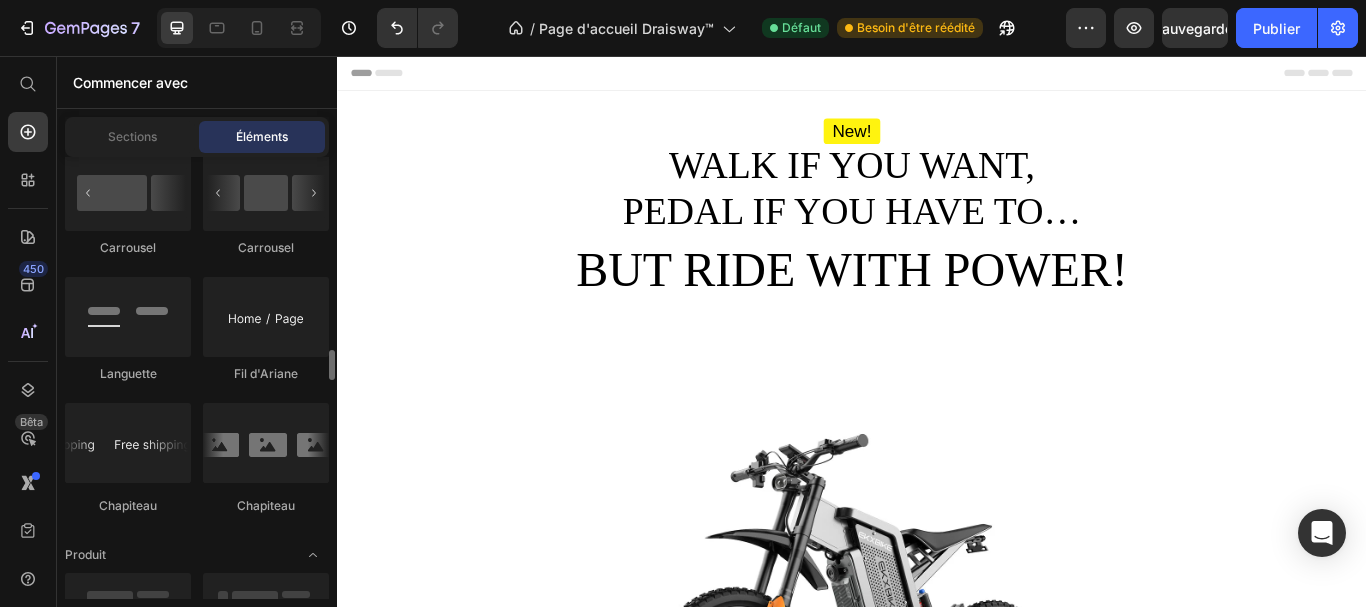 scroll, scrollTop: 2366, scrollLeft: 0, axis: vertical 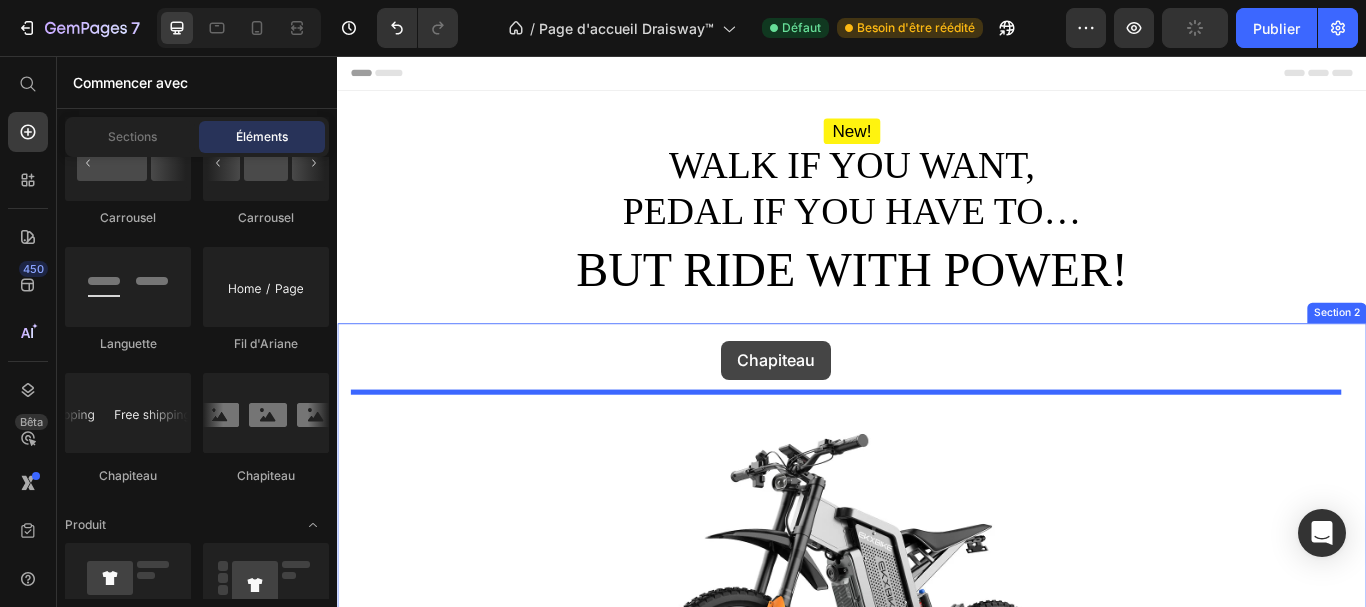 drag, startPoint x: 616, startPoint y: 500, endPoint x: 785, endPoint y: 388, distance: 202.74368 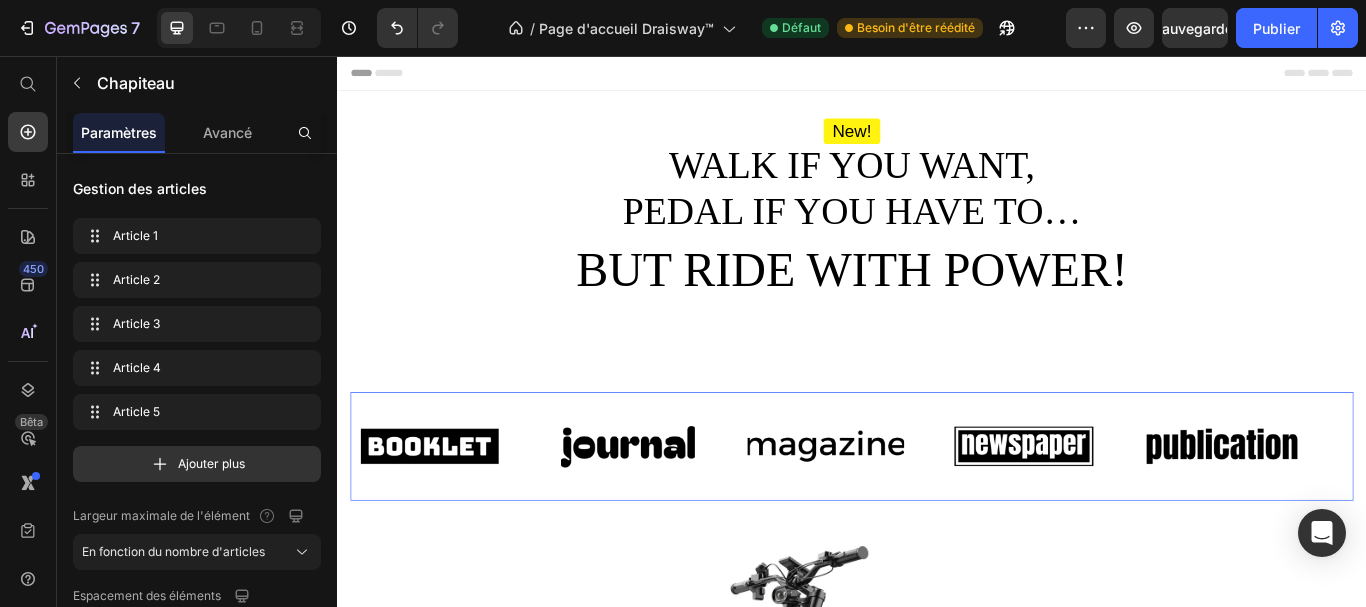 click at bounding box center [675, 511] 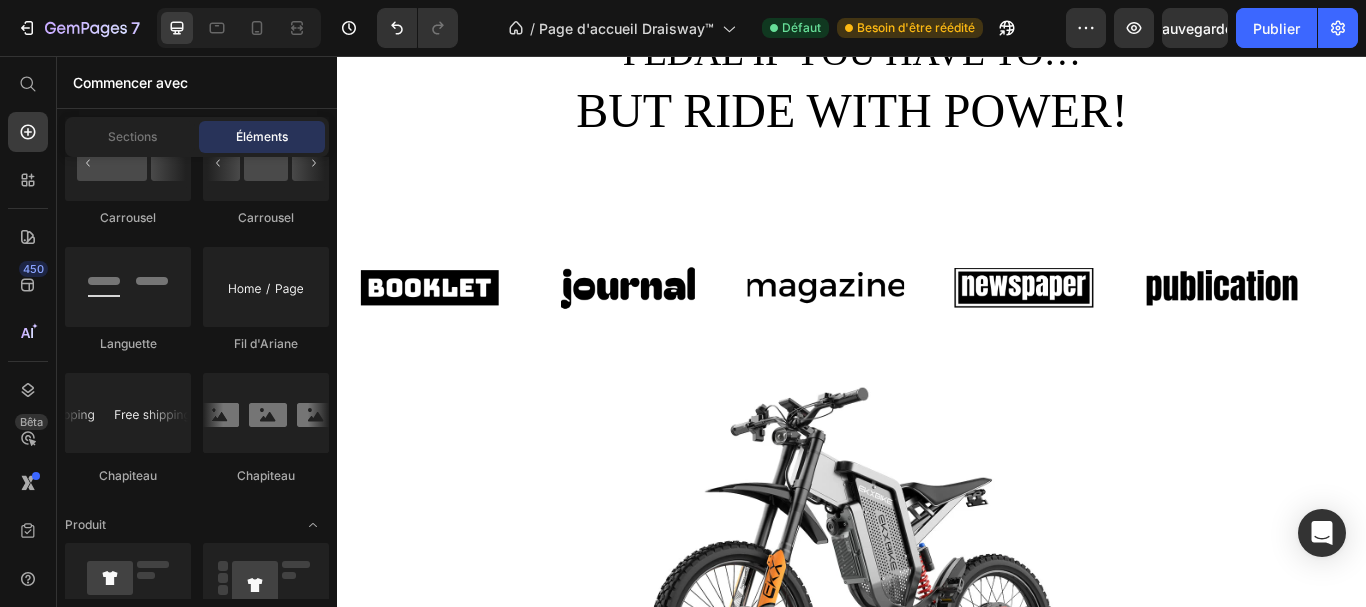 scroll, scrollTop: 0, scrollLeft: 0, axis: both 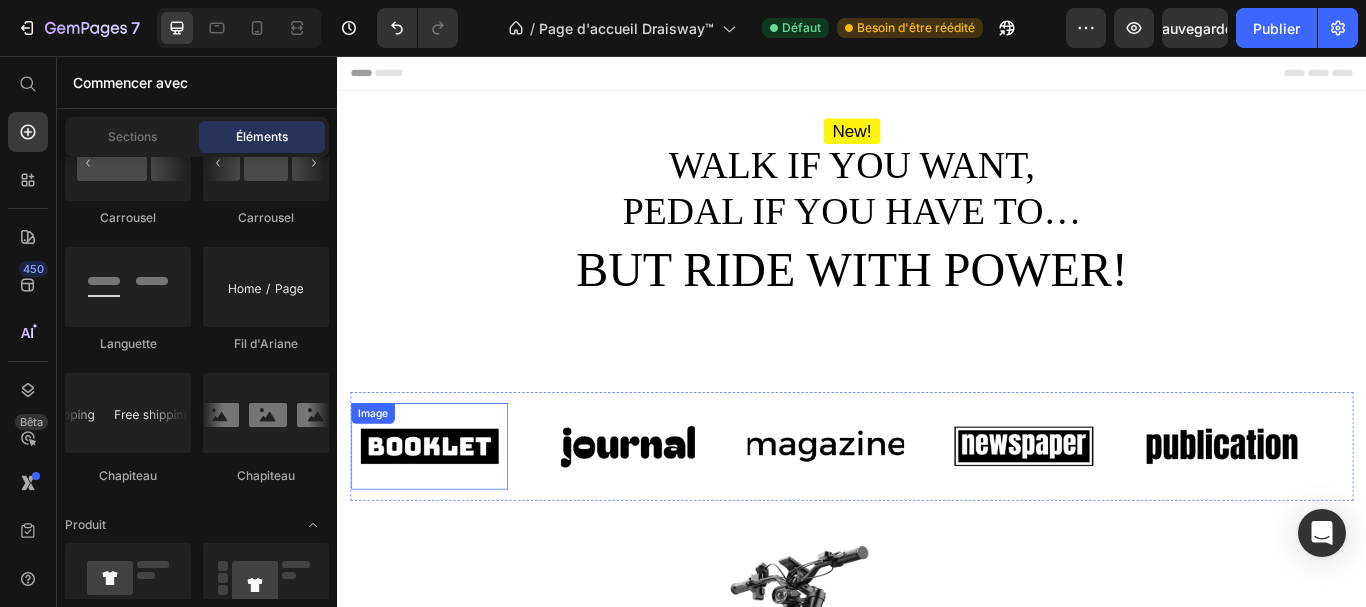 click at bounding box center (444, 511) 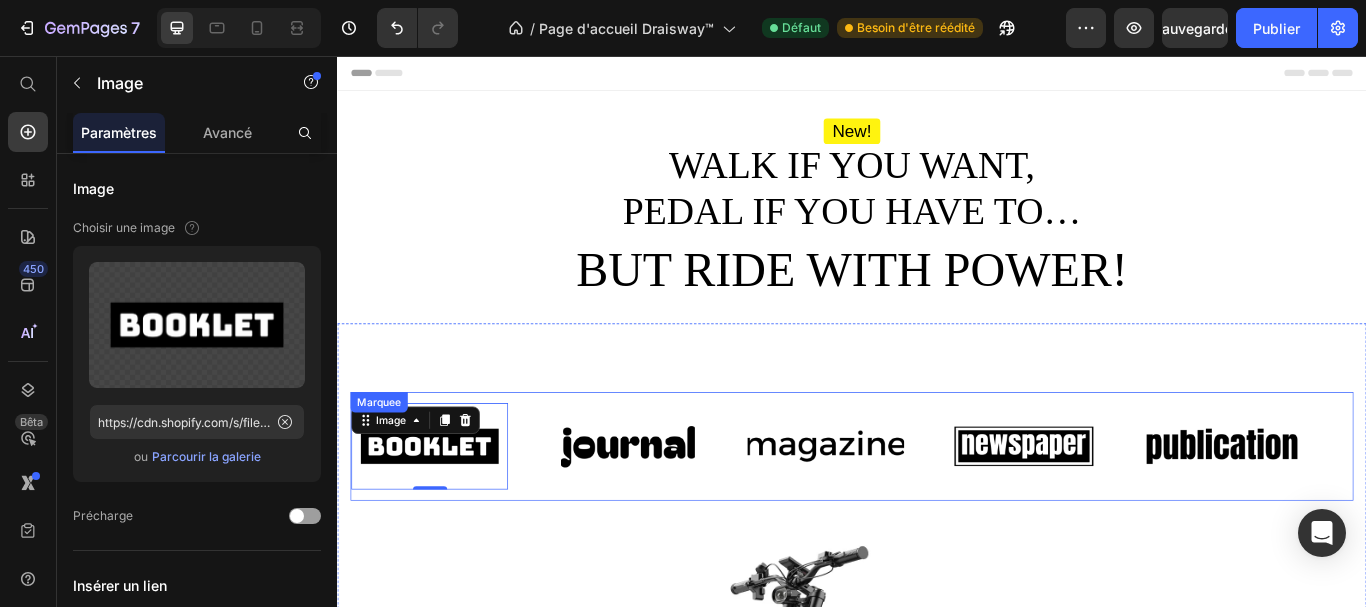 click on "Image" at bounding box center [699, 511] 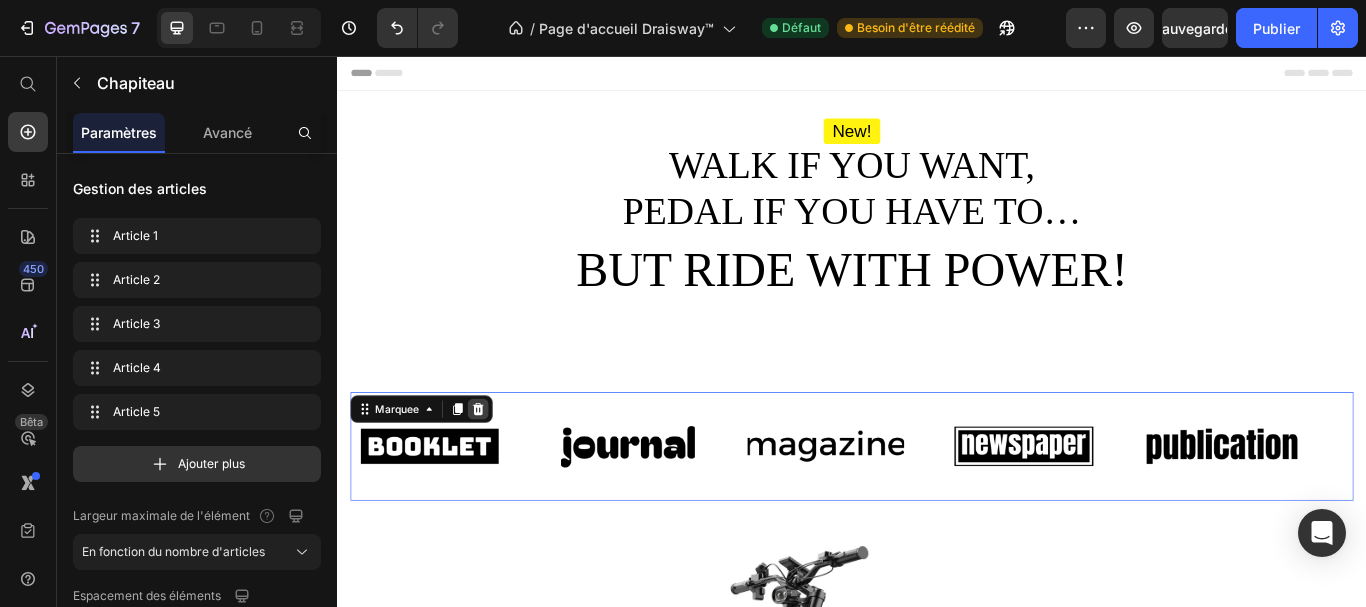click 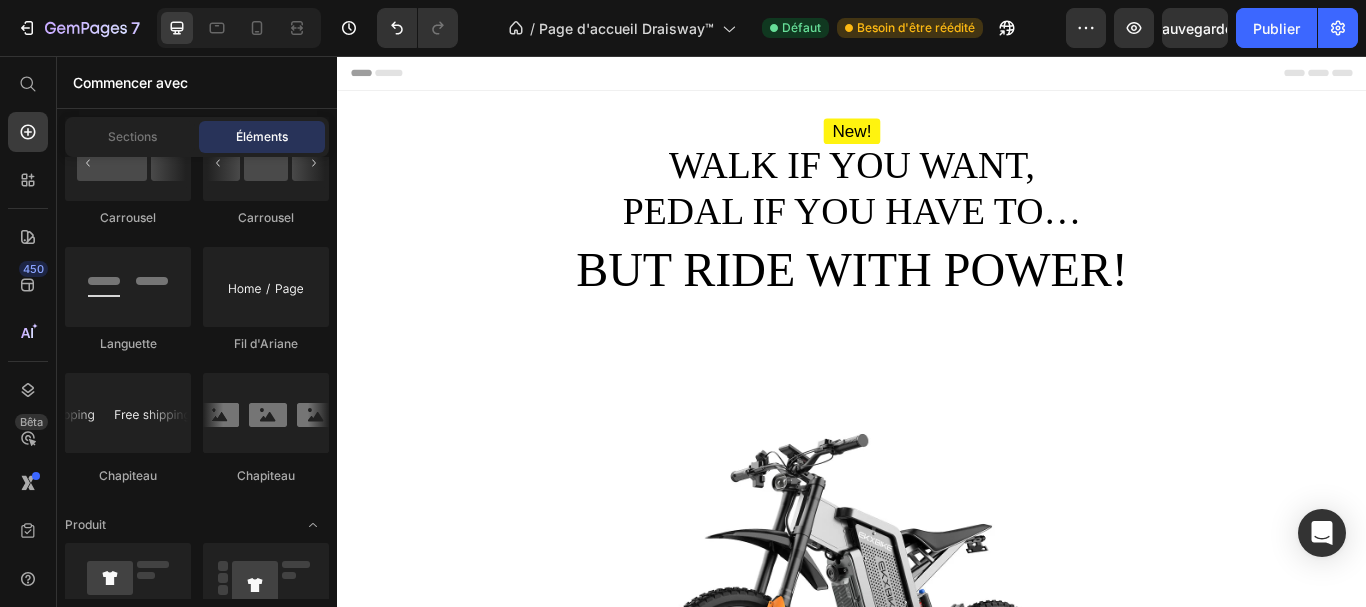 click on "Carrousel
Carrousel
Carrousel
Carrousel
Languette
Fil d'Ariane
Chapiteau" 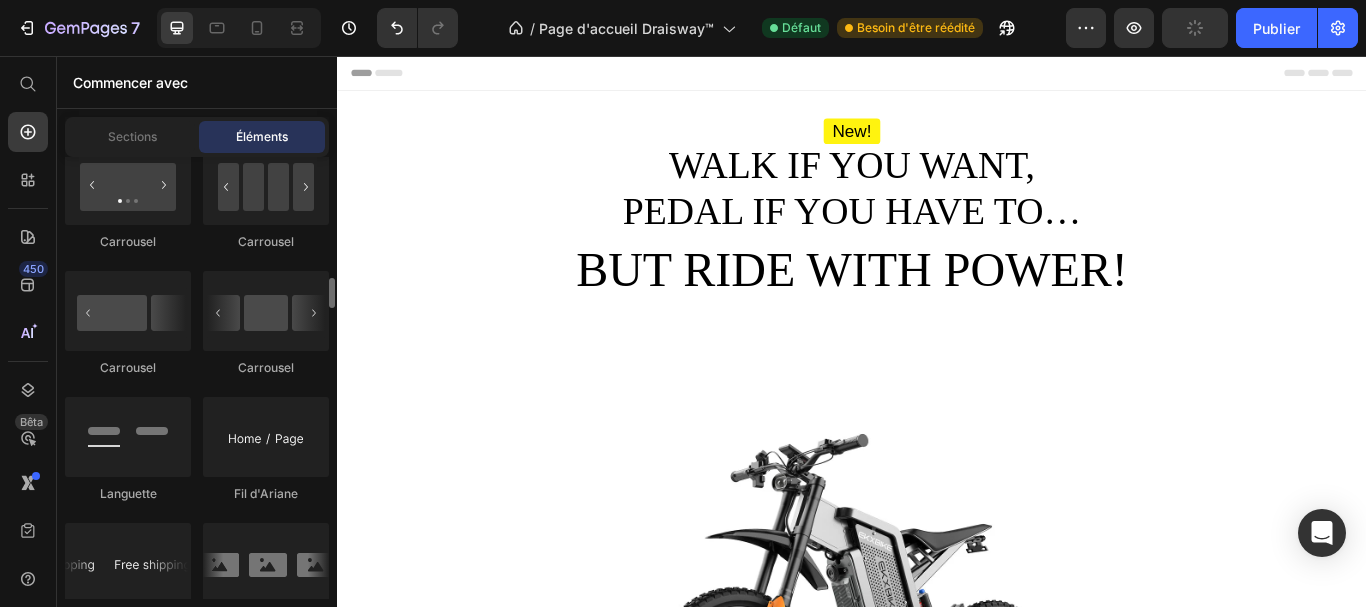 scroll, scrollTop: 2186, scrollLeft: 0, axis: vertical 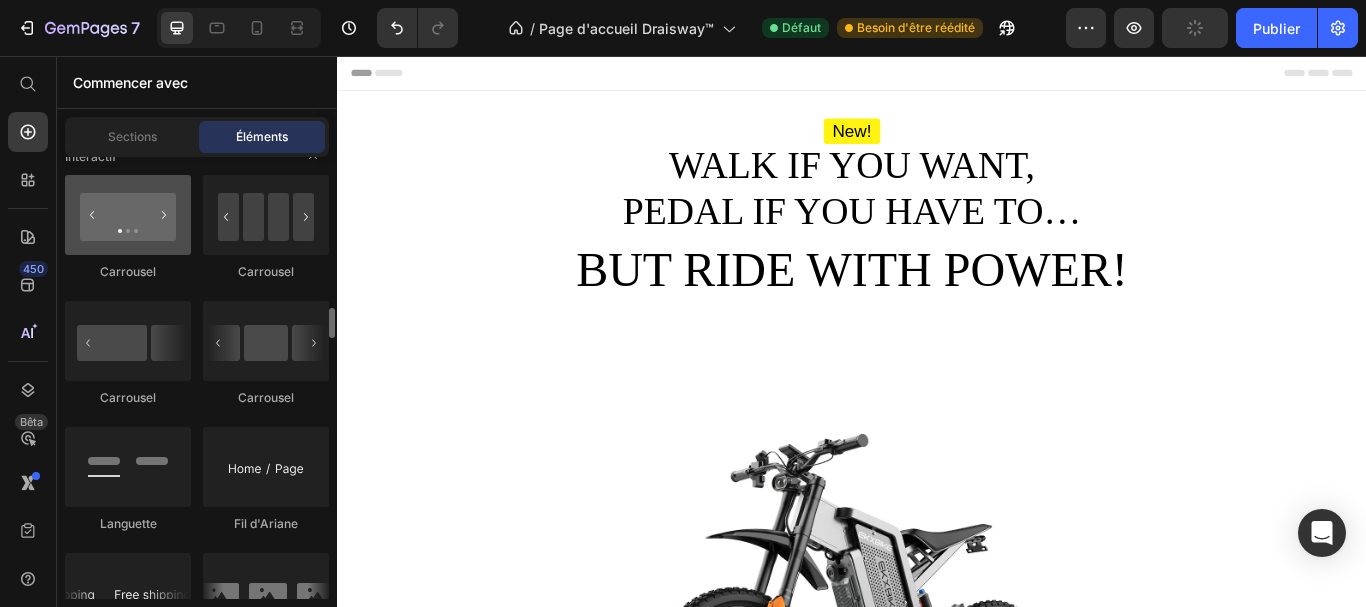 click at bounding box center [128, 215] 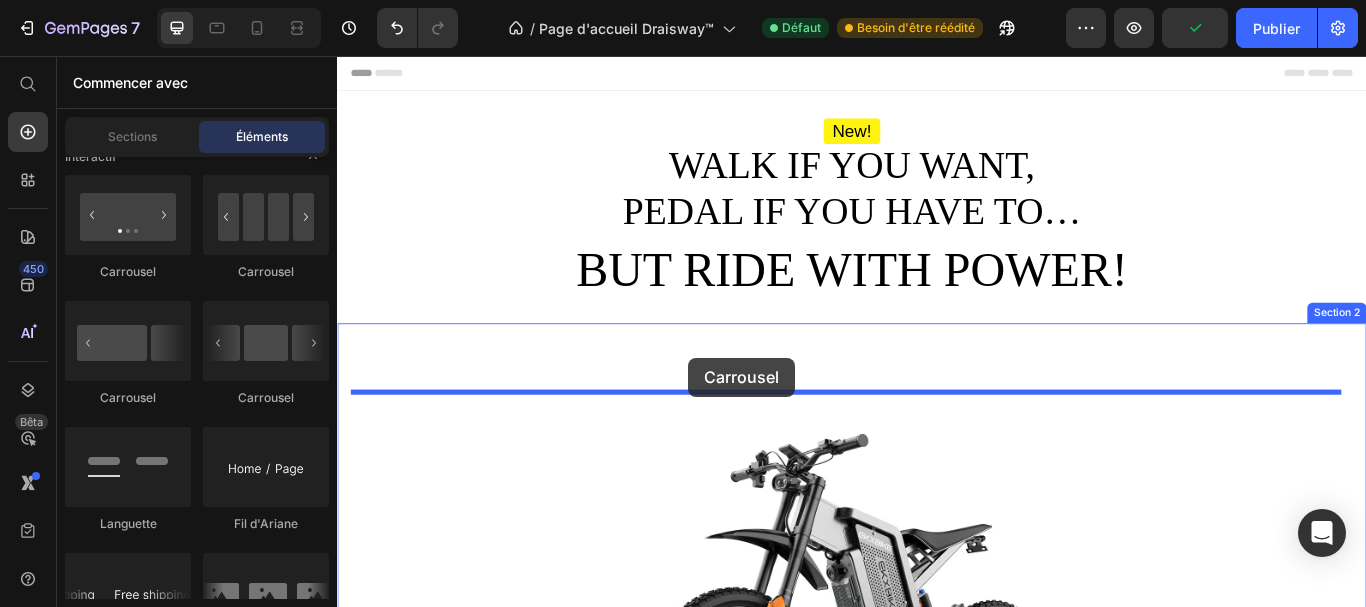 drag, startPoint x: 468, startPoint y: 297, endPoint x: 746, endPoint y: 408, distance: 299.34094 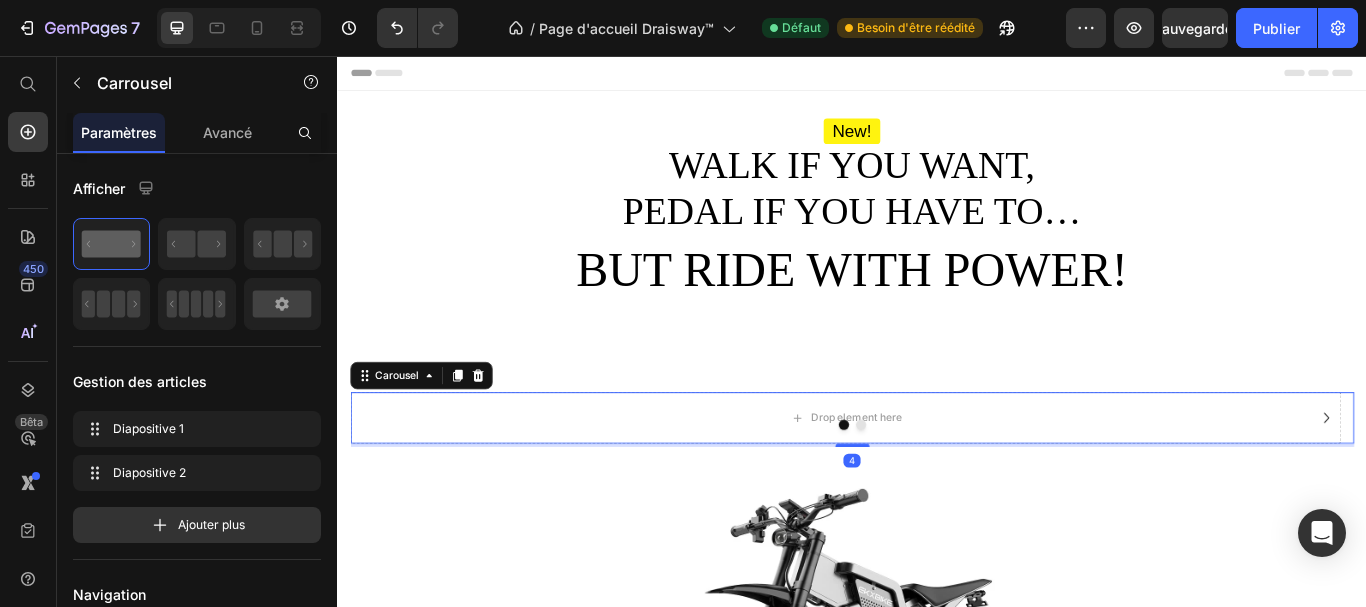 click at bounding box center (937, 486) 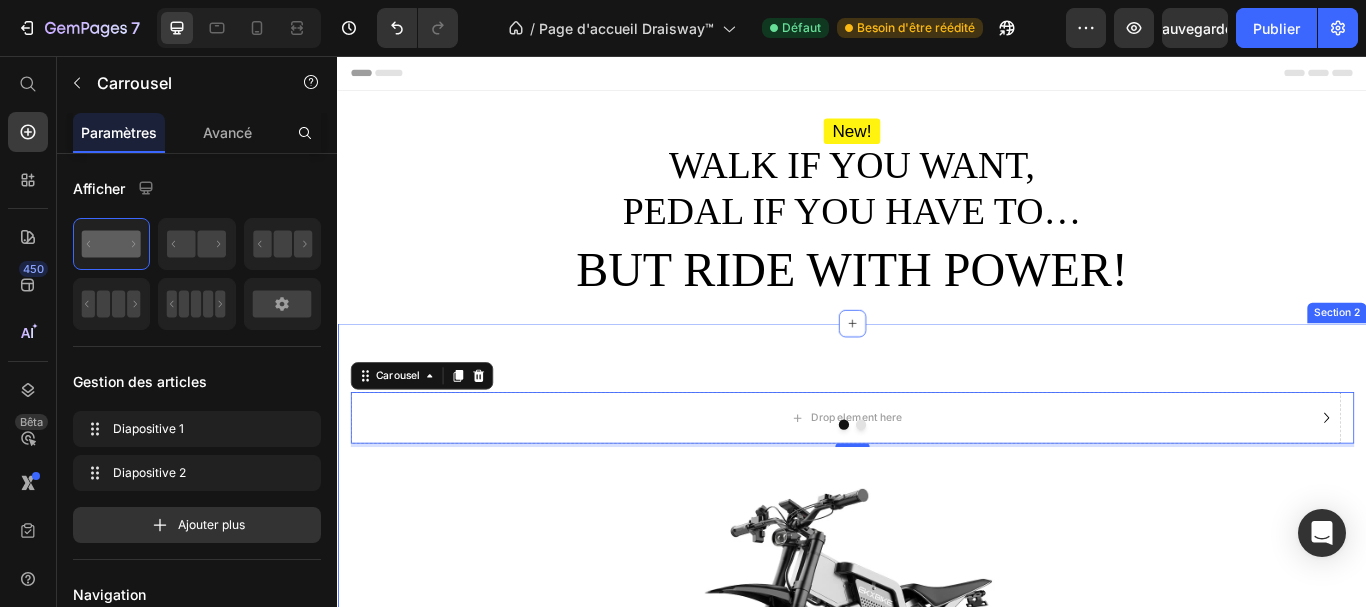 click on "Image Comparison   4 Image                Icon                Icon                Icon                Icon                Icon Icon List Hoz
I bought both X20 and X21. EKXBike customer service is the best, always supportive and responsive to all my questions and requirements. Highly recommended and highly appreciated customer service. Thank you 🙏”
— [NAME], 36 Ans, [COUNTRY]
Custom Code Image
Test it on all the sites –  money-back guarantee!
Custom Code Row Image
Test it on any terrain –  guaranteed or refunded
Custom Code Row Image
More than  2 000 satisfied customers  every day
Custom Code Row Row
Publish the page to see the content.
Custom Code Row 00 Days 10 Hours 32 Minutes 20 Seconds Countdown Timer Order My X21 MAX™ Button Image Section 2" at bounding box center (937, 1101) 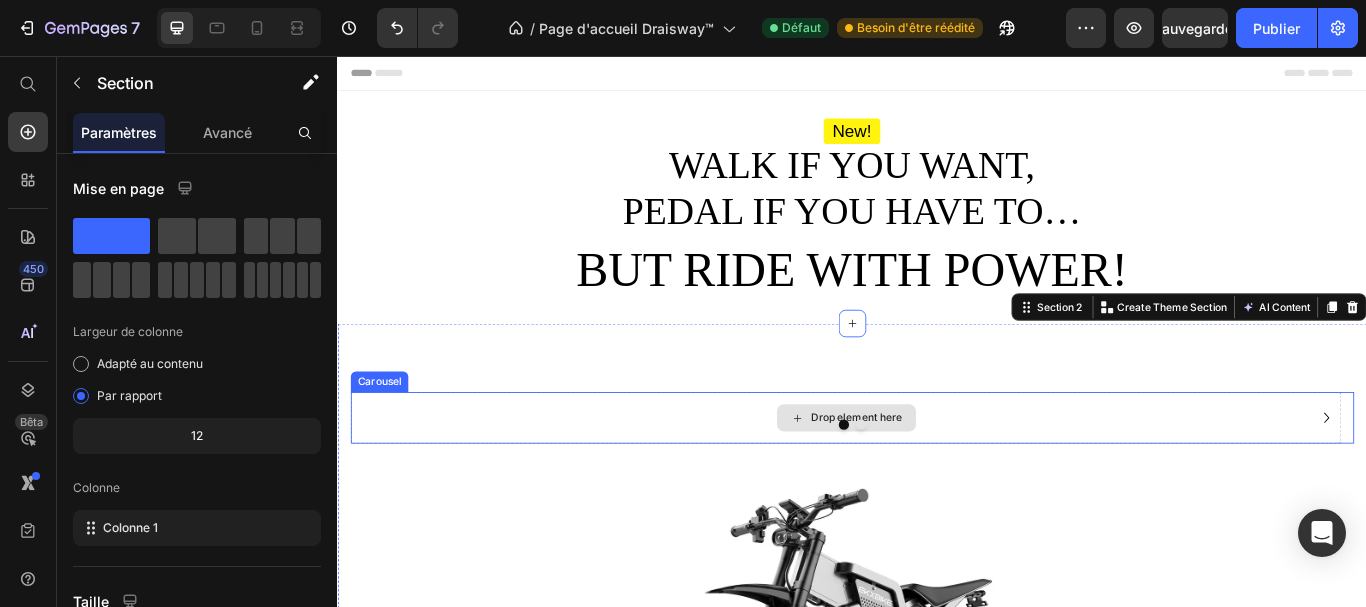 click on "Drop element here" at bounding box center (929, 478) 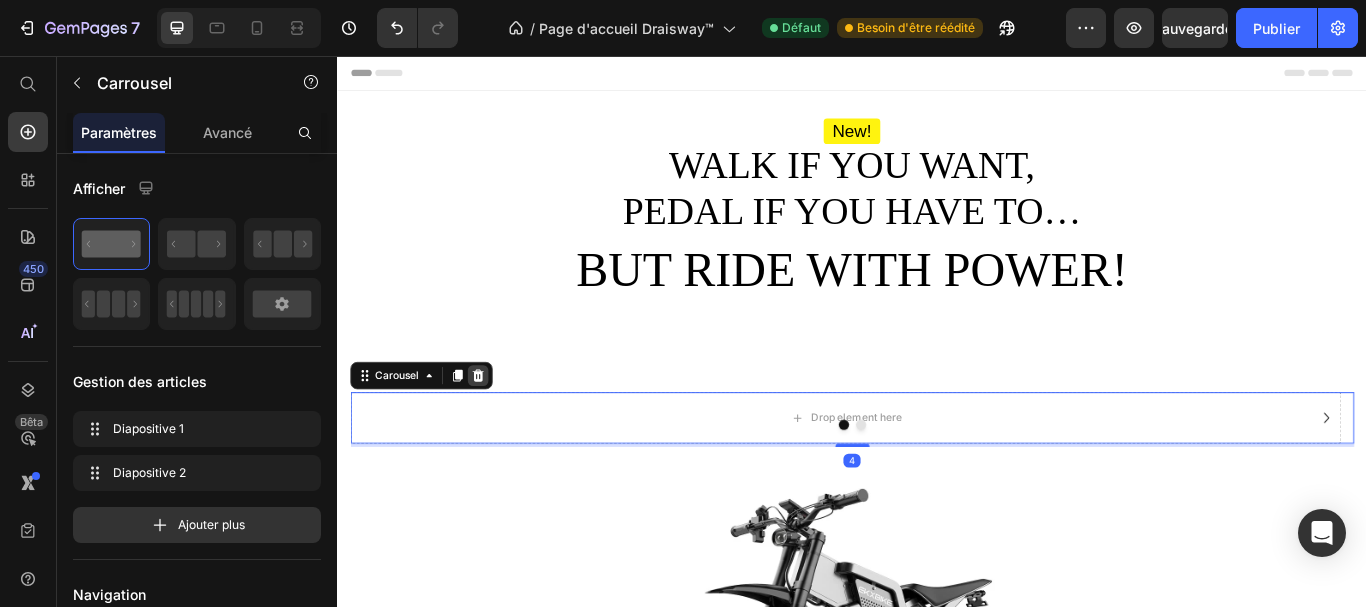 click 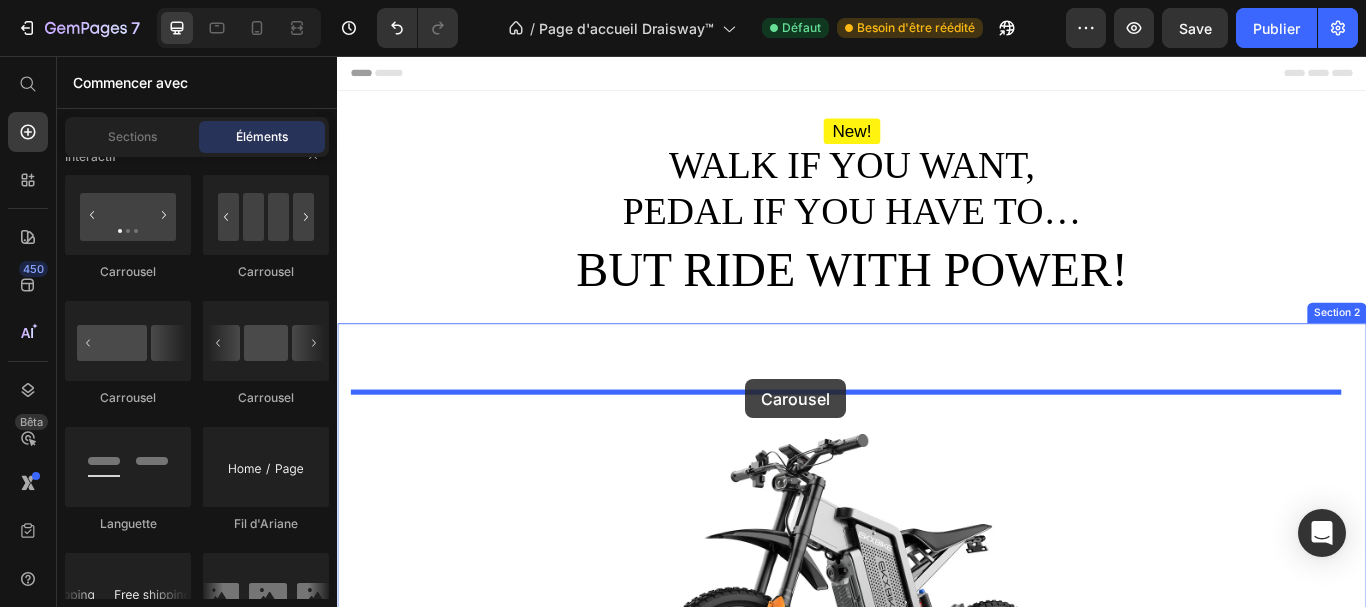 drag, startPoint x: 728, startPoint y: 499, endPoint x: 813, endPoint y: 433, distance: 107.61505 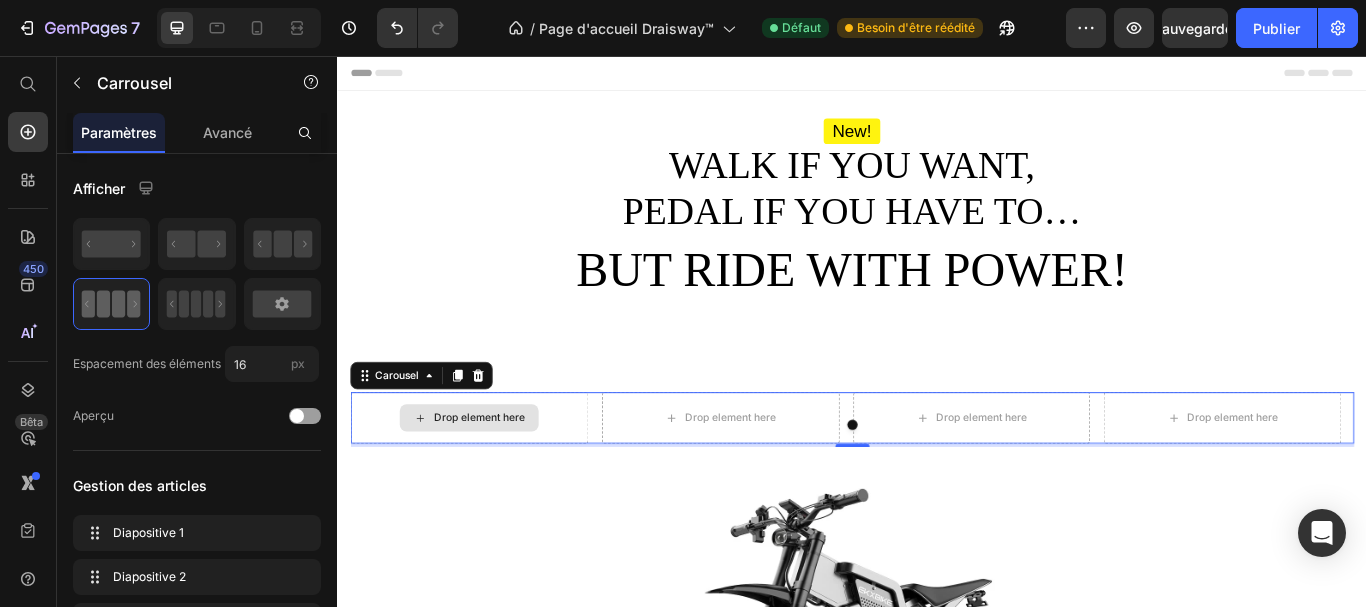 click on "Drop element here" at bounding box center (502, 478) 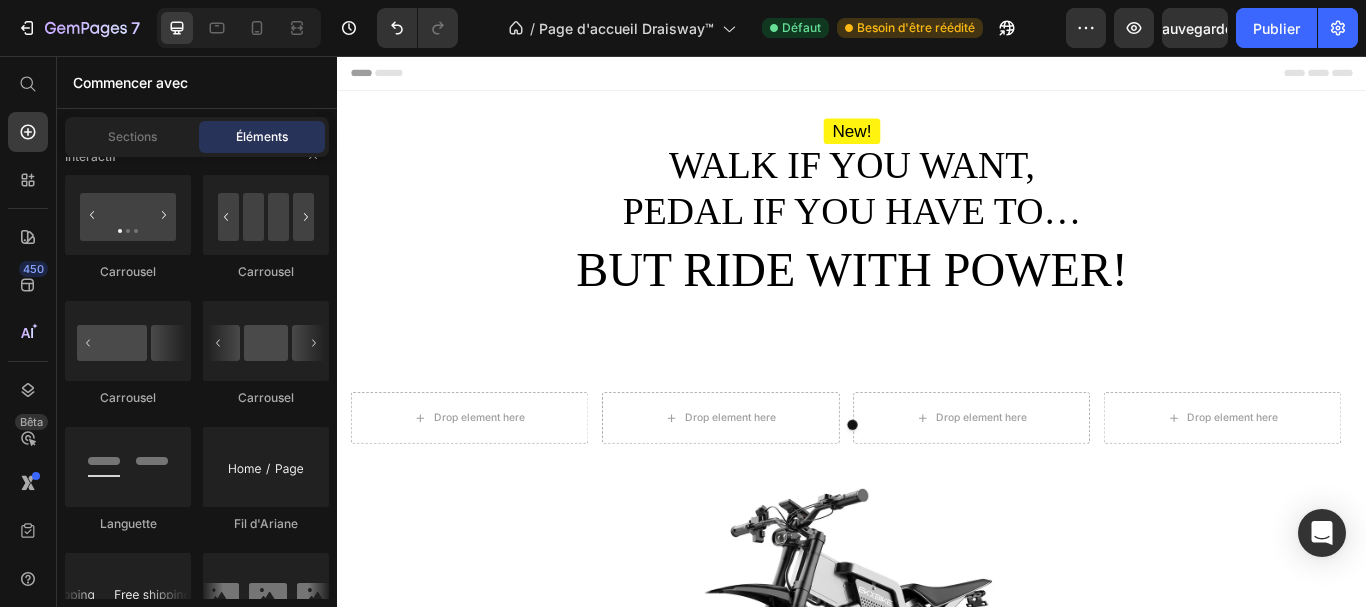 click on "Carrousel" 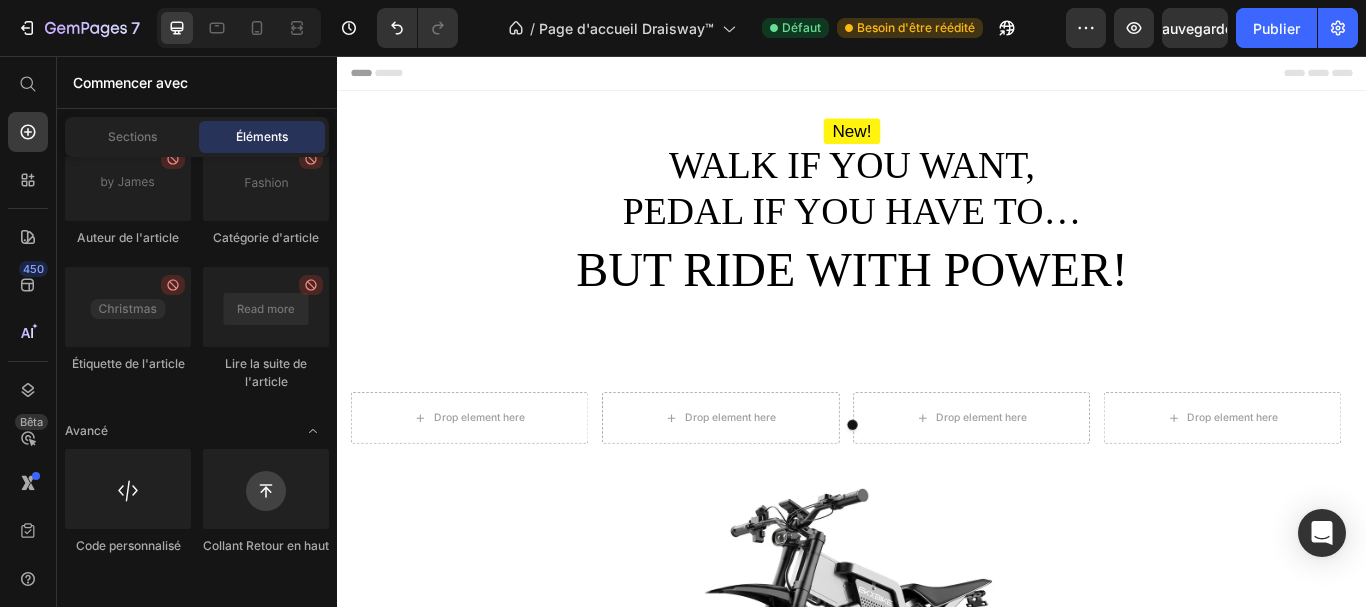 scroll, scrollTop: 5952, scrollLeft: 0, axis: vertical 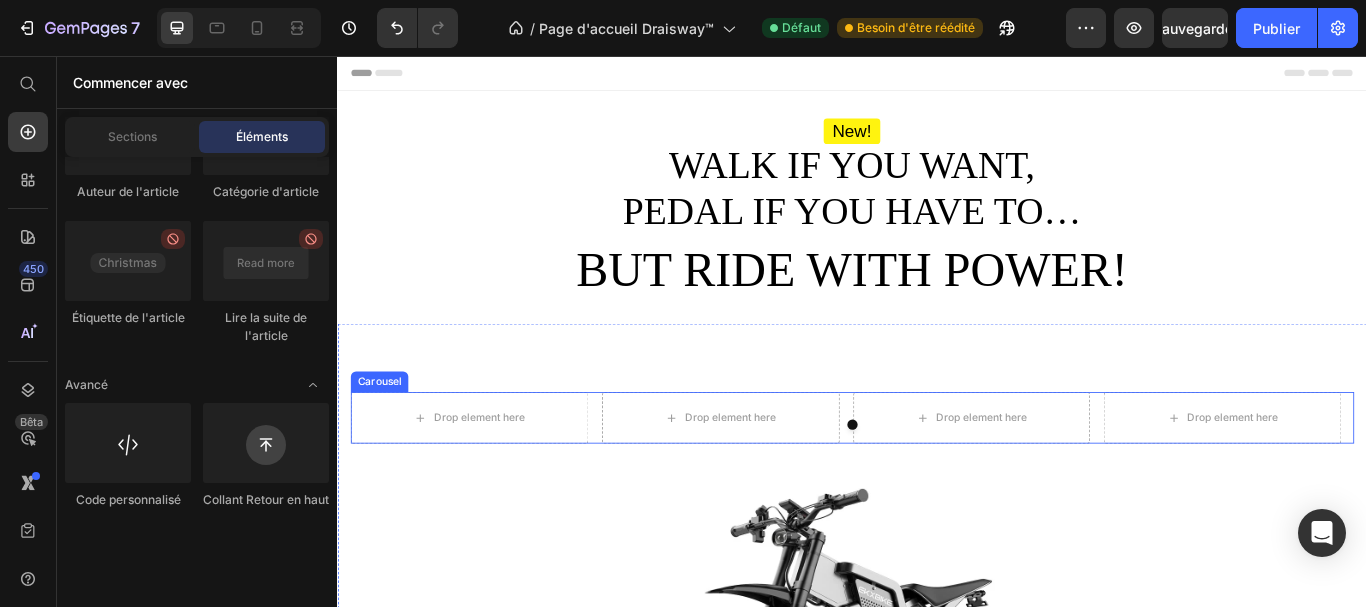 click at bounding box center (937, 486) 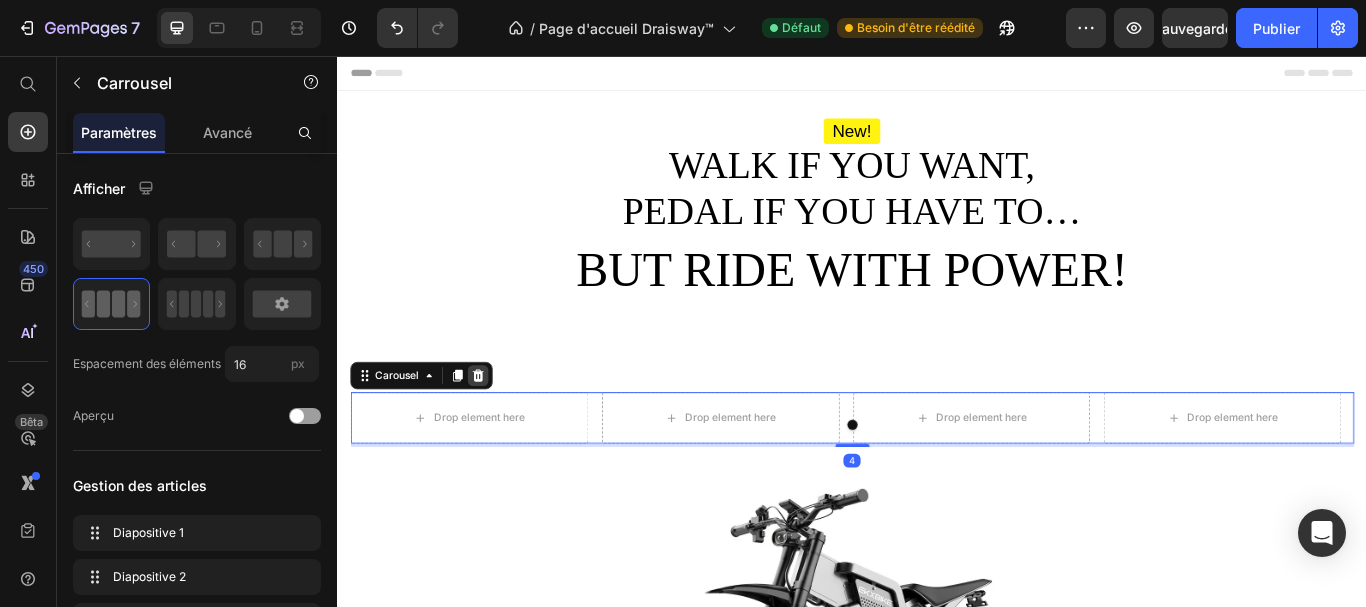click 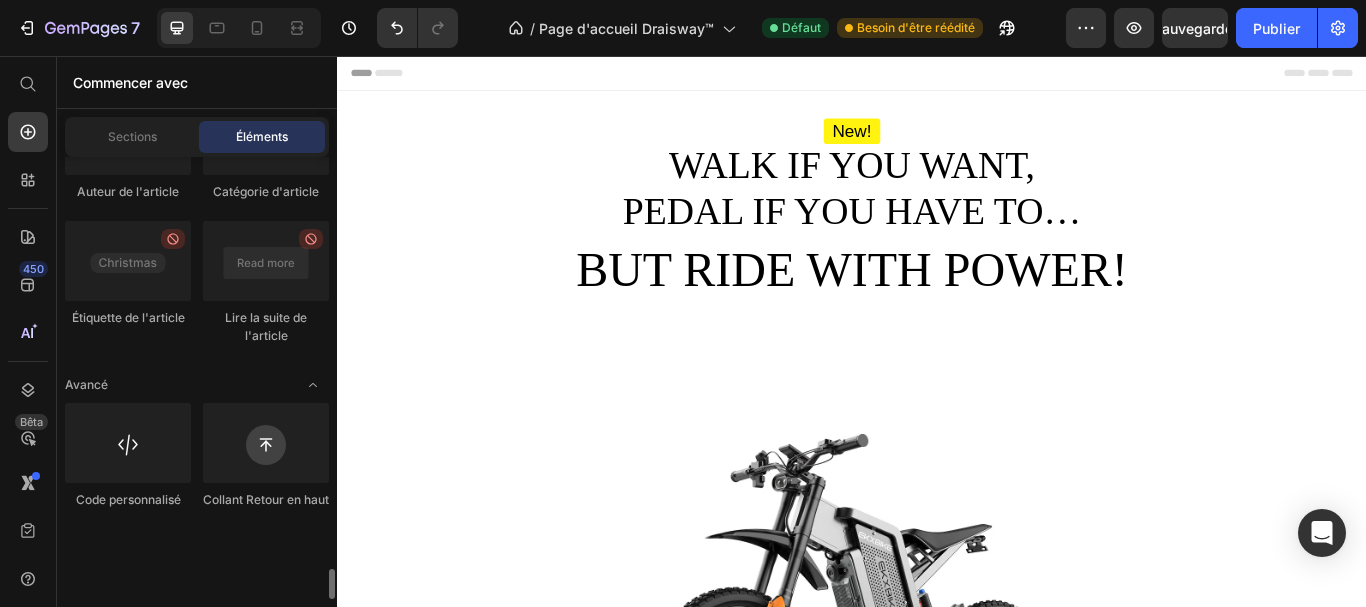 click on "Liste des articles
Image de l'article
Titre de l'article
Extrait de l'article
Contenu de l'article
Date de l'article
Auteur de l'article
Catégorie d'article
Étiquette de l'article
Lire la suite de l'article" 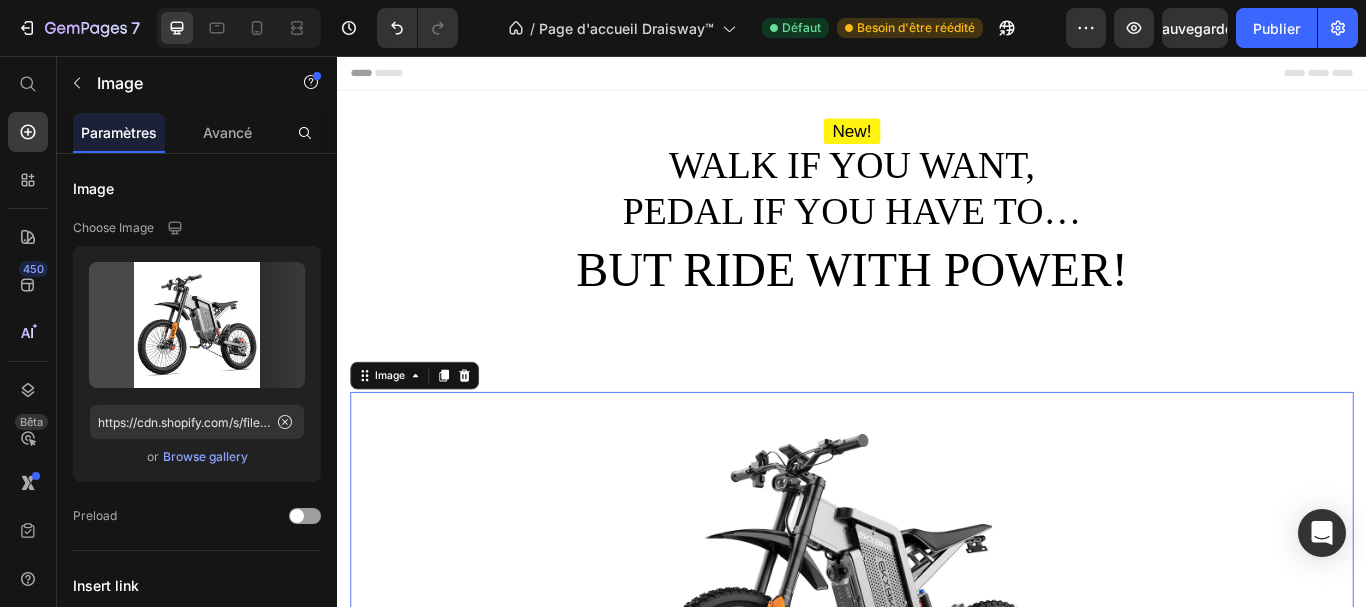 drag, startPoint x: 356, startPoint y: 466, endPoint x: 178, endPoint y: 480, distance: 178.54971 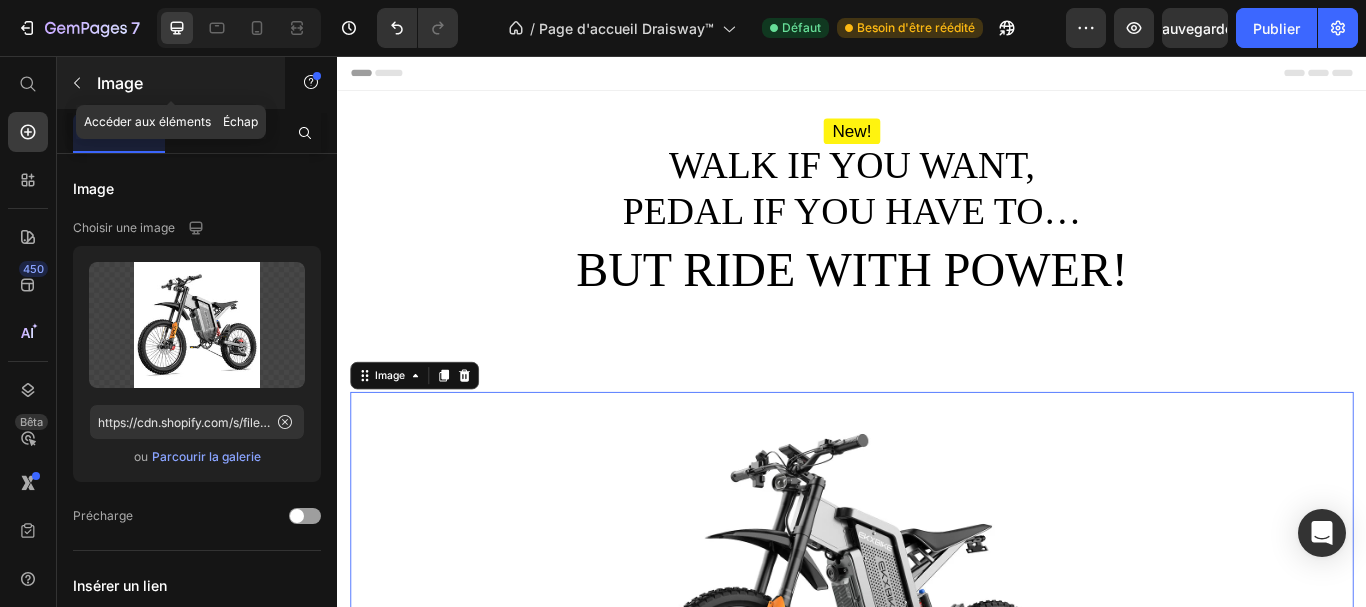 click at bounding box center [77, 83] 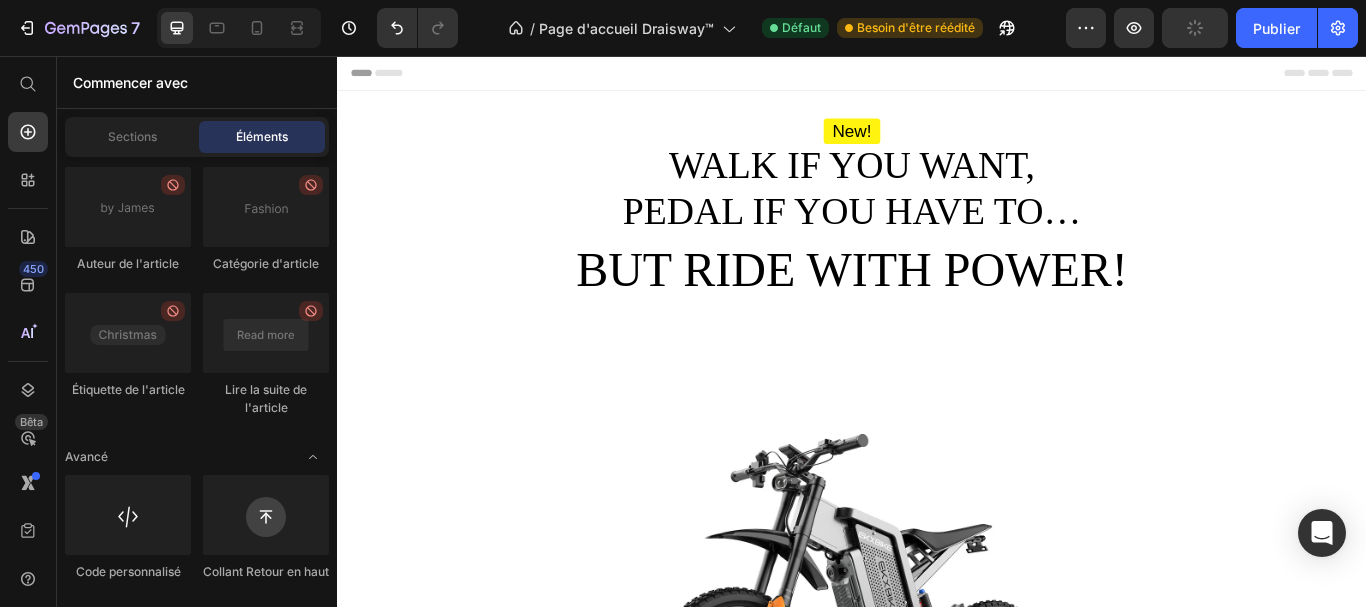 click on "Liste des articles
Image de l'article
Titre de l'article
Extrait de l'article
Contenu de l'article
Date de l'article
Auteur de l'article
Catégorie d'article
Étiquette de l'article
Lire la suite de l'article" 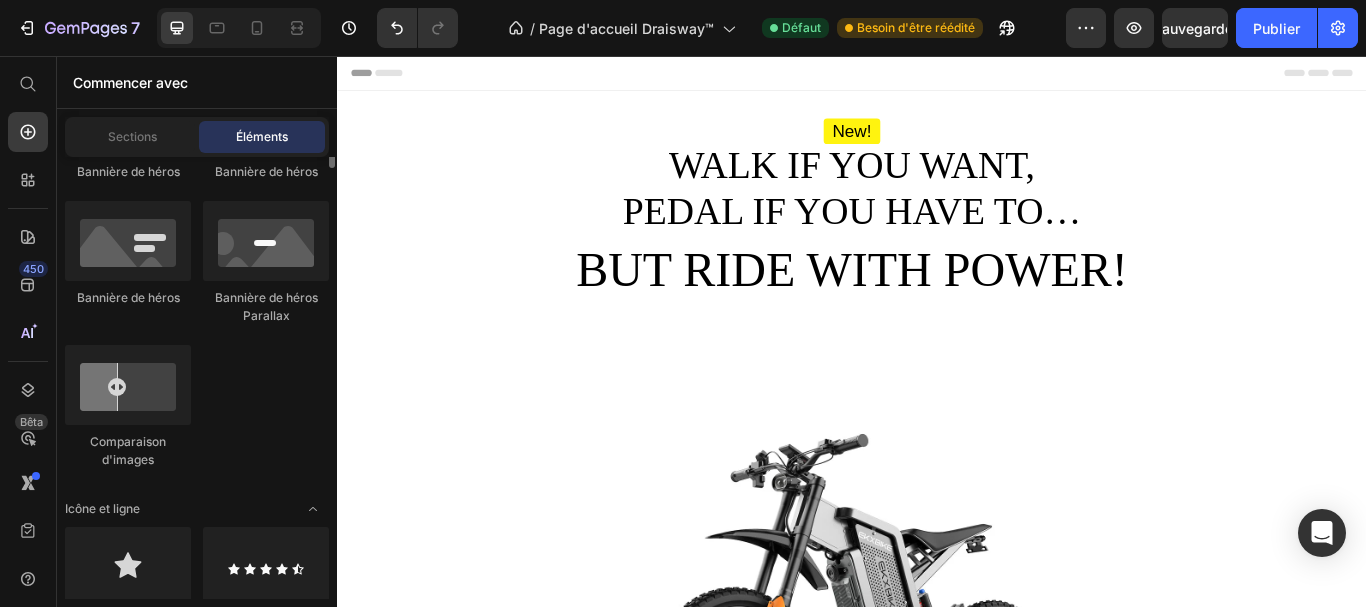 scroll, scrollTop: 1032, scrollLeft: 0, axis: vertical 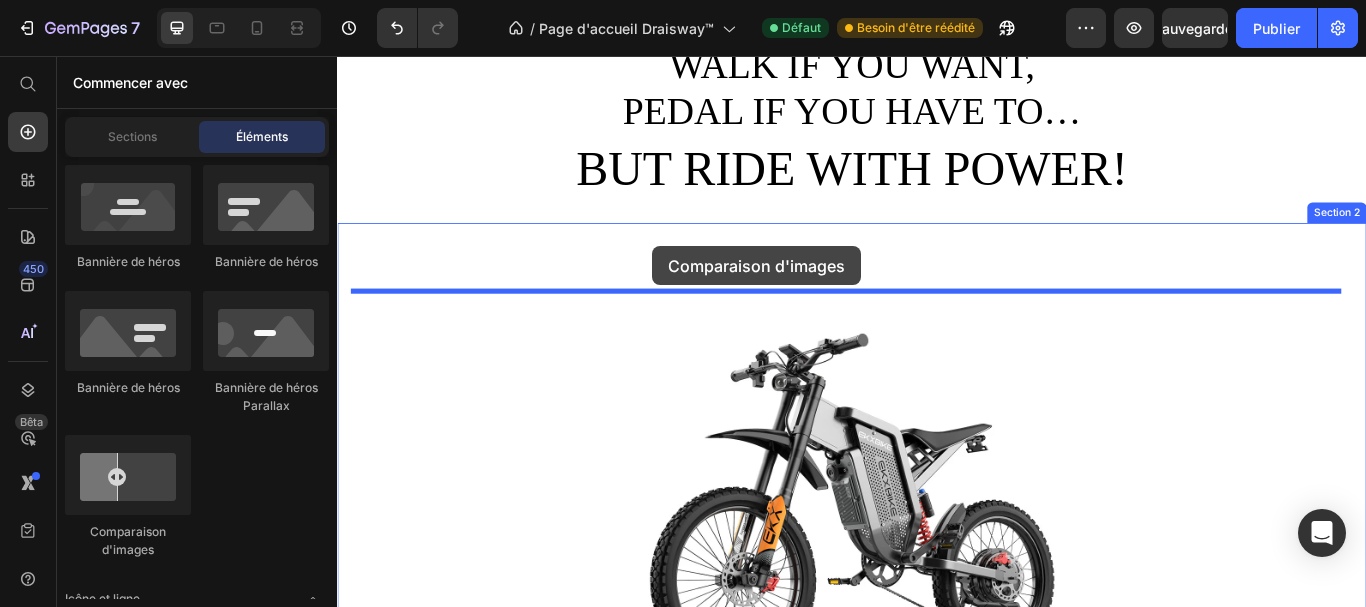 drag, startPoint x: 462, startPoint y: 557, endPoint x: 704, endPoint y: 277, distance: 370.0865 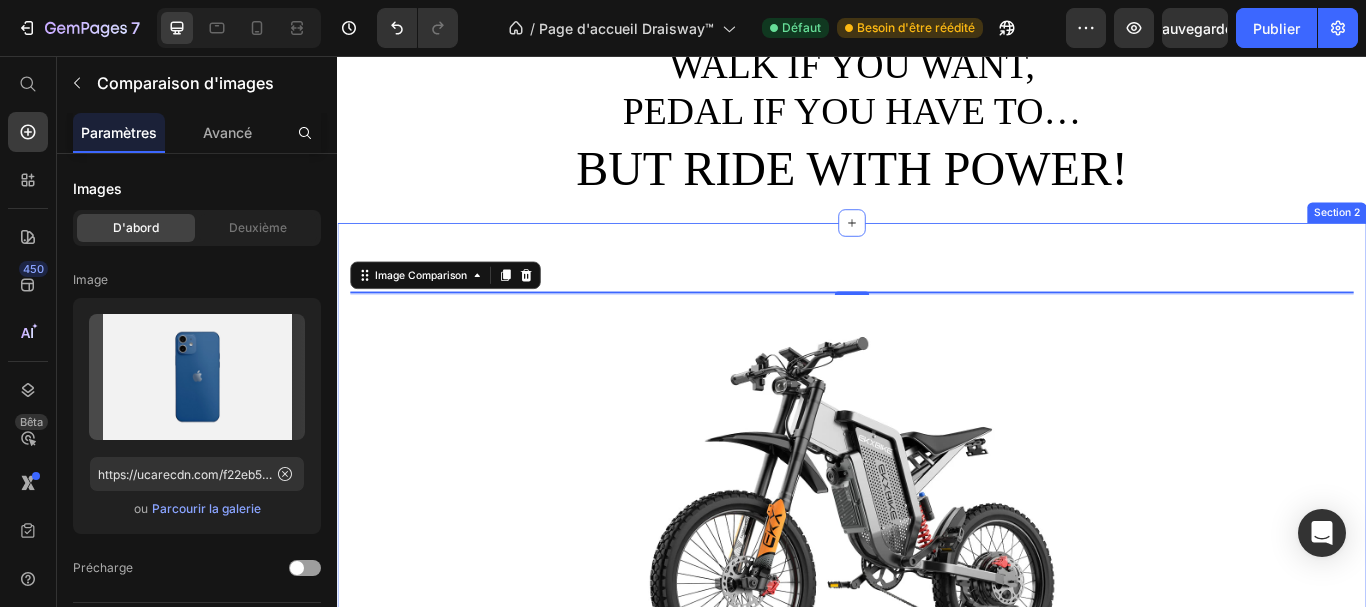 click on "Image Comparison   4 Image                Icon                Icon                Icon                Icon                Icon Icon List Hoz
I bought both X20 and X21. EKXBike customer service is the best, always supportive and responsive to all my questions and requirements. Highly recommended and highly appreciated customer service. Thank you 🙏”
— [NAME], 36 Ans, [COUNTRY]
Custom Code Image
Test it on all the sites –  money-back guarantee!
Custom Code Row Image
Test it on any terrain –  guaranteed or refunded
Custom Code Row Image
More than  2 000 satisfied customers  every day
Custom Code Row Row
Publish the page to see the content.
Custom Code Row 00 Days 10 Hours 30 Minutes 37 Seconds Countdown Timer Order My X21 MAX™ Button Image Section 2" at bounding box center (937, 954) 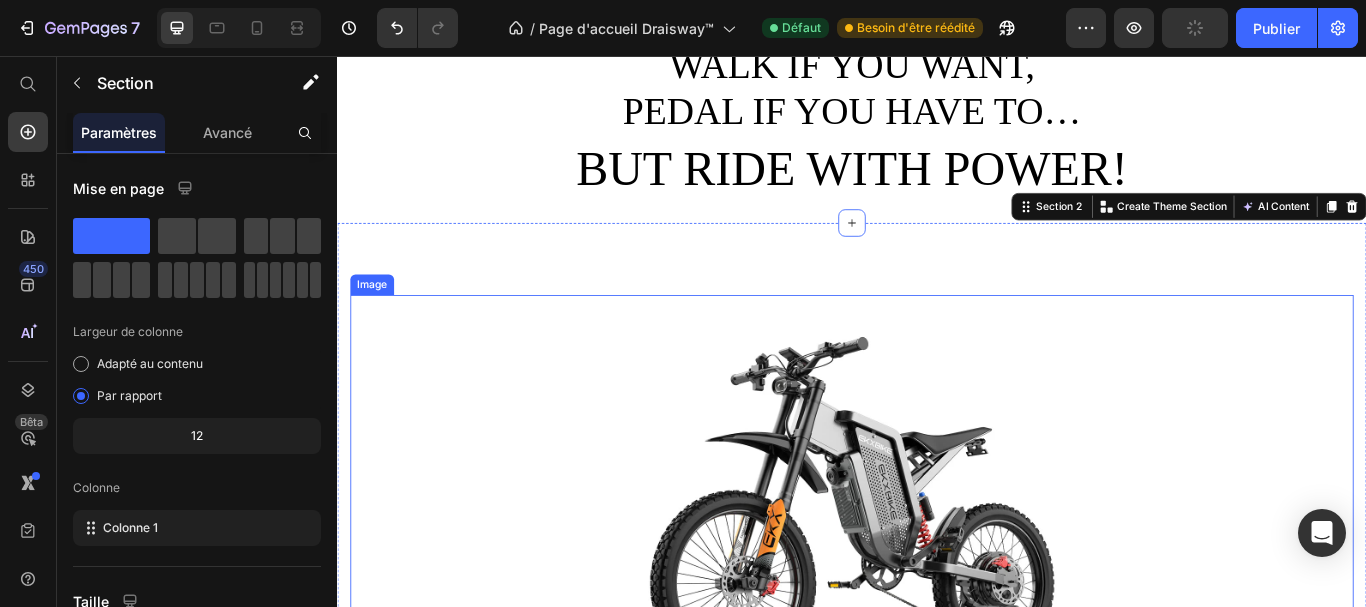 click at bounding box center (937, 585) 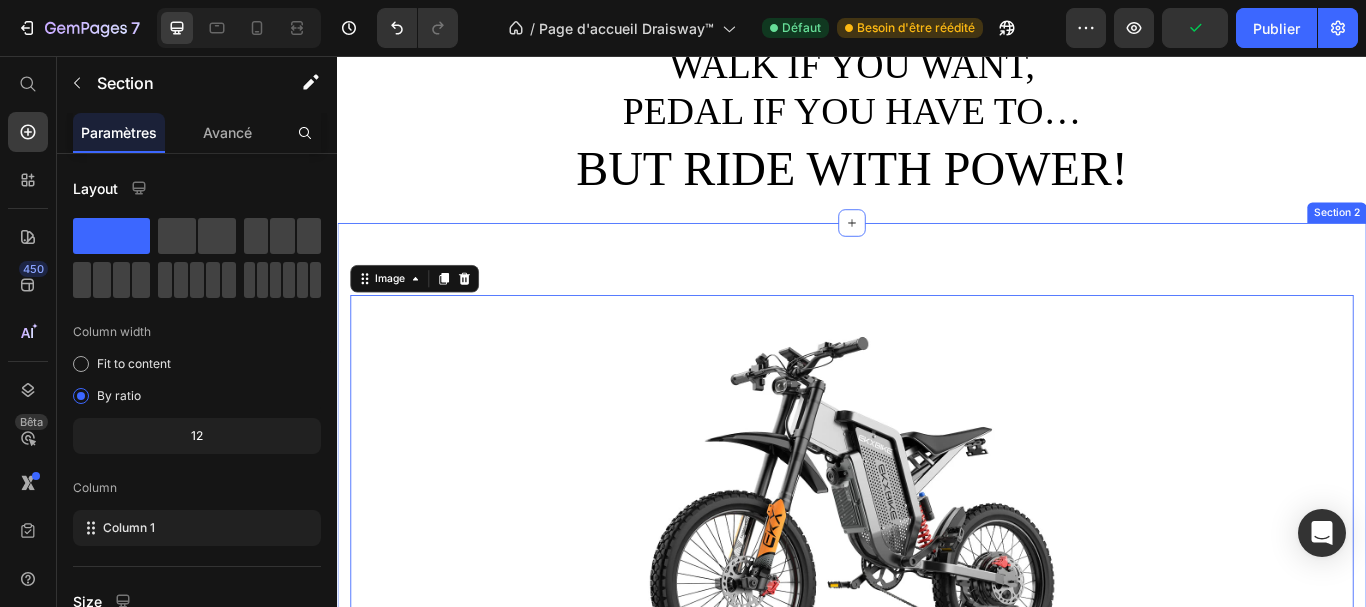 click on "Image Comparison Image   4                Icon                Icon                Icon                Icon                Icon Icon List Hoz
“I bought both X20 and X21. EKXBike customer service is the best, always supportive and responsive to all my questions and requirements. Highly recommended and highly appreciated customer service. Thank you 🙏”
— [FIRST] [LAST], [AGE] Ans, [COUNTRY]
Custom Code Image
Test it on all the sites –  money-back guarantee!
Custom Code Row Image
Test it on any terrain –  guaranteed or refunded
Custom Code Row Image
More than  2 000 satisfied customers  every day
Custom Code Row Row
Publish the page to see the content.
Custom Code Row 00 Days 10 Hours 30 Minutes 33 Seconds Countdown Timer Order My X21 MAX™ Button Image Section 2" at bounding box center (937, 954) 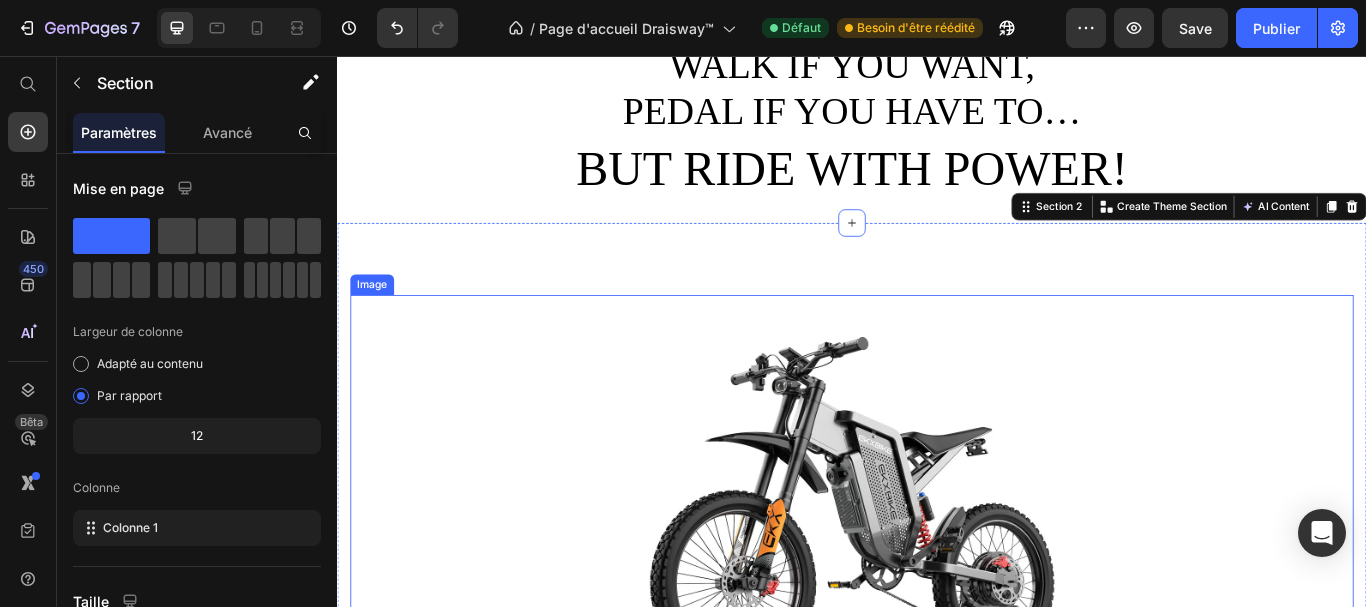 click at bounding box center (937, 585) 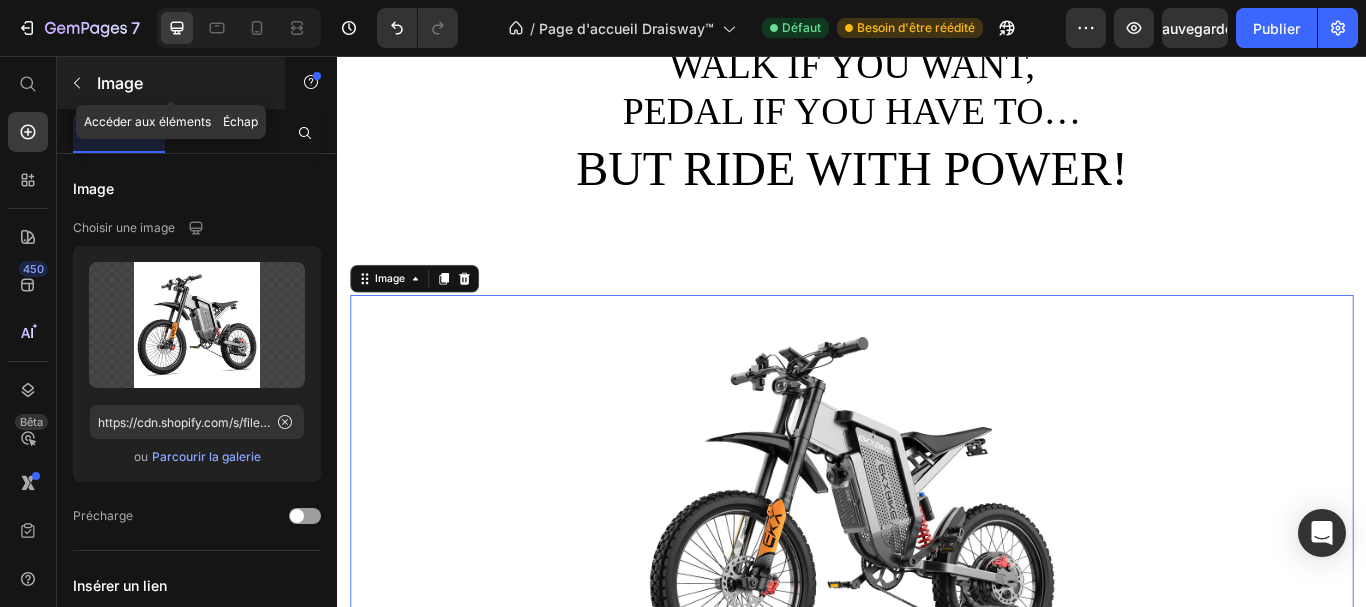 click 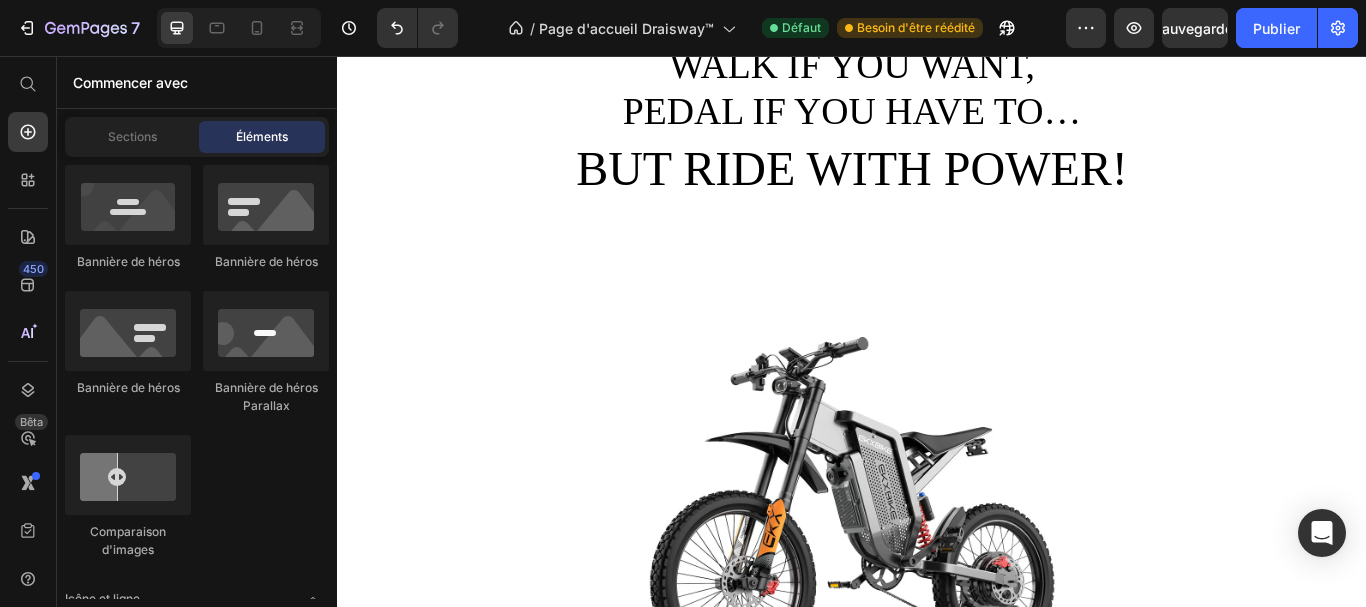 click on "Image
Image
Vidéo
Bannière vidéo
Bannière de héros
Bannière de héros
Bannière de héros
Bannière de héros Parallax
Comparaison d'images" 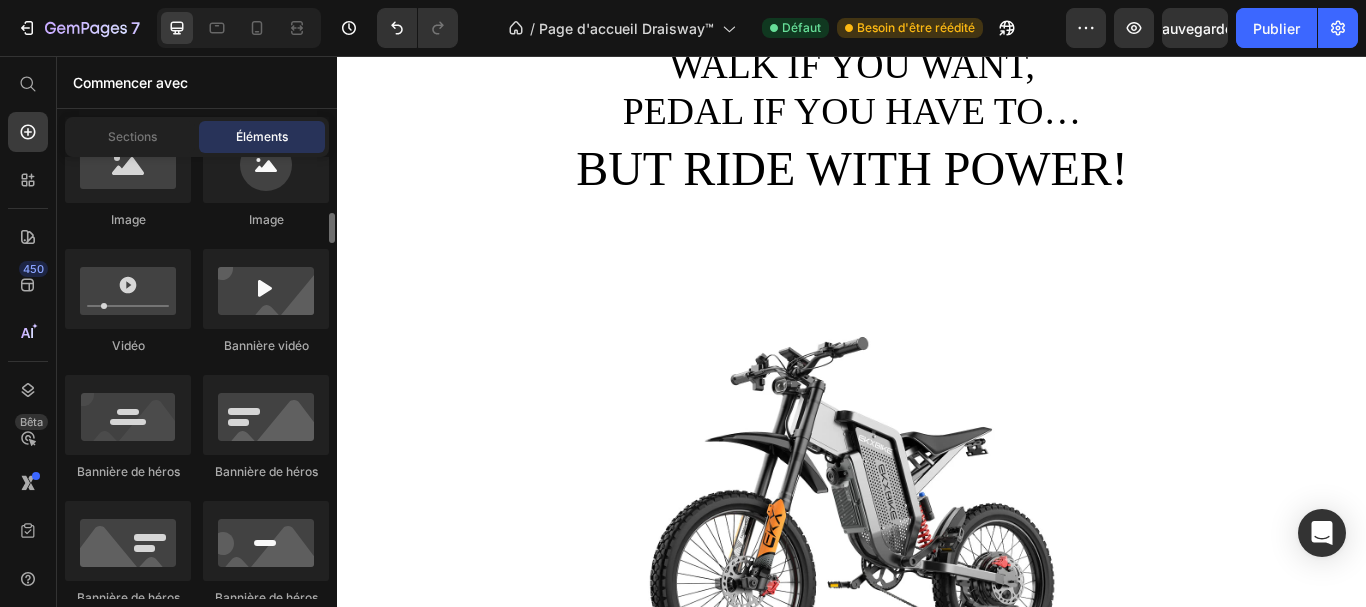 scroll, scrollTop: 732, scrollLeft: 0, axis: vertical 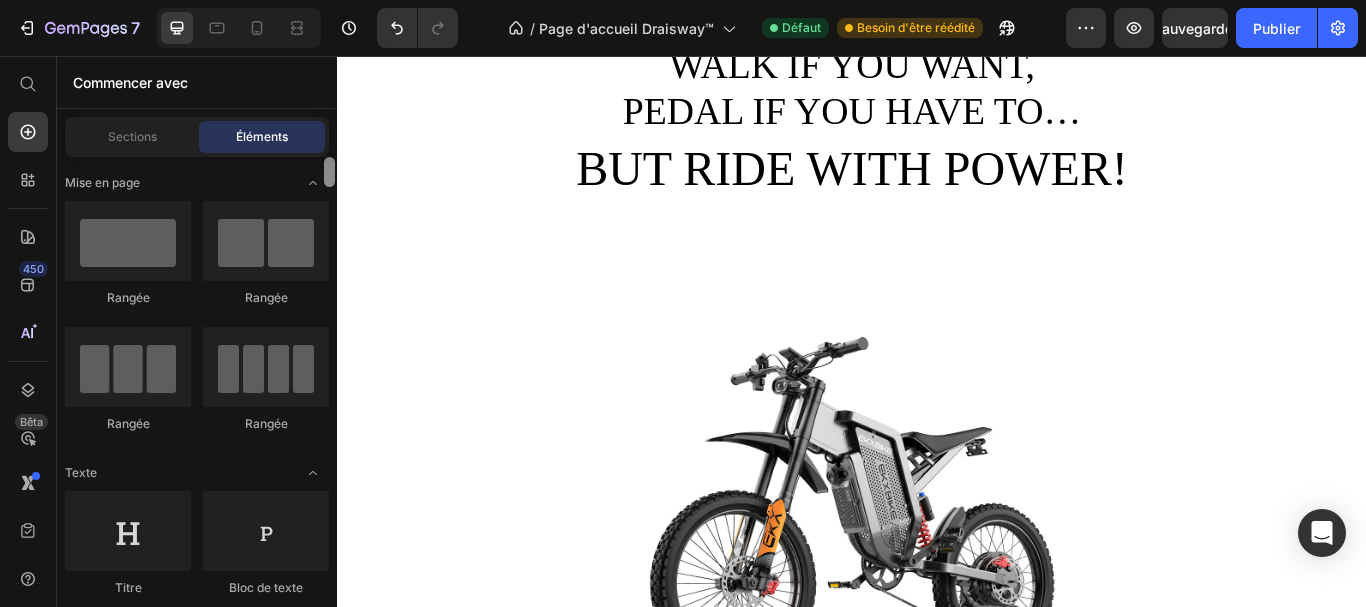 drag, startPoint x: 333, startPoint y: 228, endPoint x: 332, endPoint y: 172, distance: 56.008926 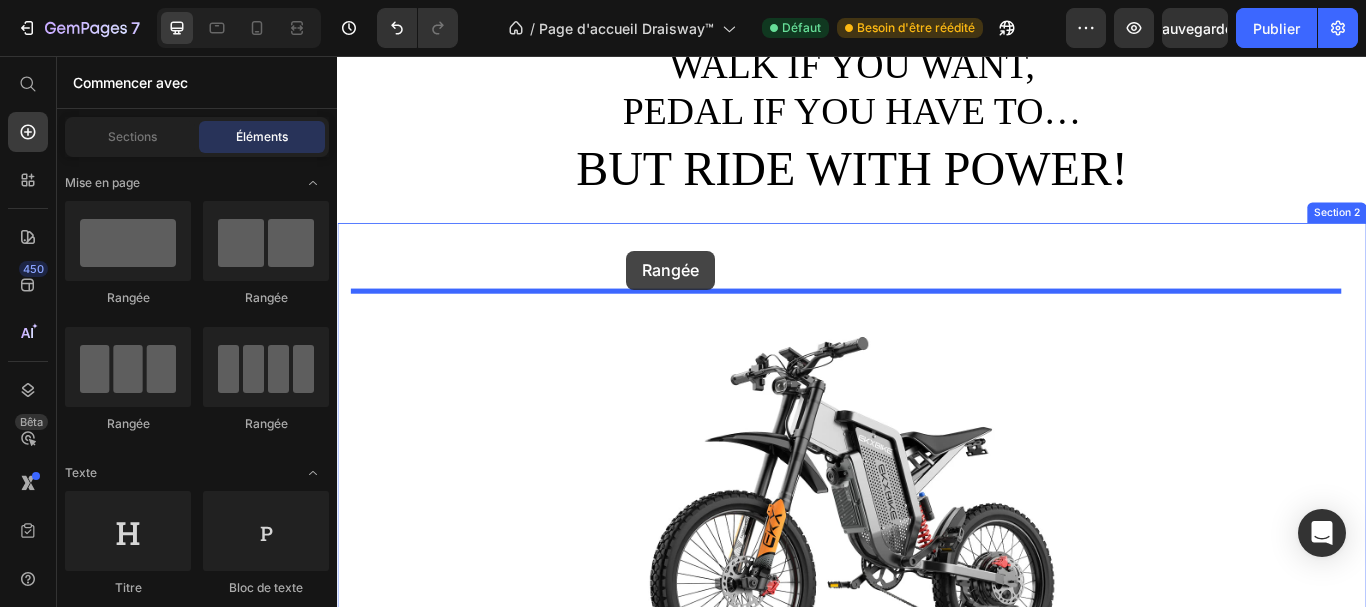 drag, startPoint x: 449, startPoint y: 419, endPoint x: 674, endPoint y: 283, distance: 262.90872 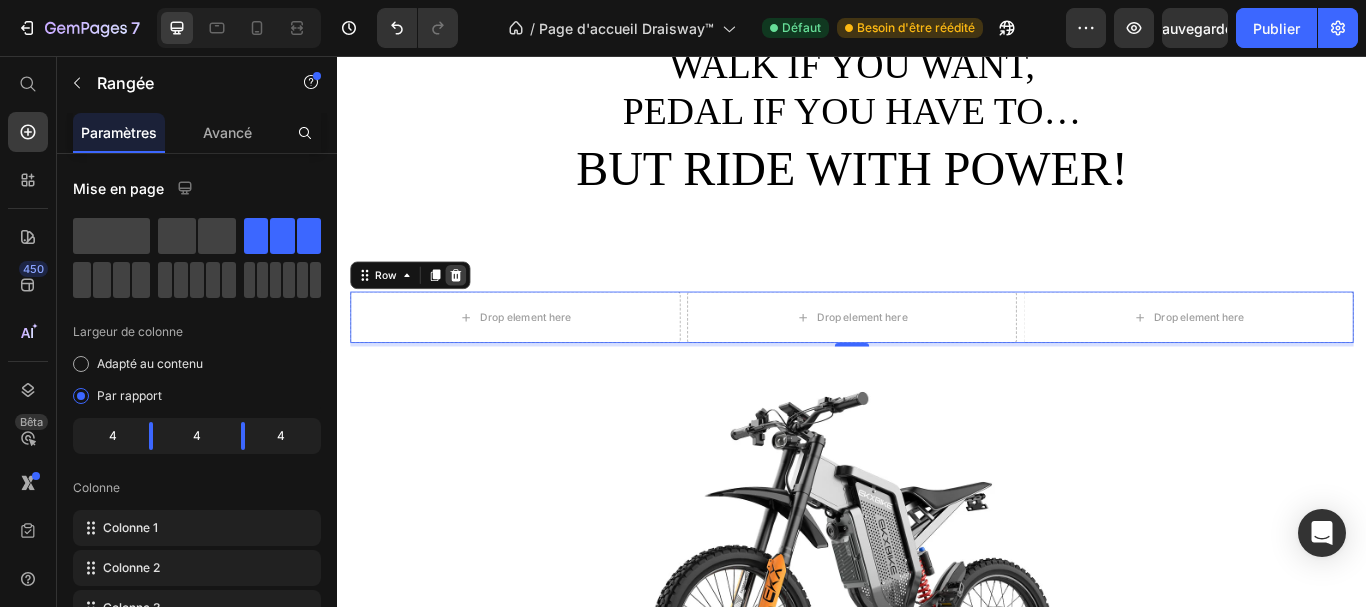 click 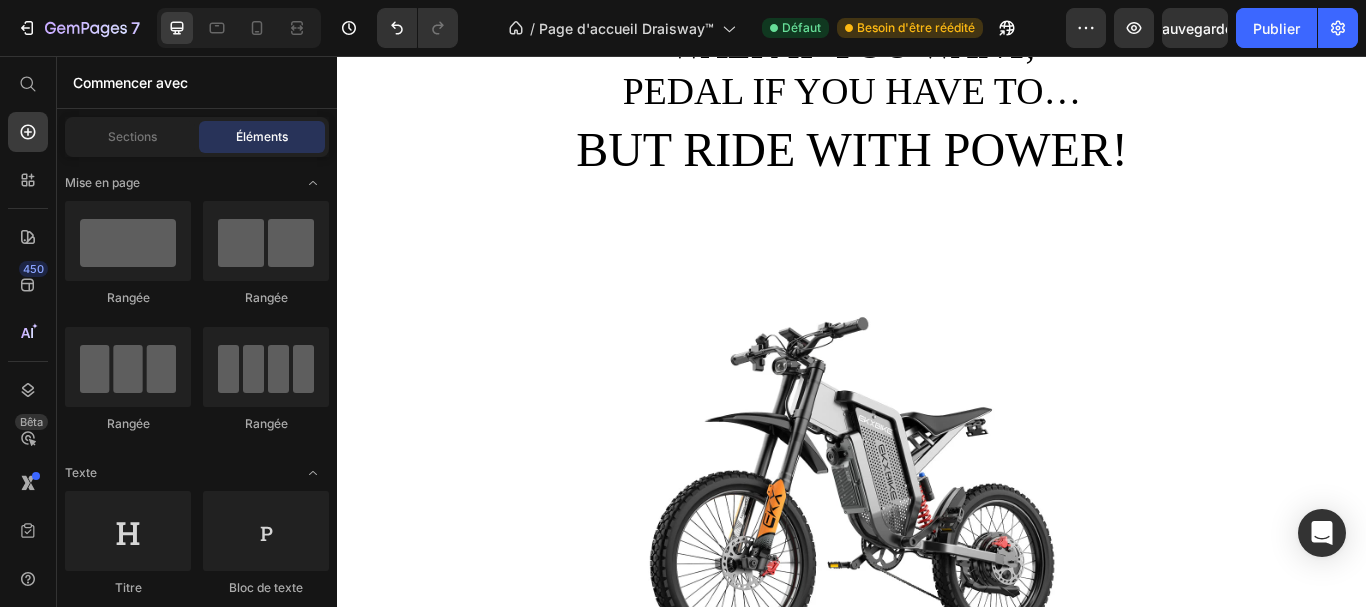 scroll, scrollTop: 117, scrollLeft: 0, axis: vertical 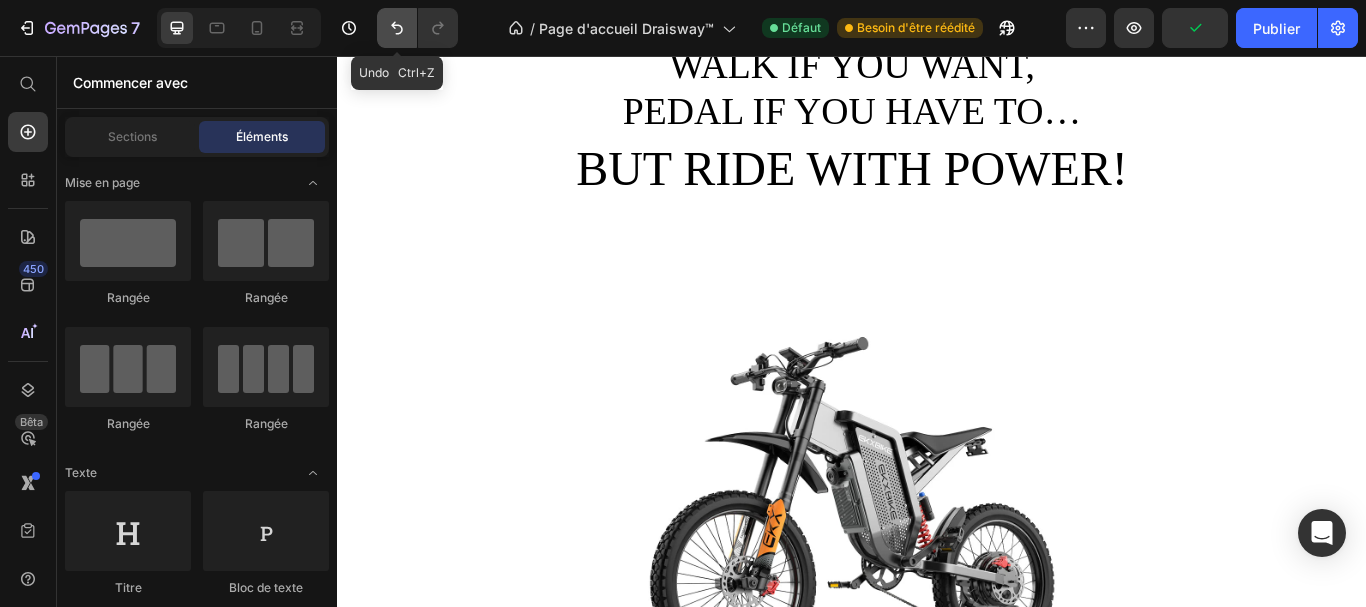 click 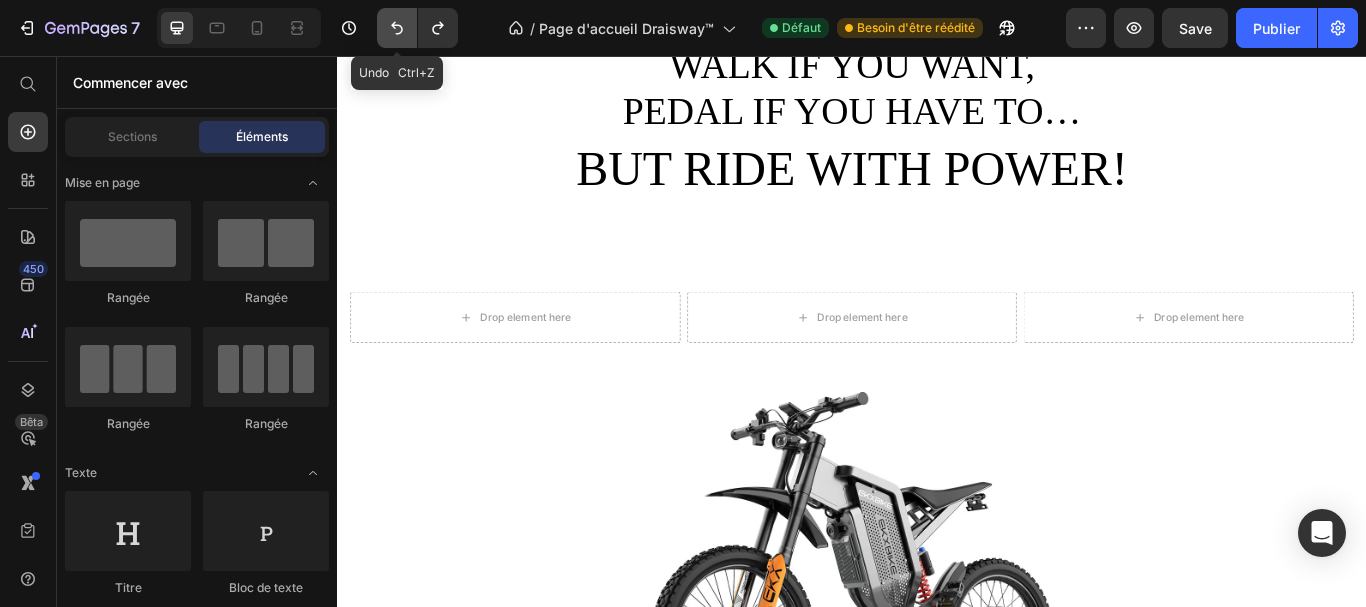 click 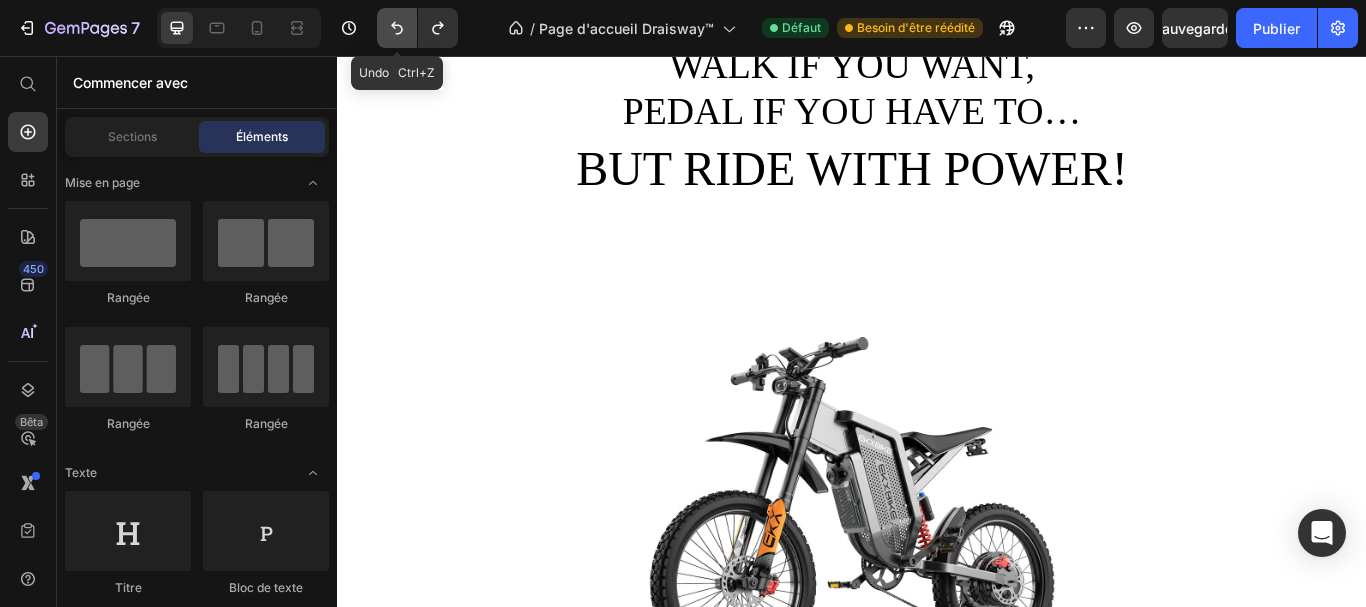 click 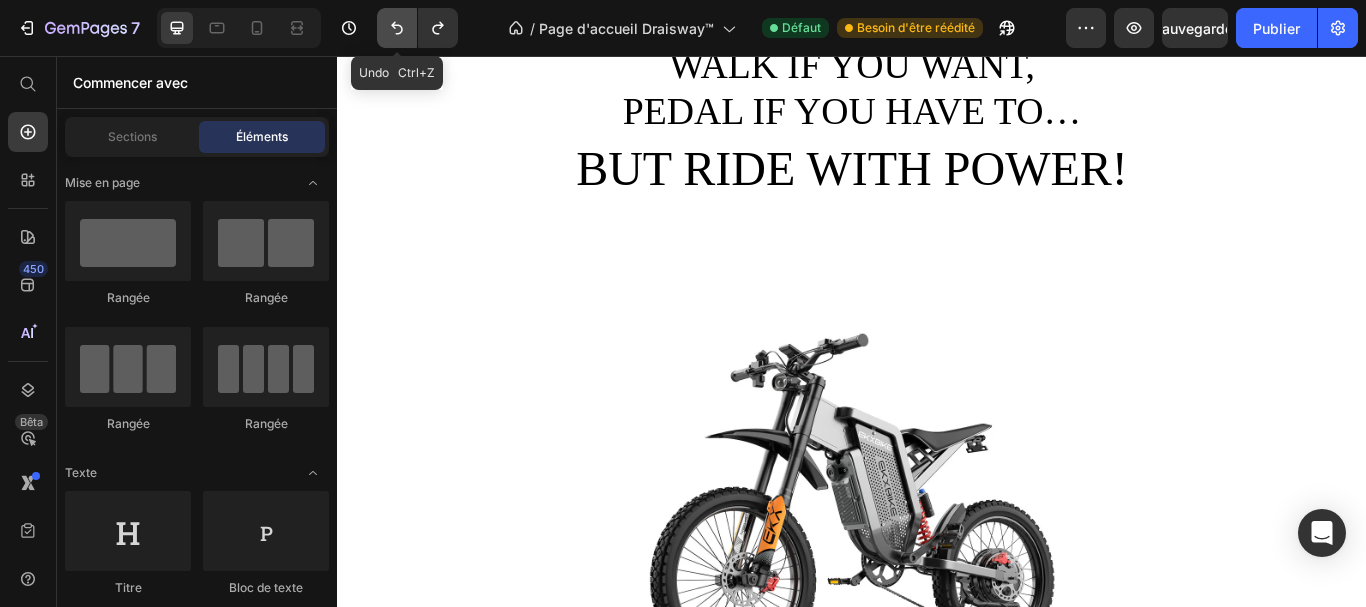 click 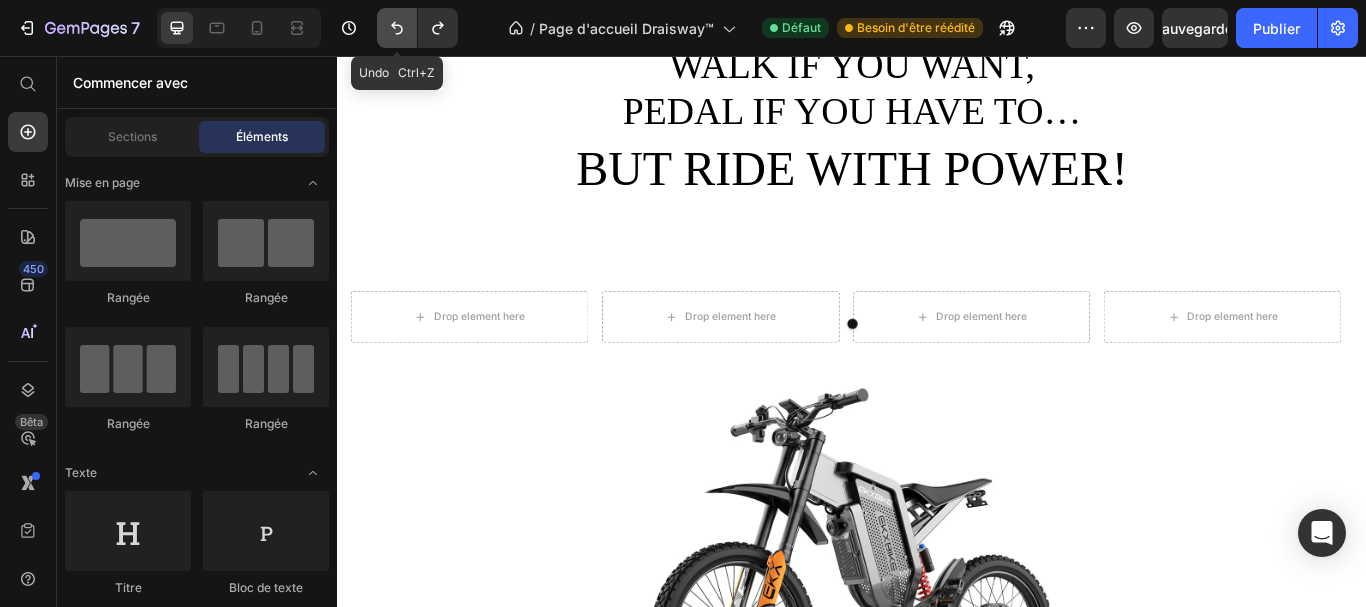 click 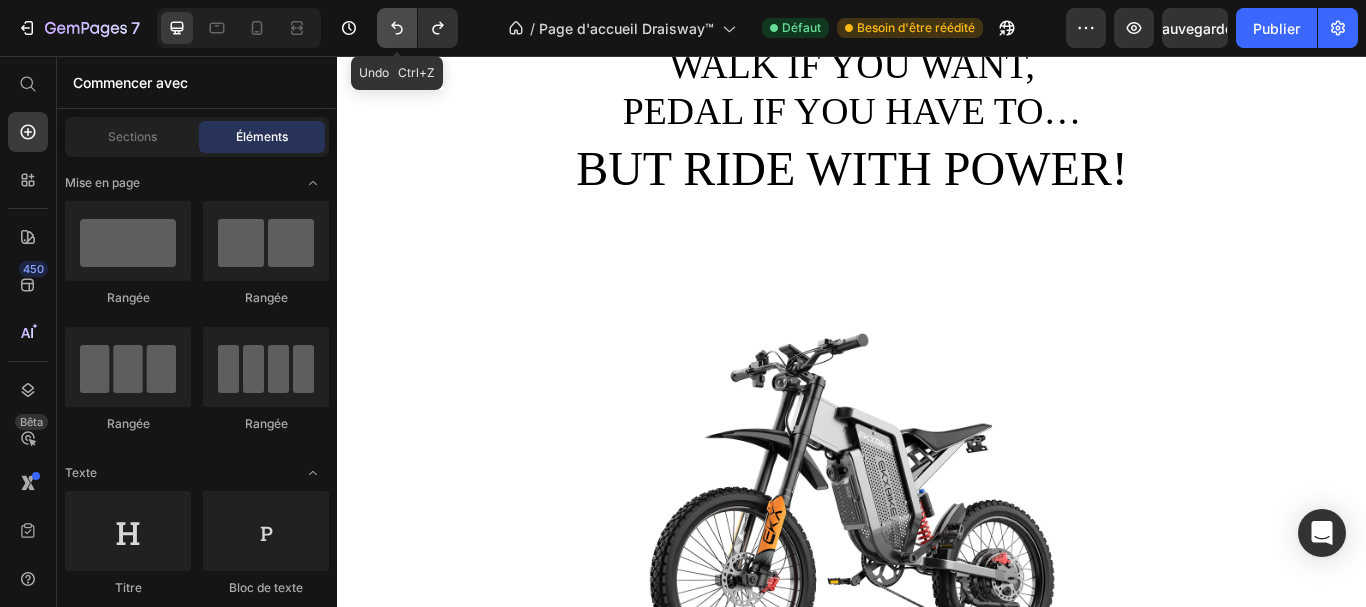 click 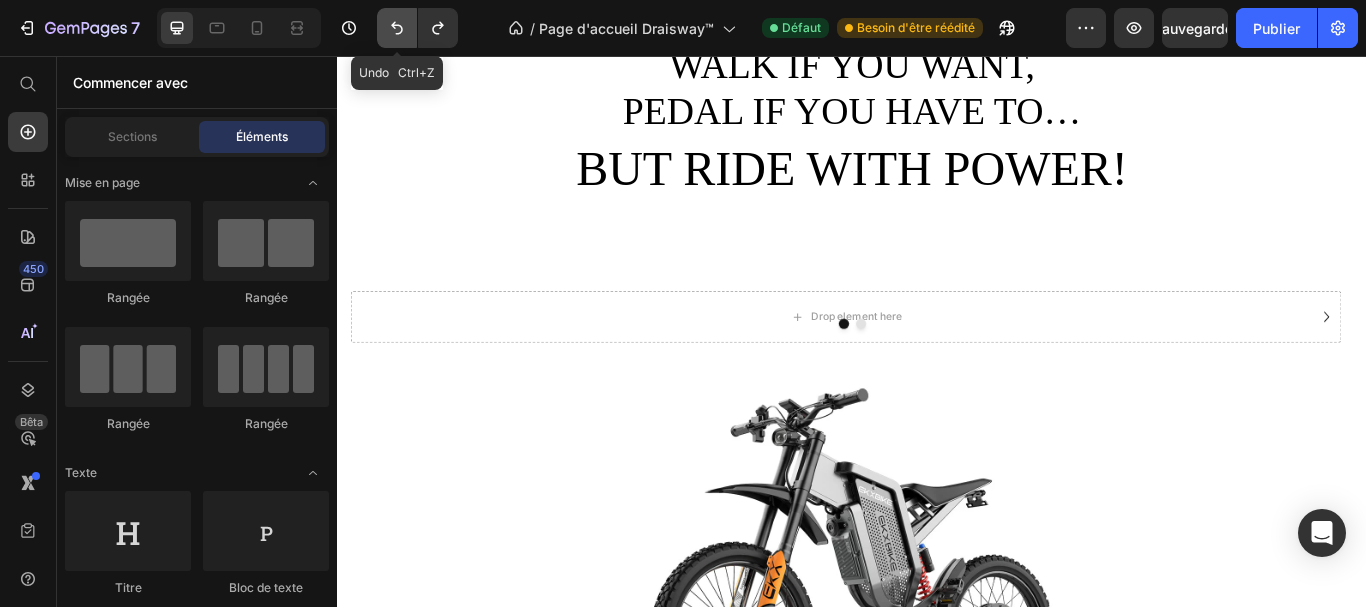 click 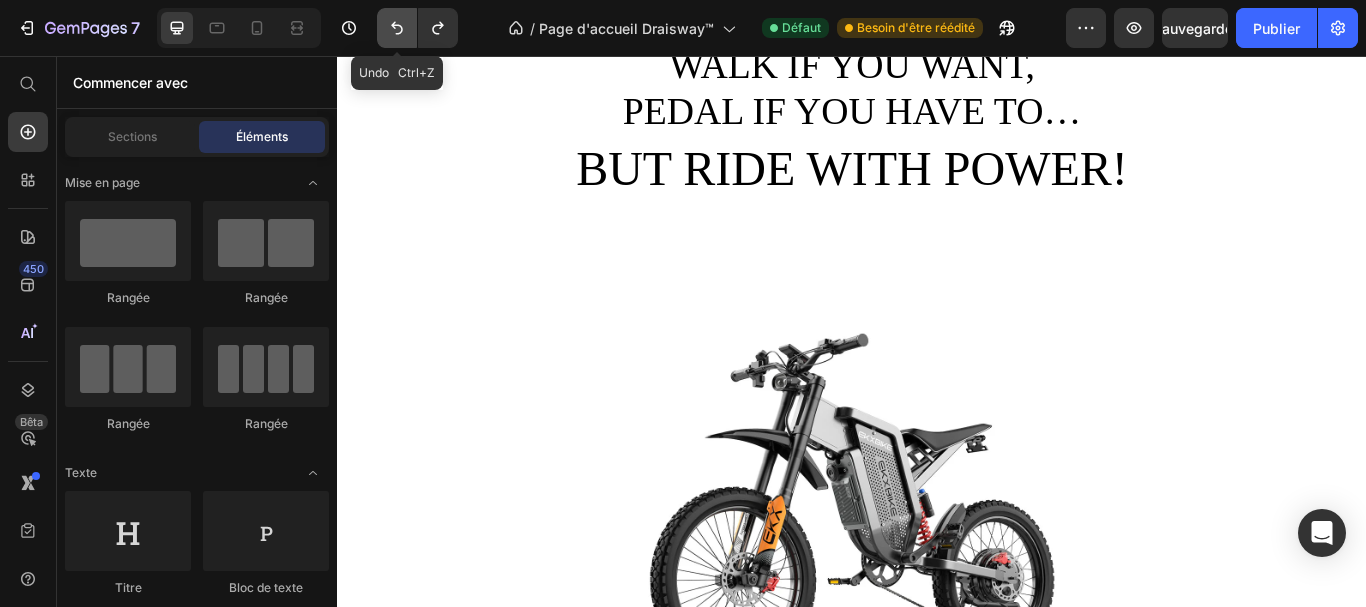 click 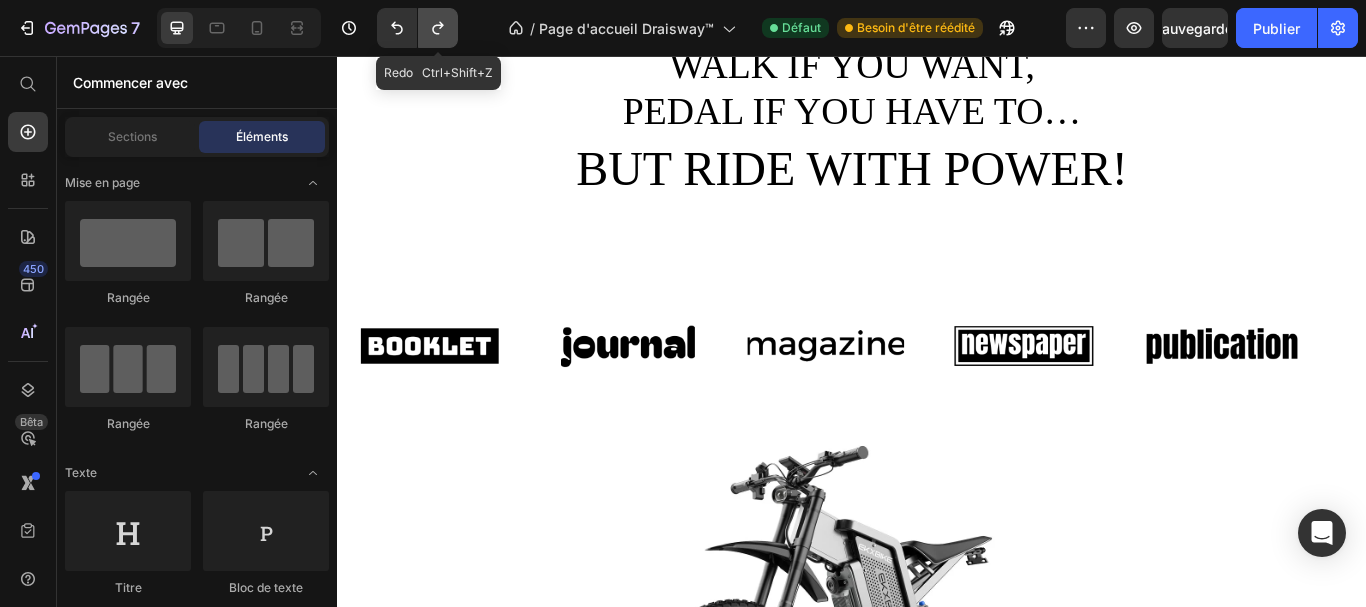 click 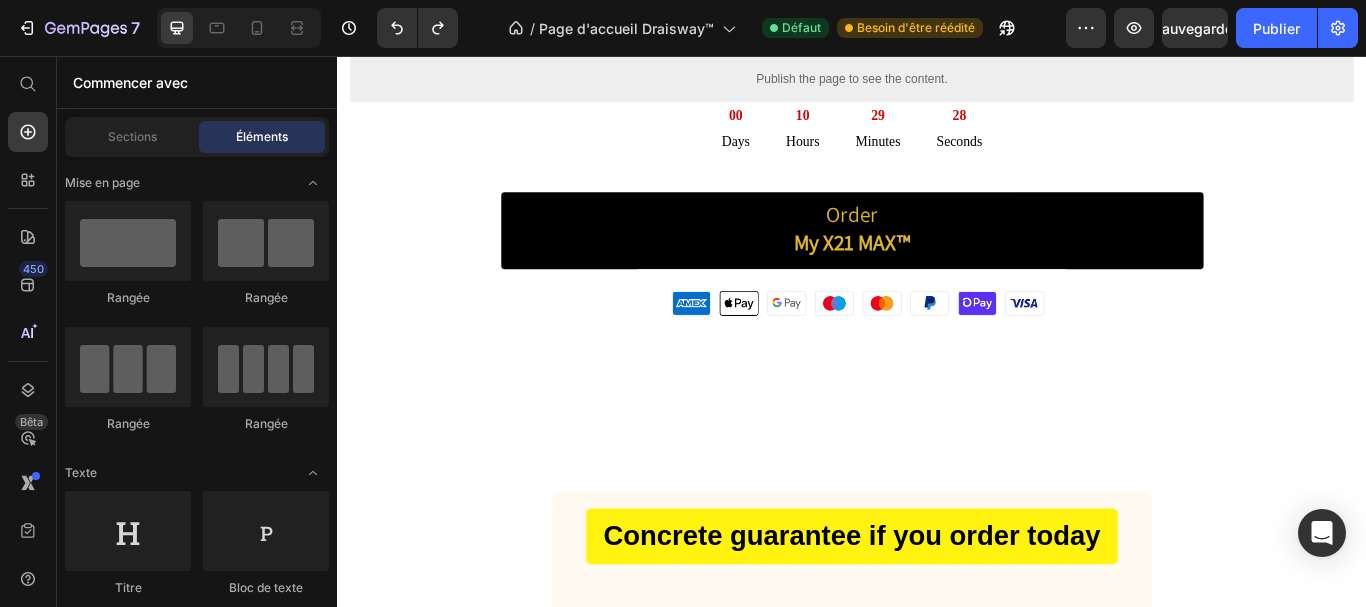 scroll, scrollTop: 71, scrollLeft: 0, axis: vertical 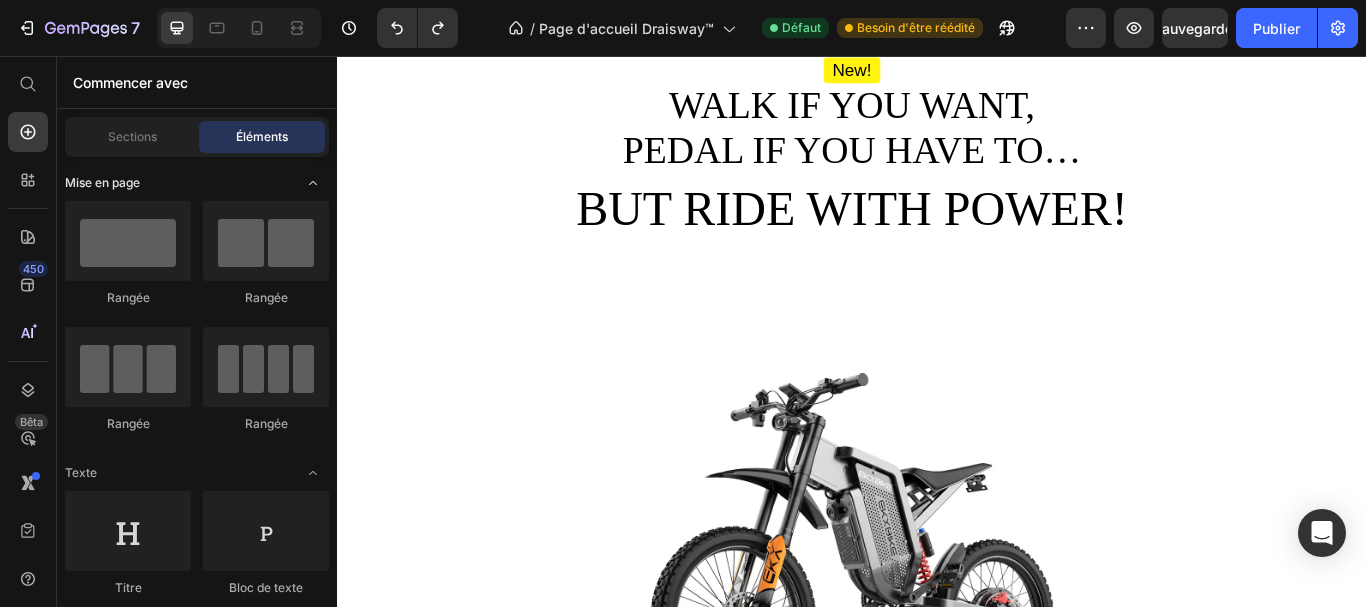 click on "Mise en page" 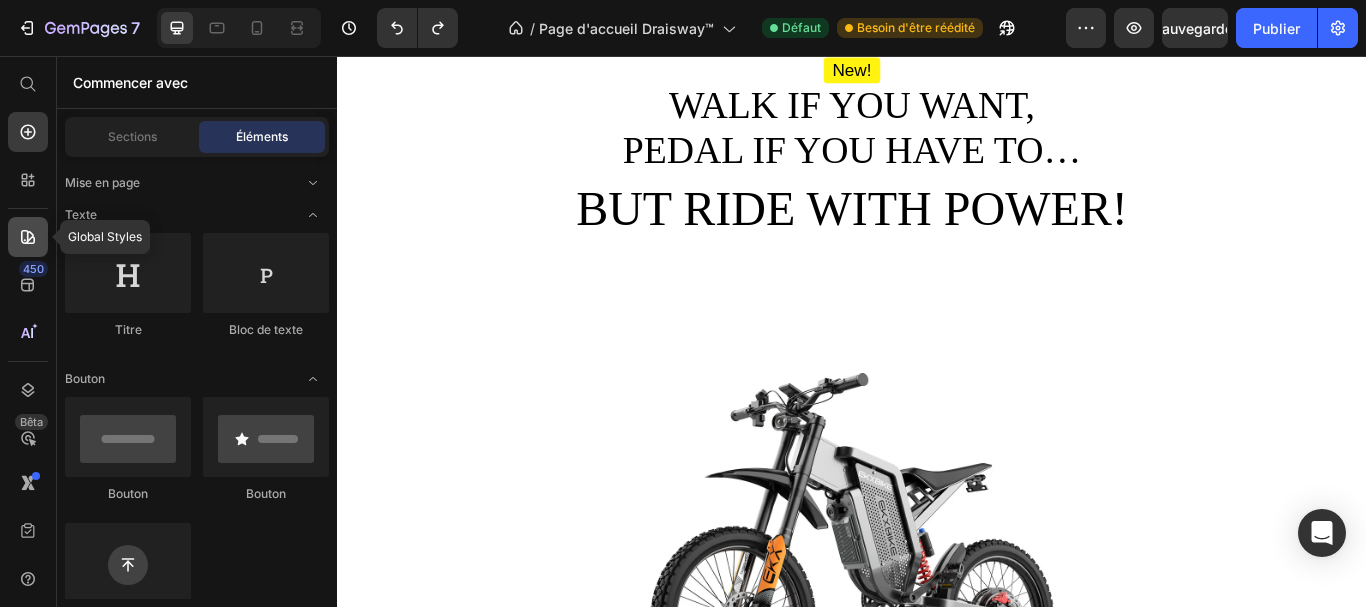 click 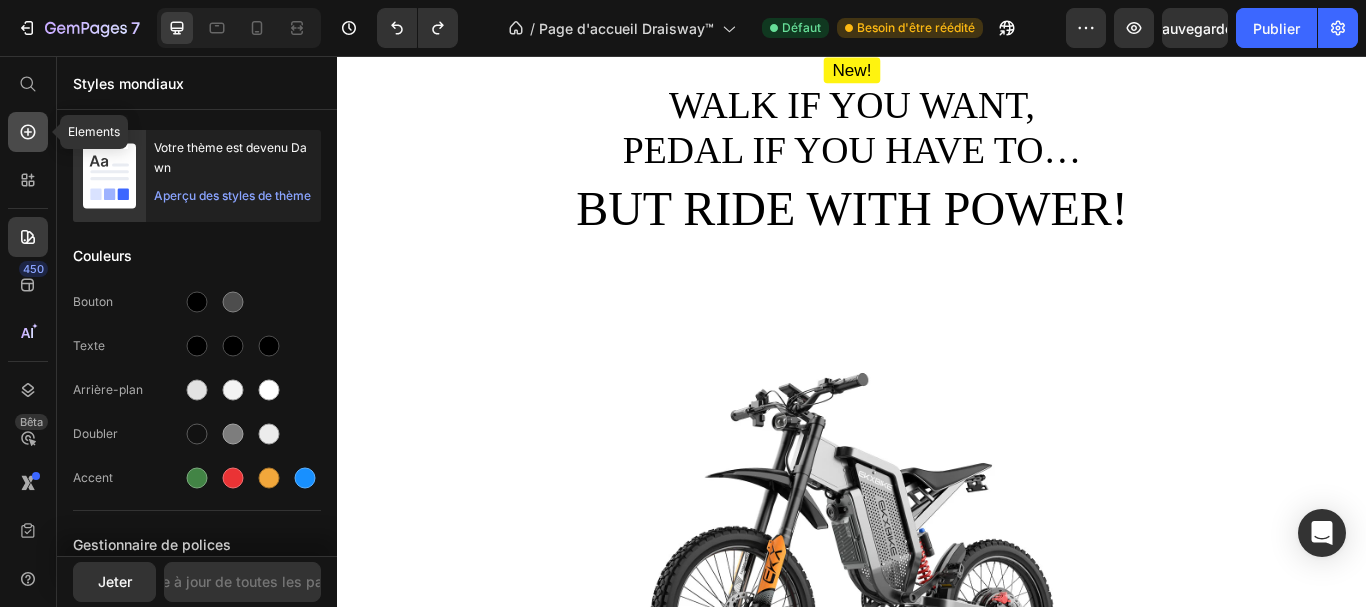 click 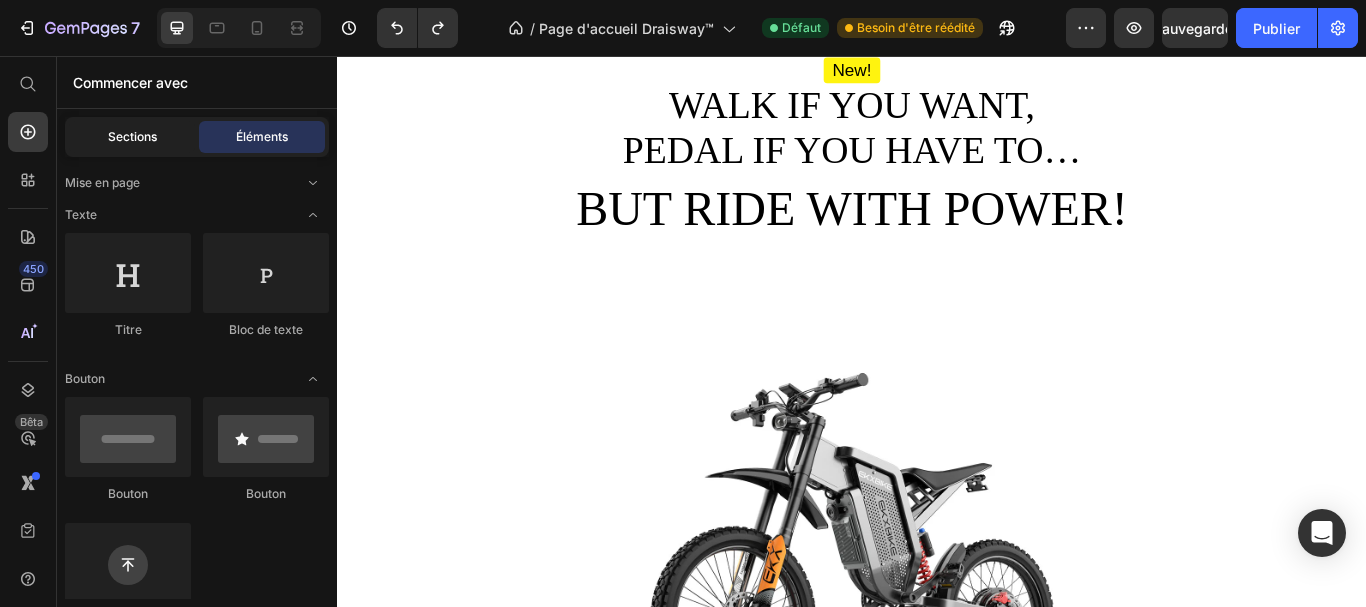 click on "Sections" at bounding box center (132, 136) 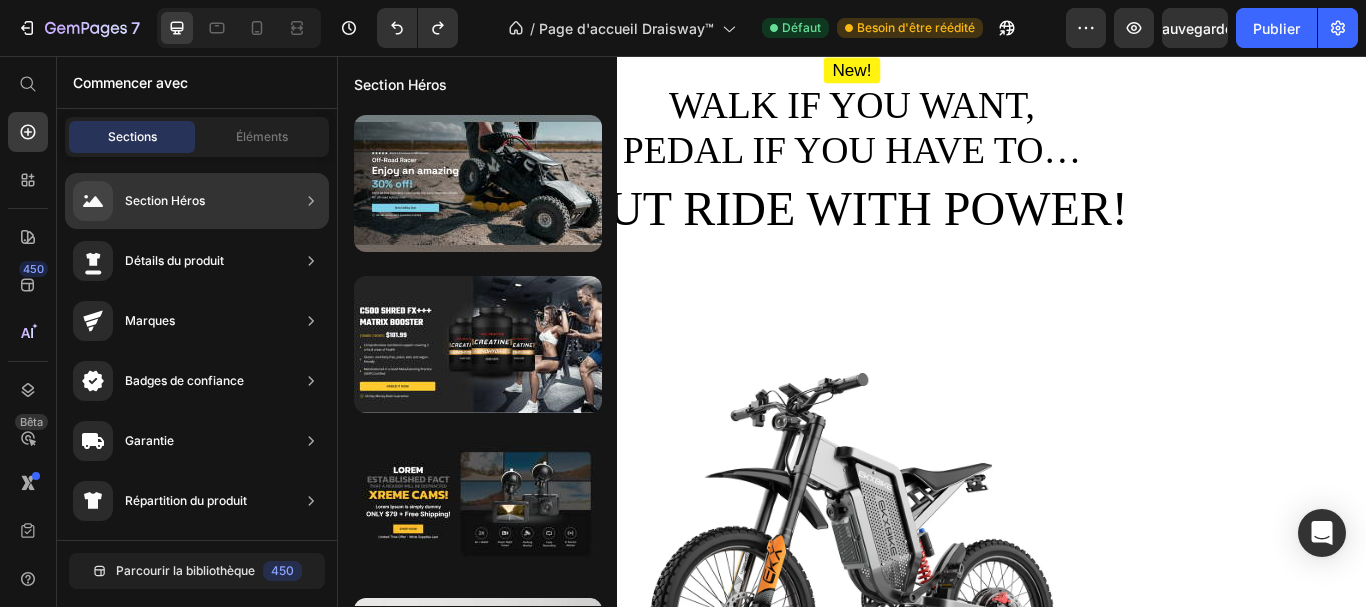 click on "Section Héros" at bounding box center [139, 201] 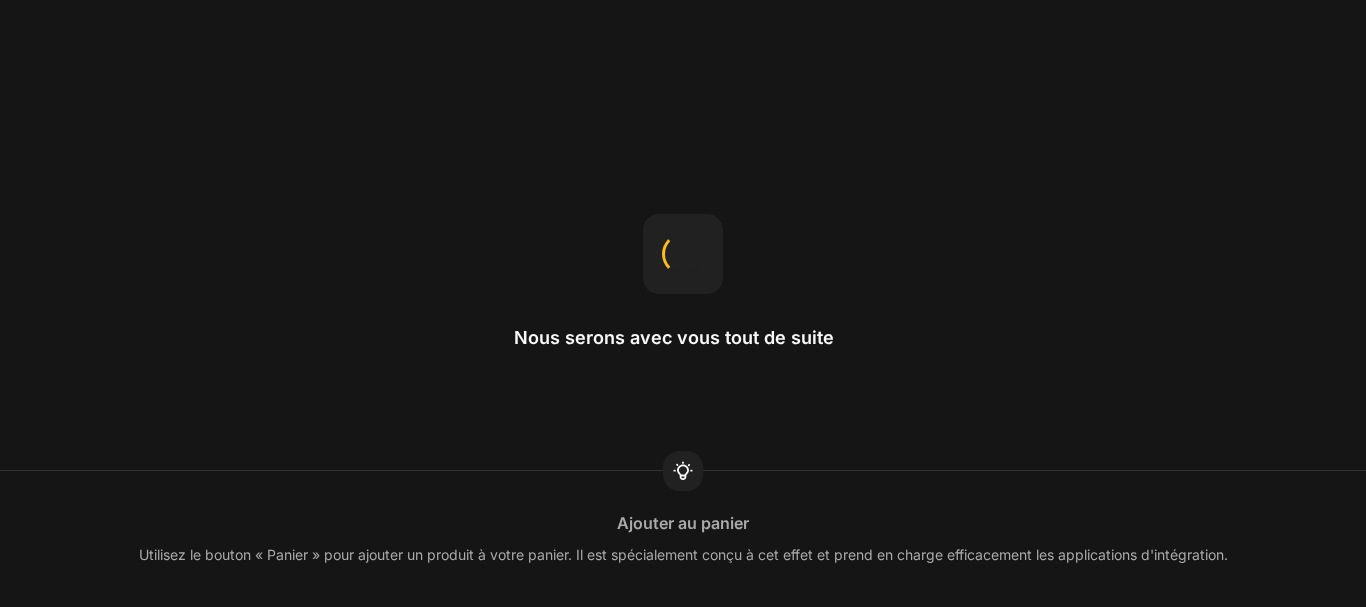 scroll, scrollTop: 0, scrollLeft: 0, axis: both 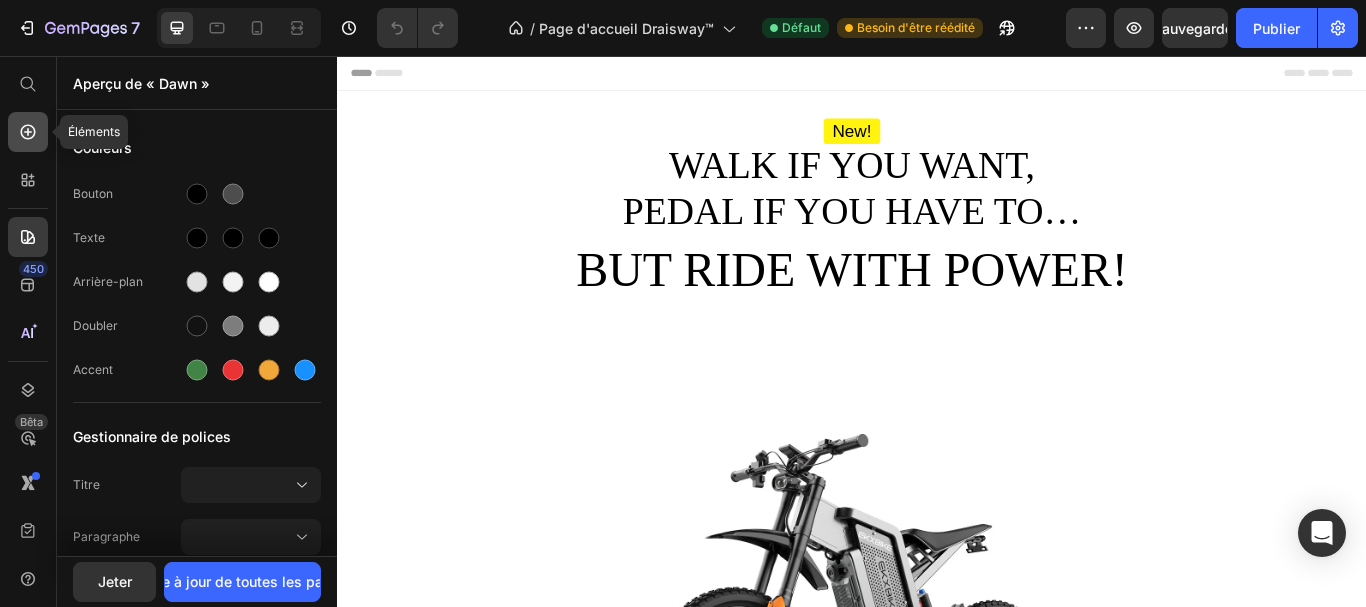 click 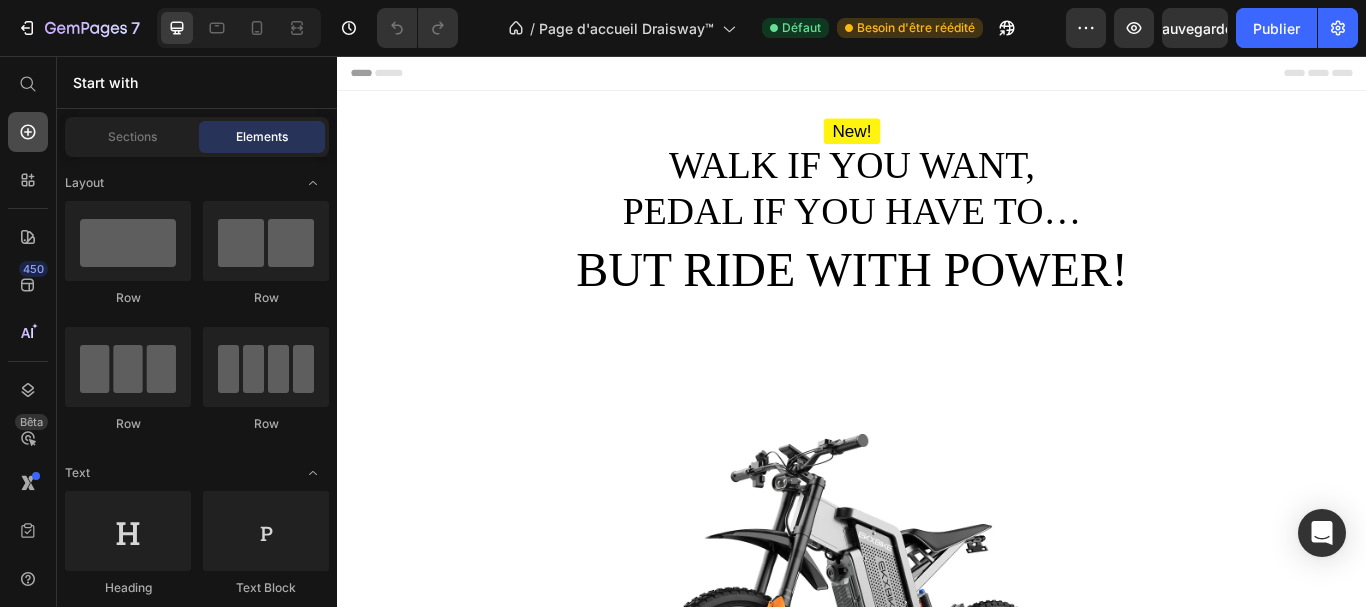 scroll, scrollTop: 0, scrollLeft: 0, axis: both 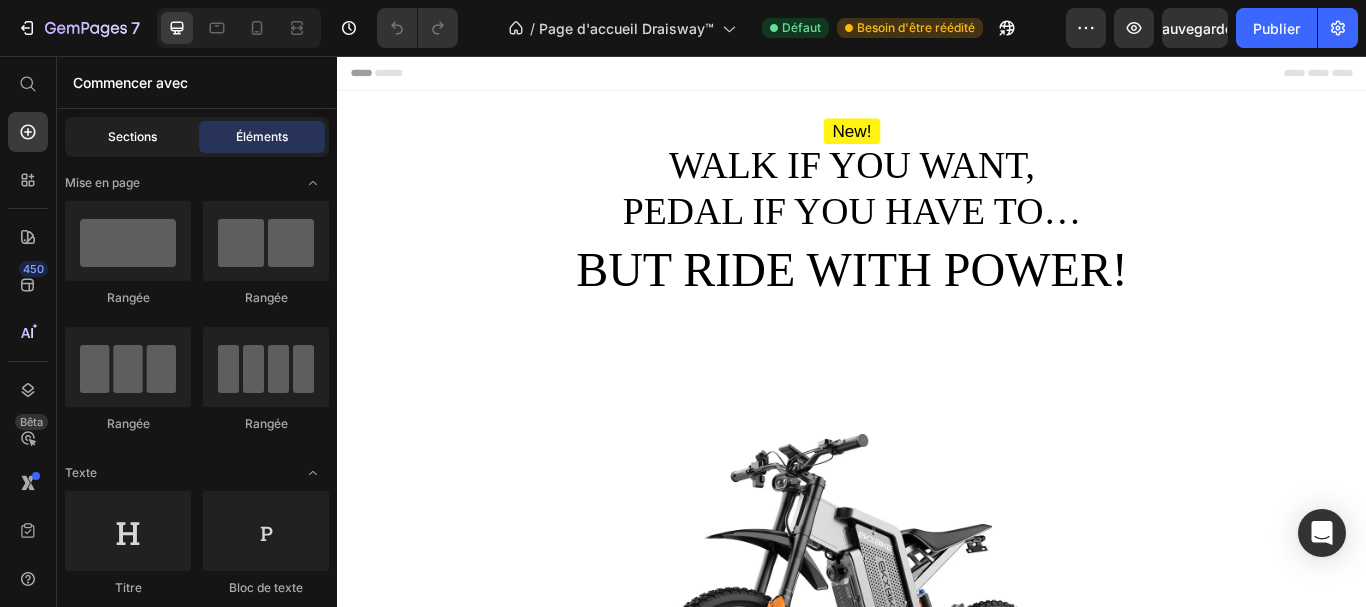 click on "Sections" at bounding box center [132, 137] 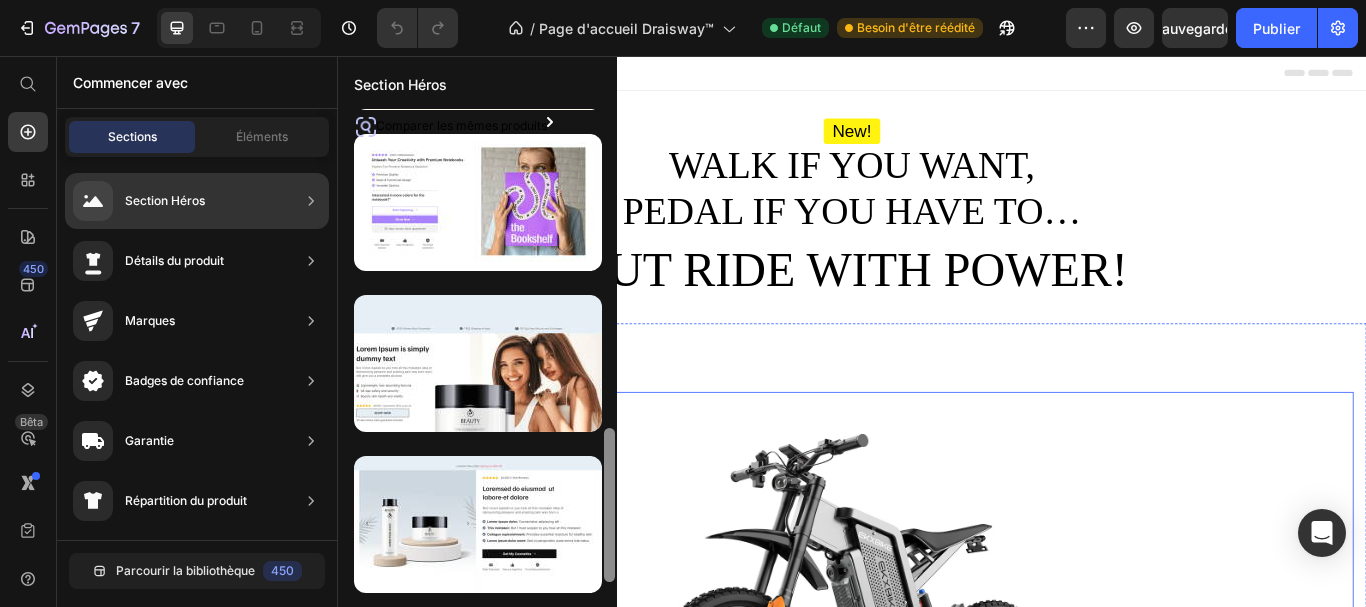 scroll, scrollTop: 0, scrollLeft: 0, axis: both 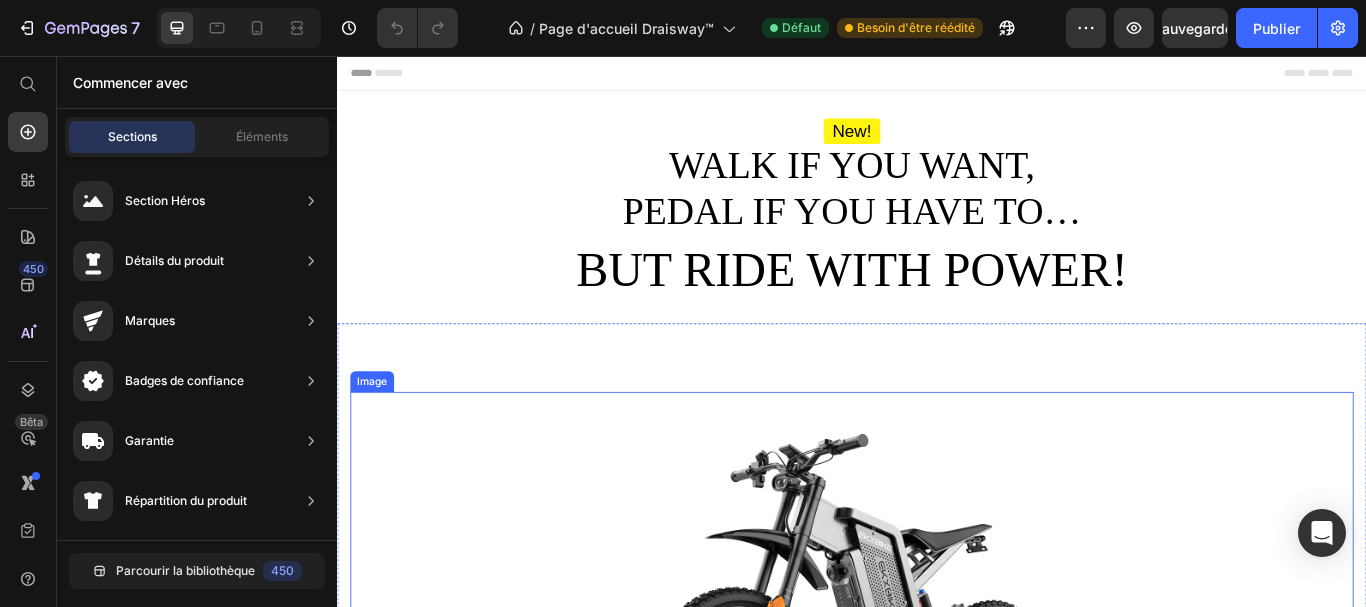 drag, startPoint x: 948, startPoint y: 257, endPoint x: 664, endPoint y: 615, distance: 456.96826 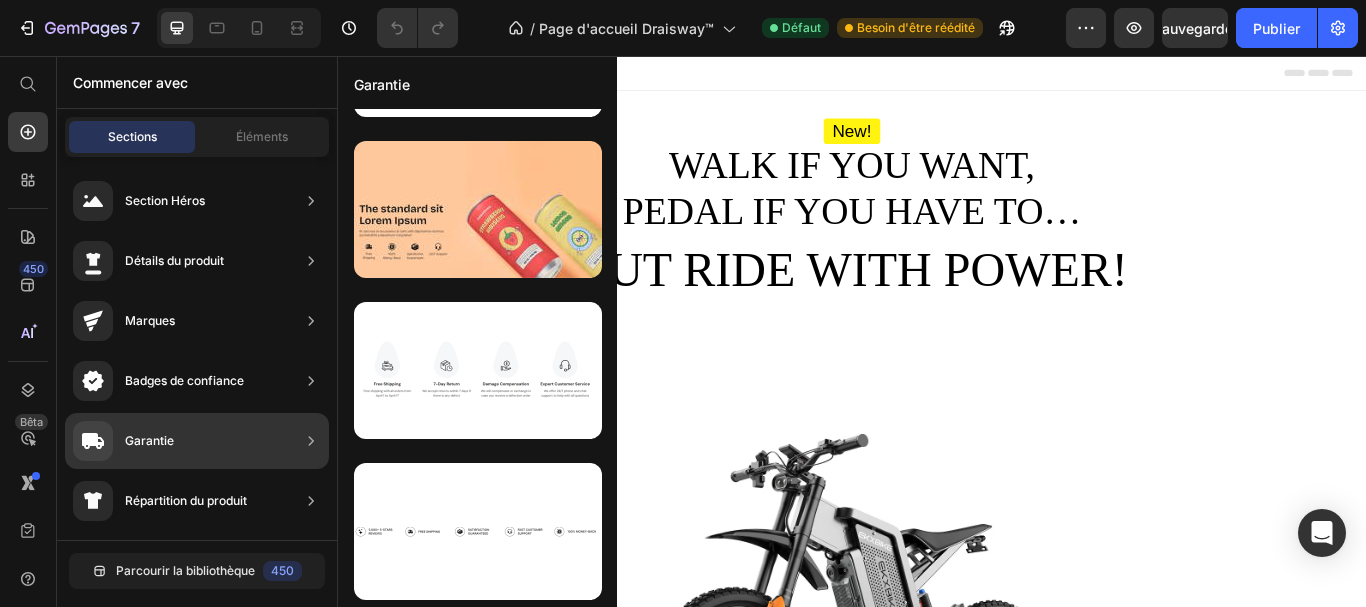 scroll, scrollTop: 296, scrollLeft: 0, axis: vertical 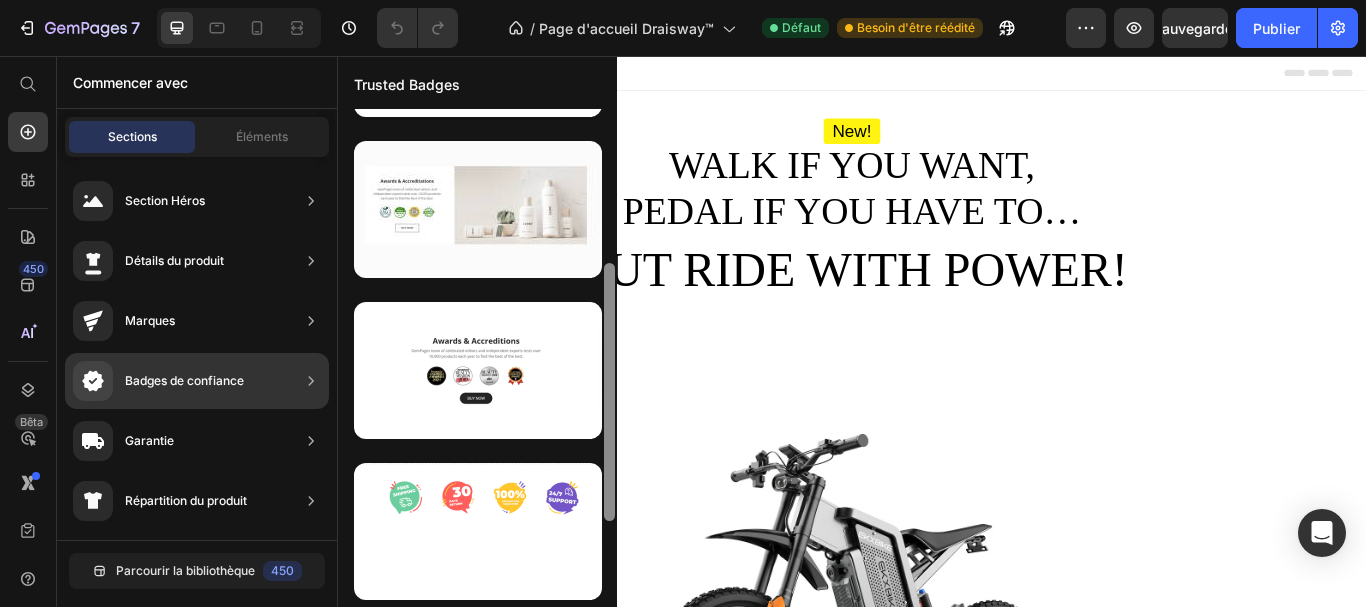 click on "Badges de confiance" at bounding box center [184, 380] 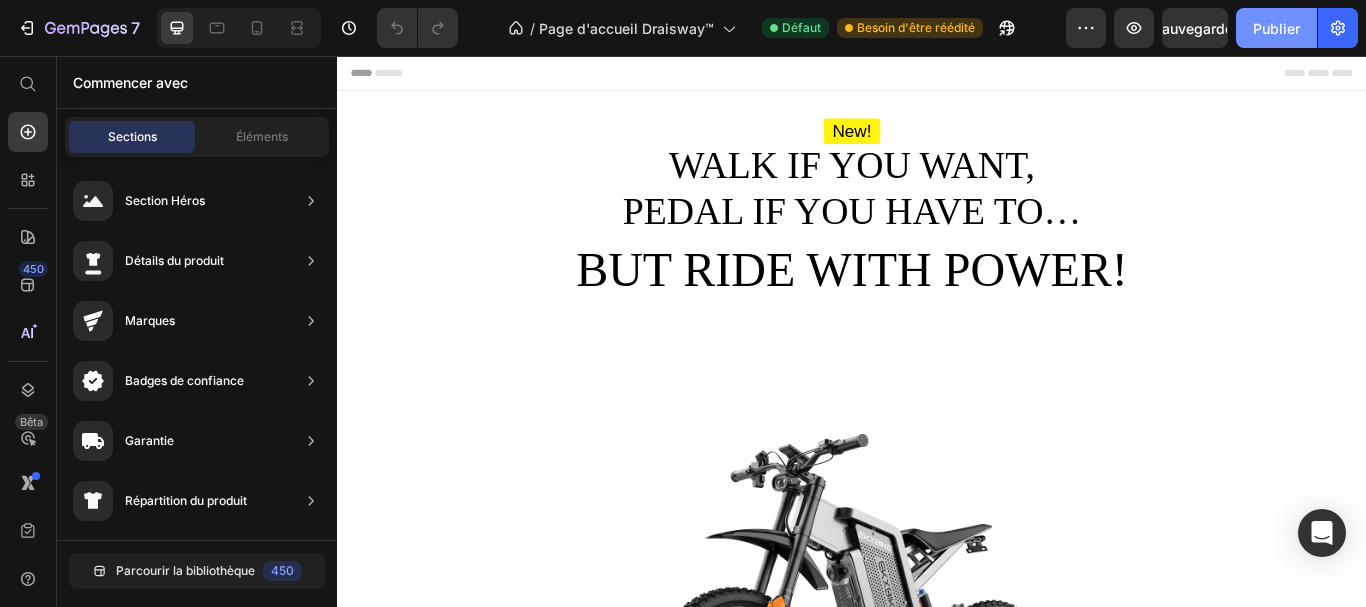 click on "Publier" at bounding box center (1276, 28) 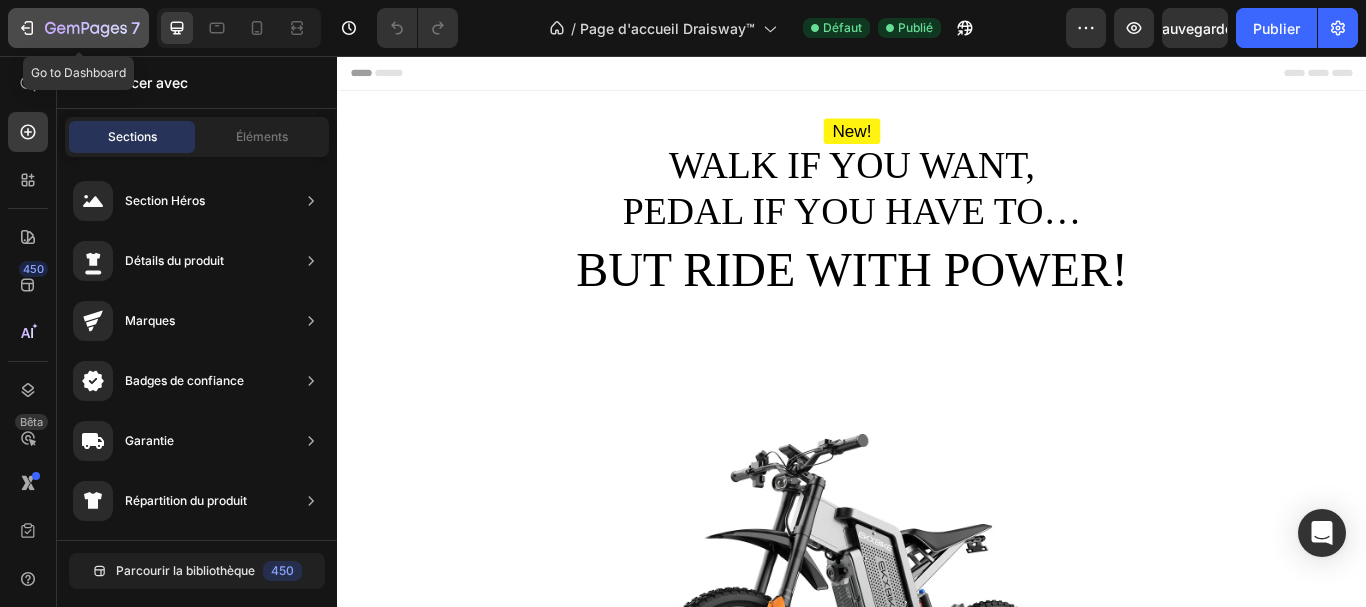 click on "7" 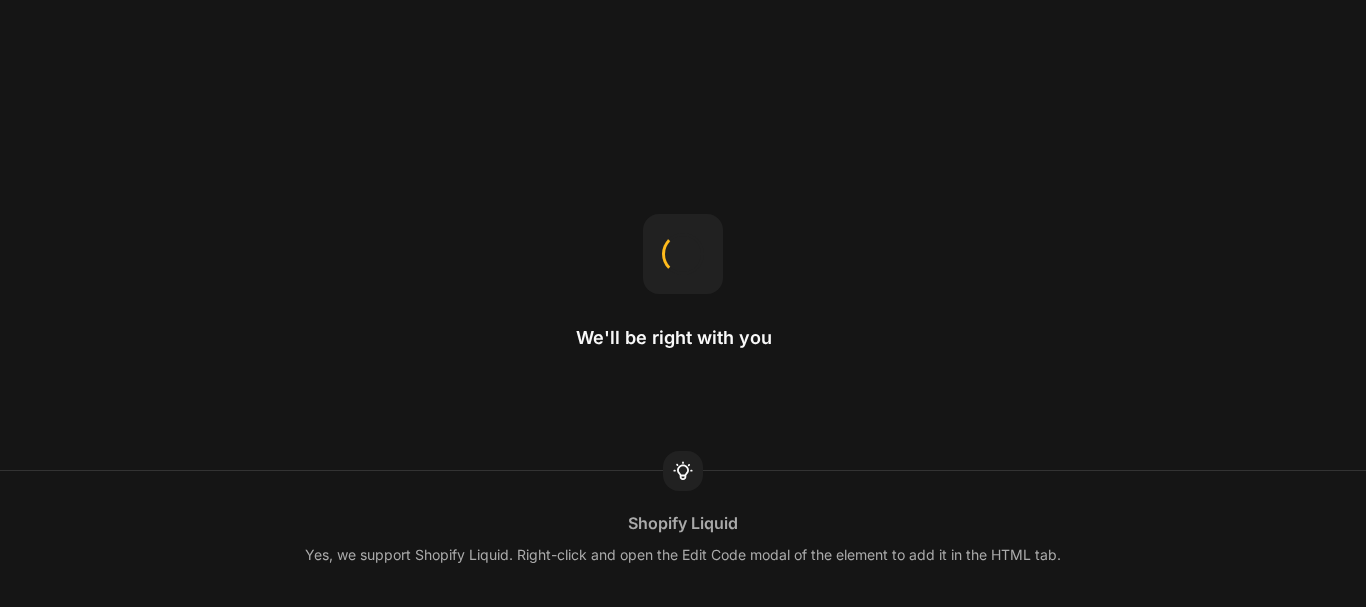 scroll, scrollTop: 0, scrollLeft: 0, axis: both 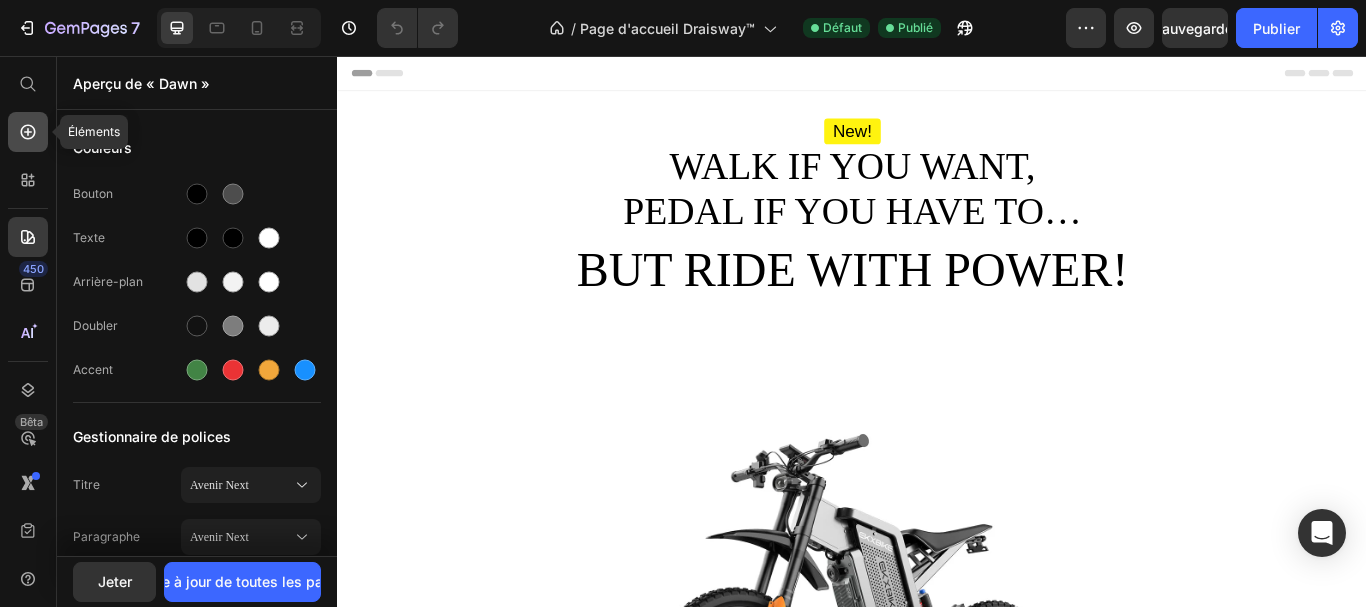 click 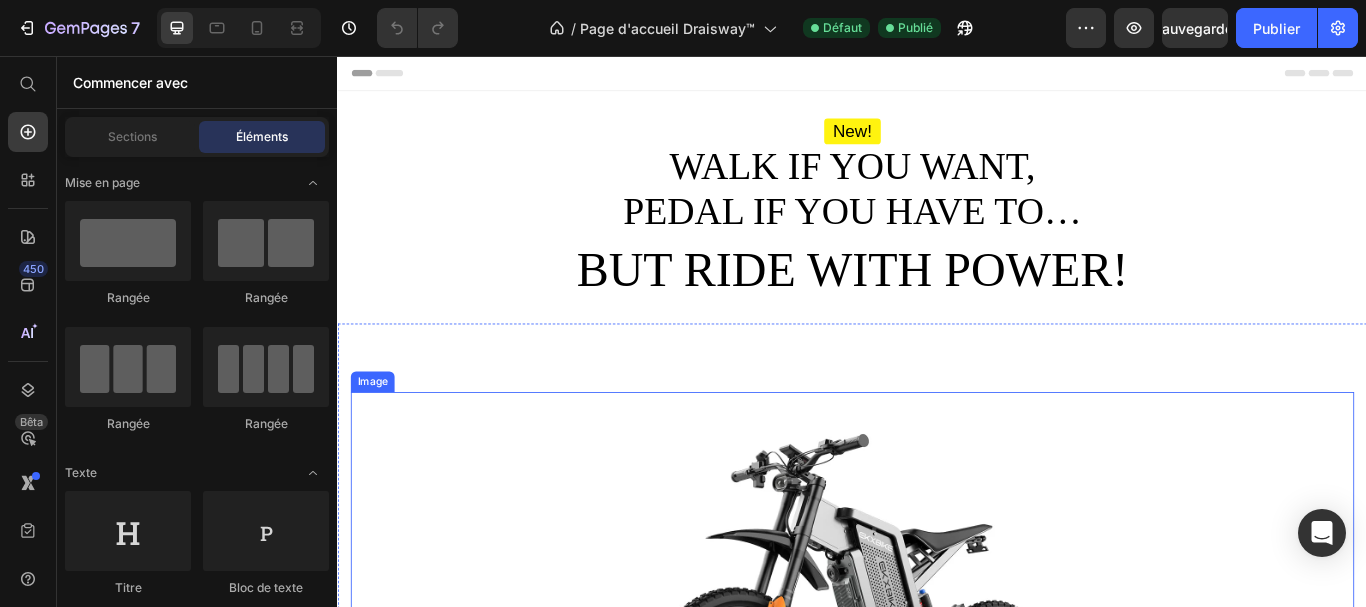 click at bounding box center [937, 698] 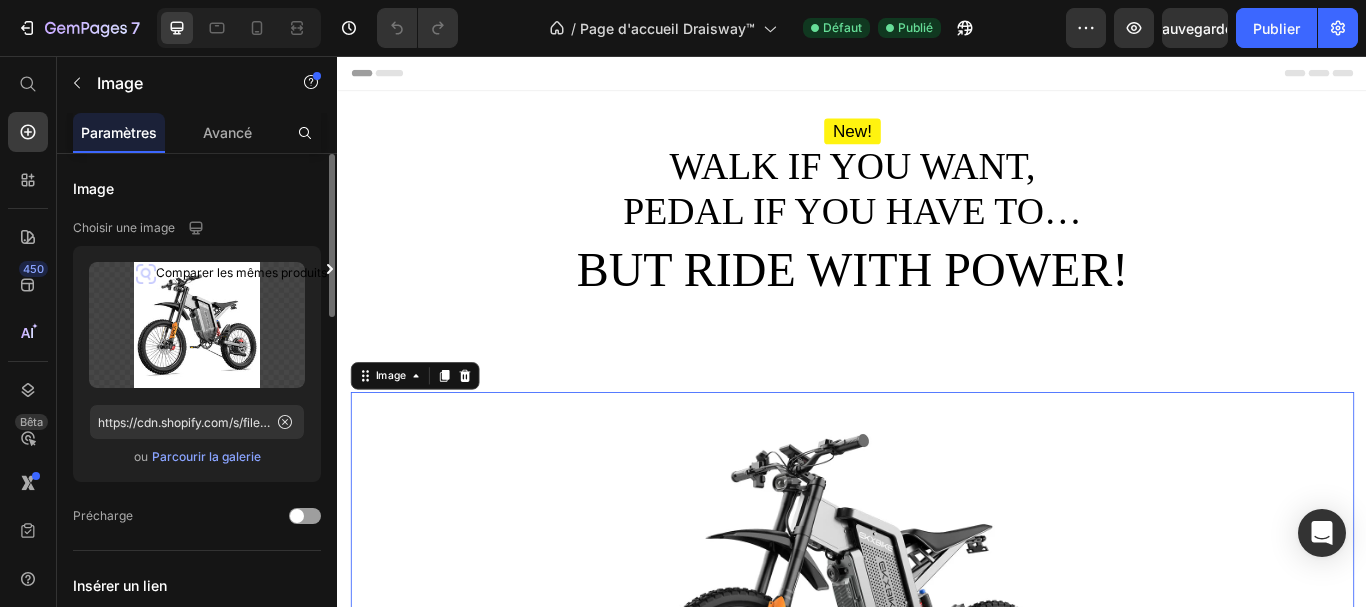 click on "Image Choisir une image Télécharger l'image https://cdn.shopify.com/s/files/1/0960/9330/7144/files/gempages_569335925696365548-60e13498-eb82-4f9d-a67e-b8bb1ffff8b9.webp ou Parcourir la galerie Précharge" 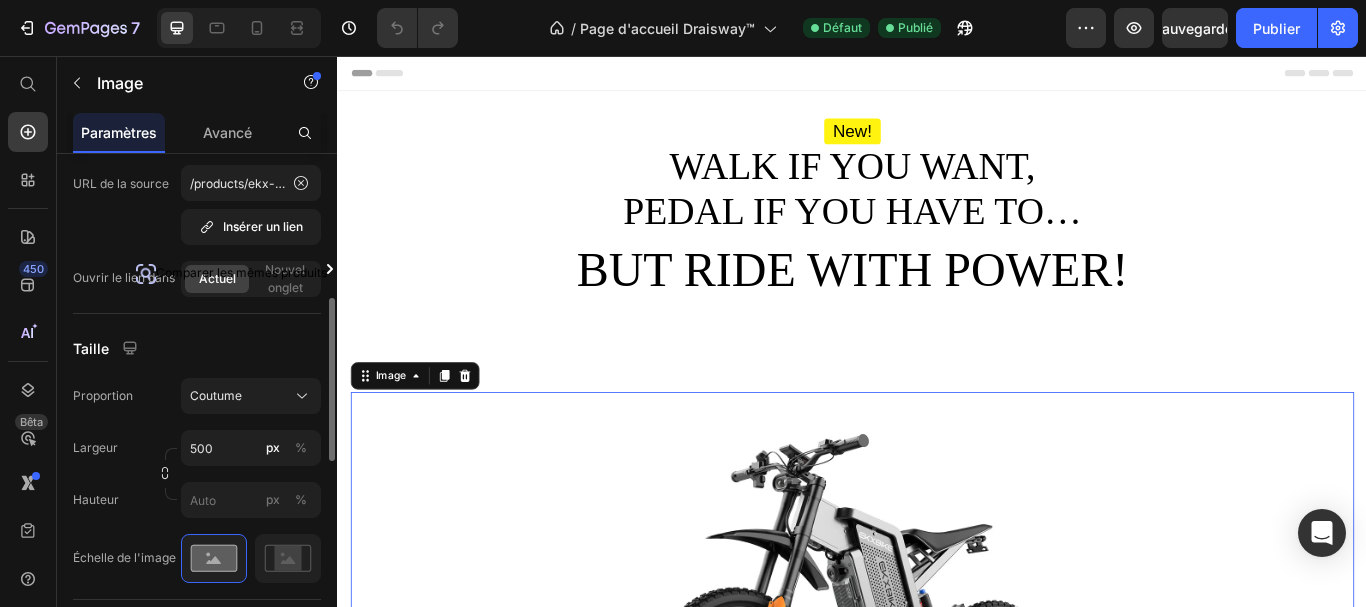 scroll, scrollTop: 480, scrollLeft: 0, axis: vertical 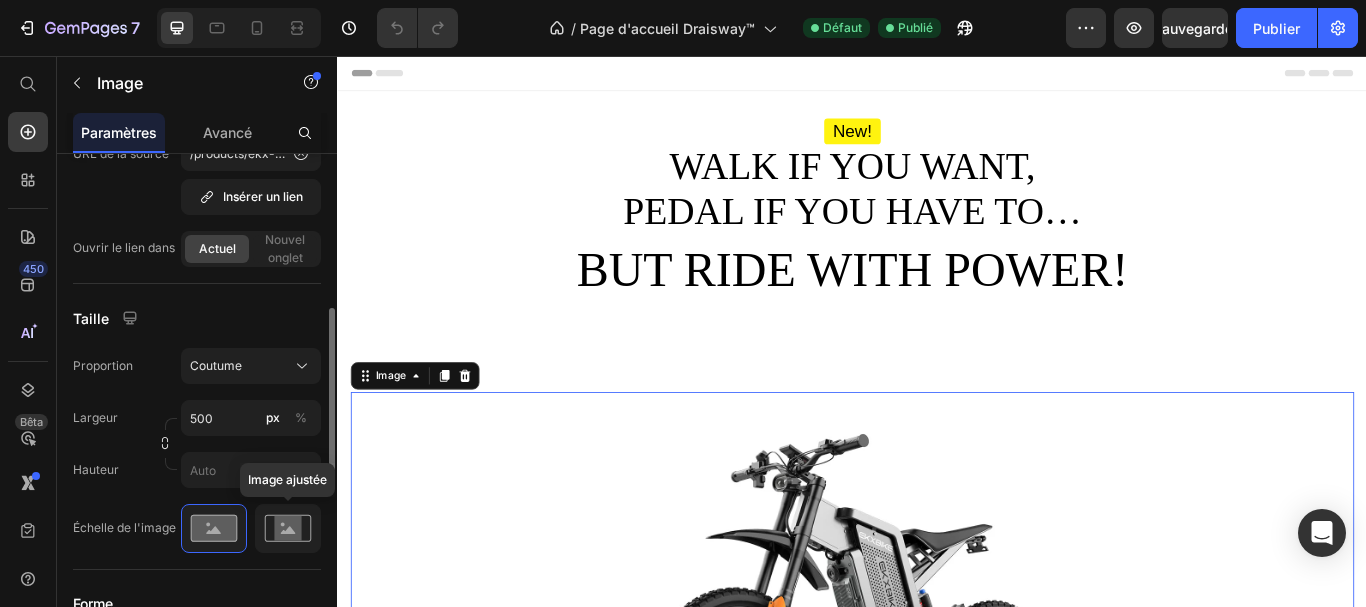 click 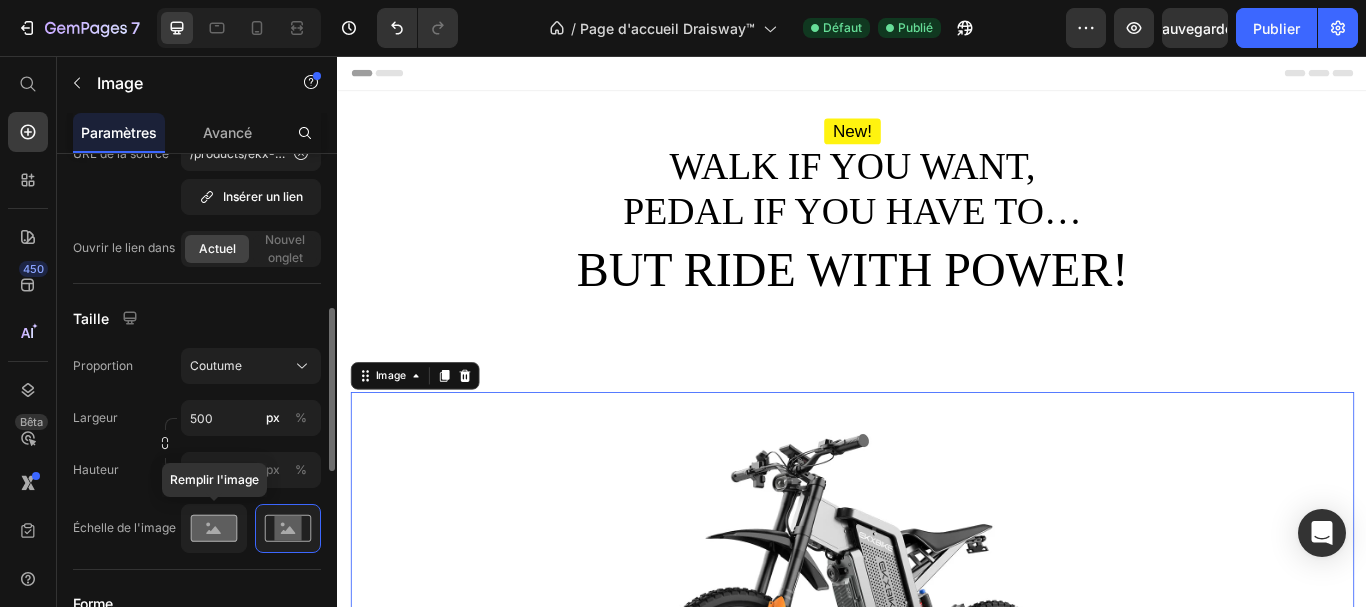 click 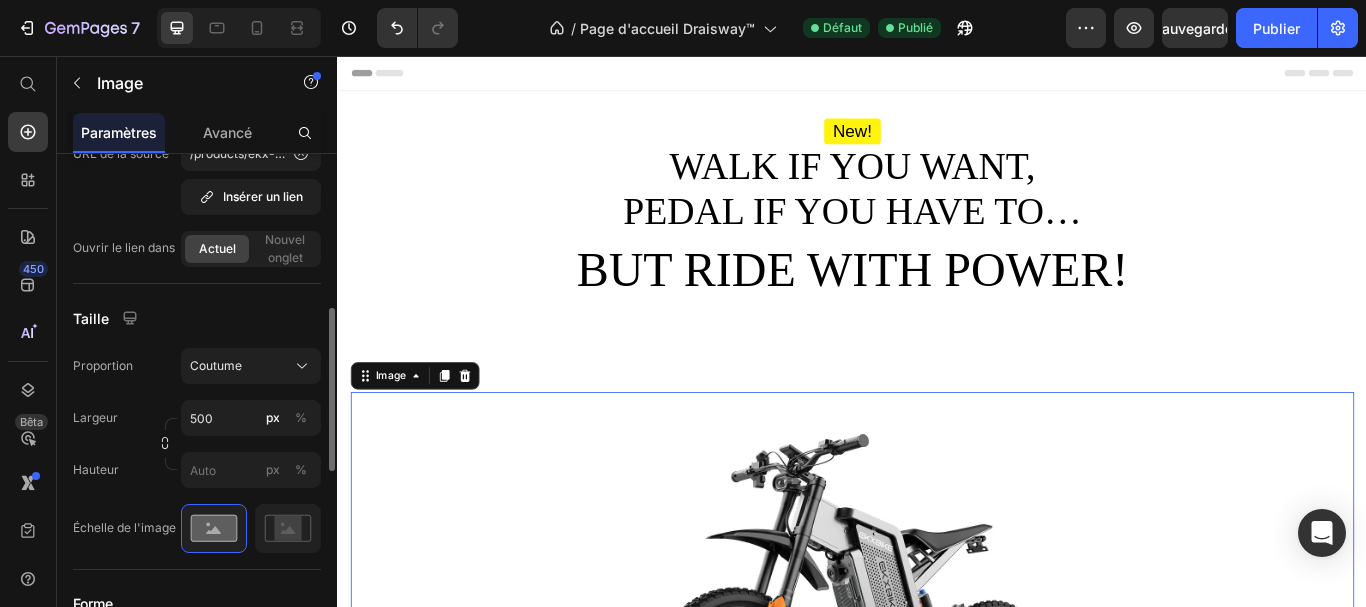 click on "Échelle de l'image" at bounding box center [124, 528] 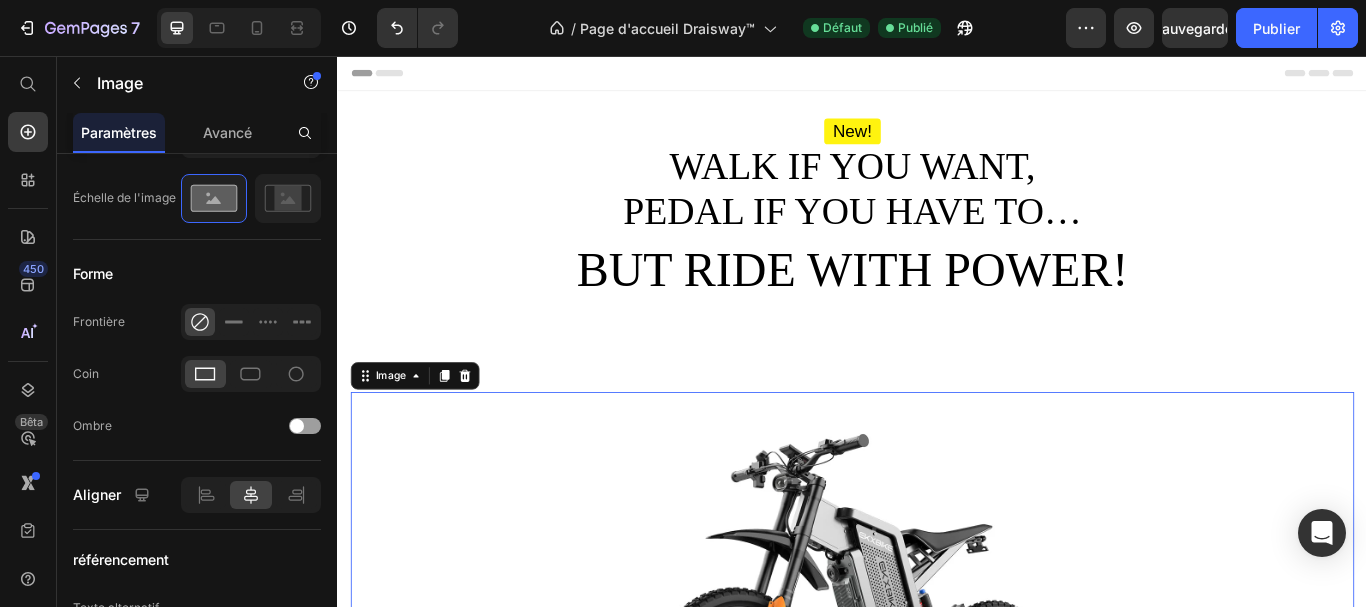scroll, scrollTop: 1020, scrollLeft: 0, axis: vertical 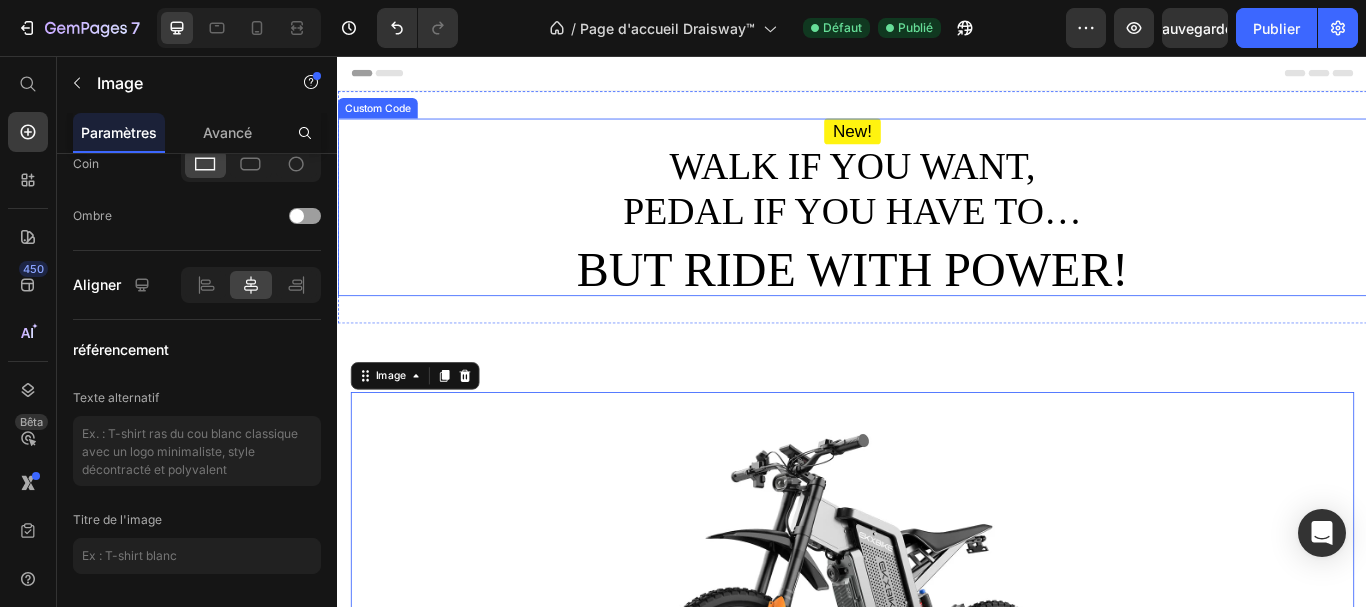 click on "WALK IF YOU WANT,
PEDAL IF YOU HAVE TO…" at bounding box center (937, 212) 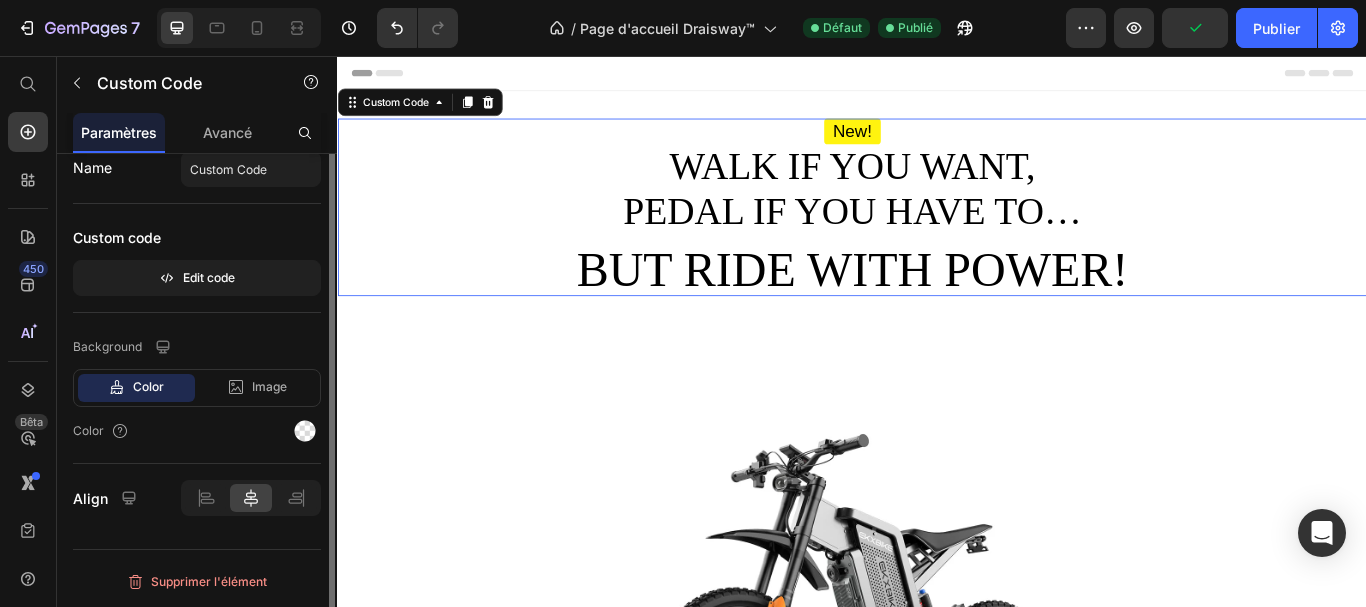scroll, scrollTop: 0, scrollLeft: 0, axis: both 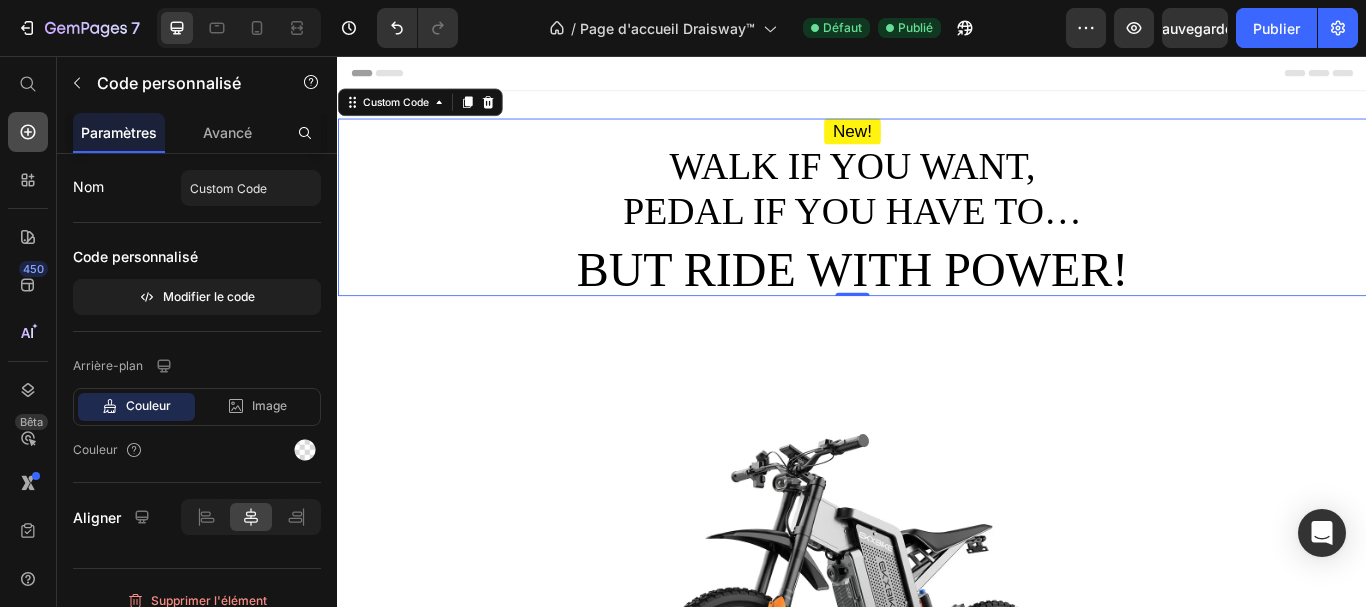 click 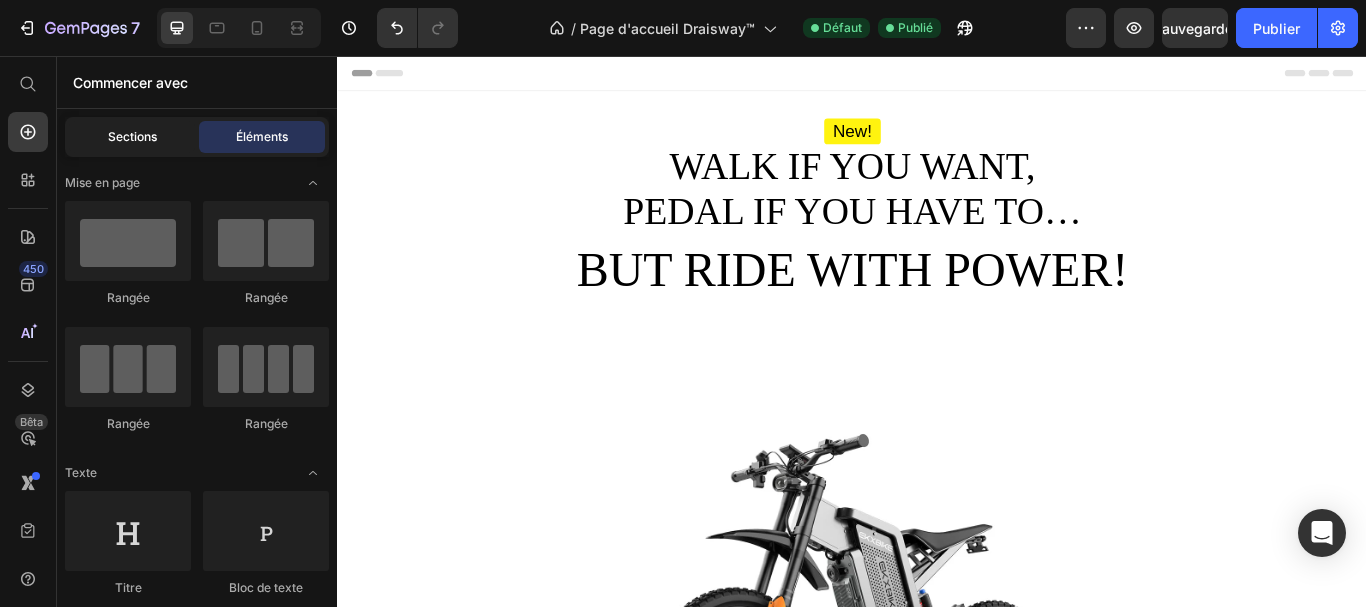 click on "Sections" at bounding box center [132, 136] 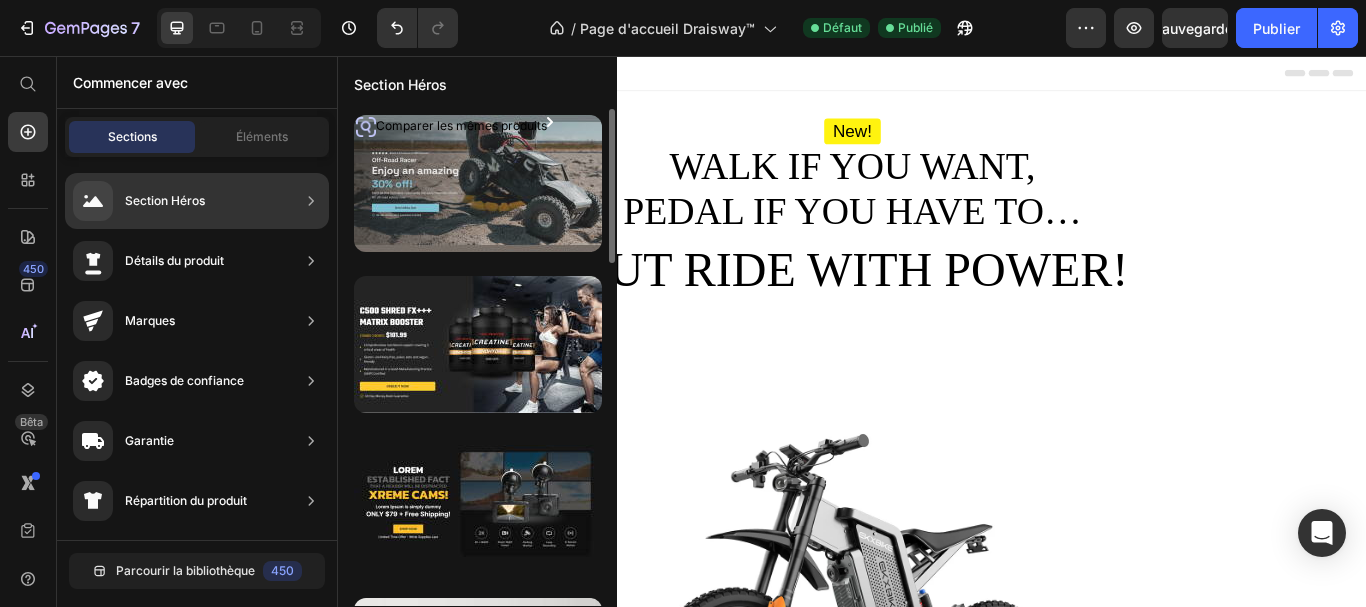 click at bounding box center [478, 183] 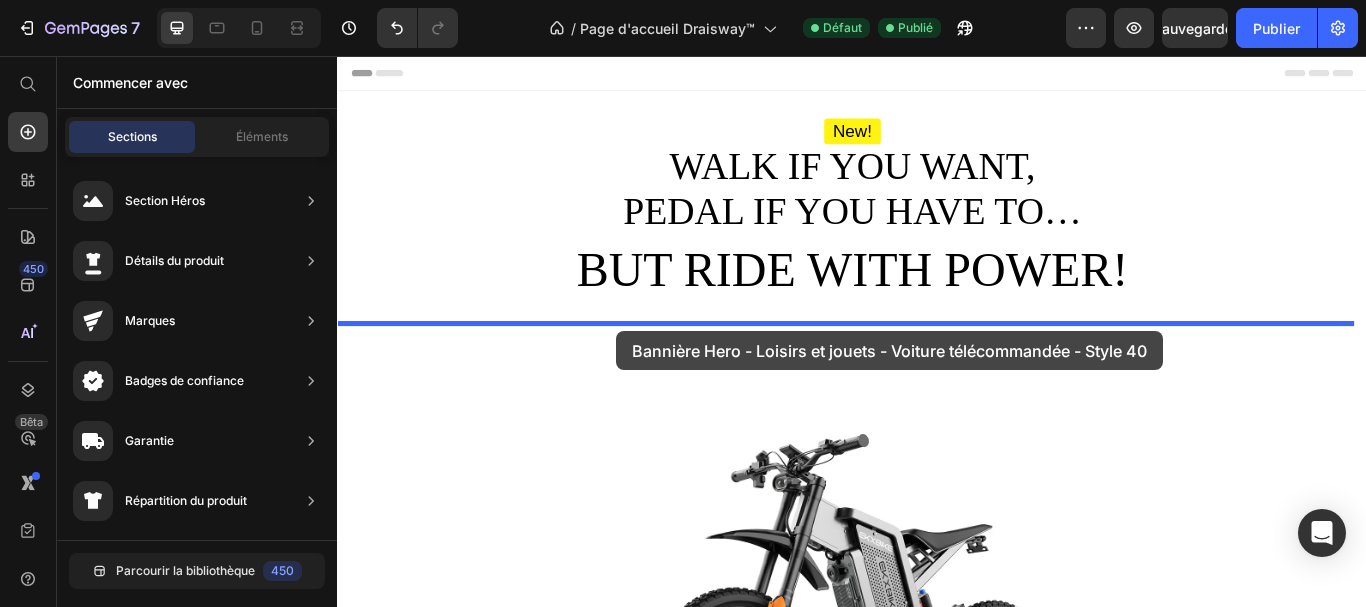 drag, startPoint x: 776, startPoint y: 232, endPoint x: 661, endPoint y: 376, distance: 184.28511 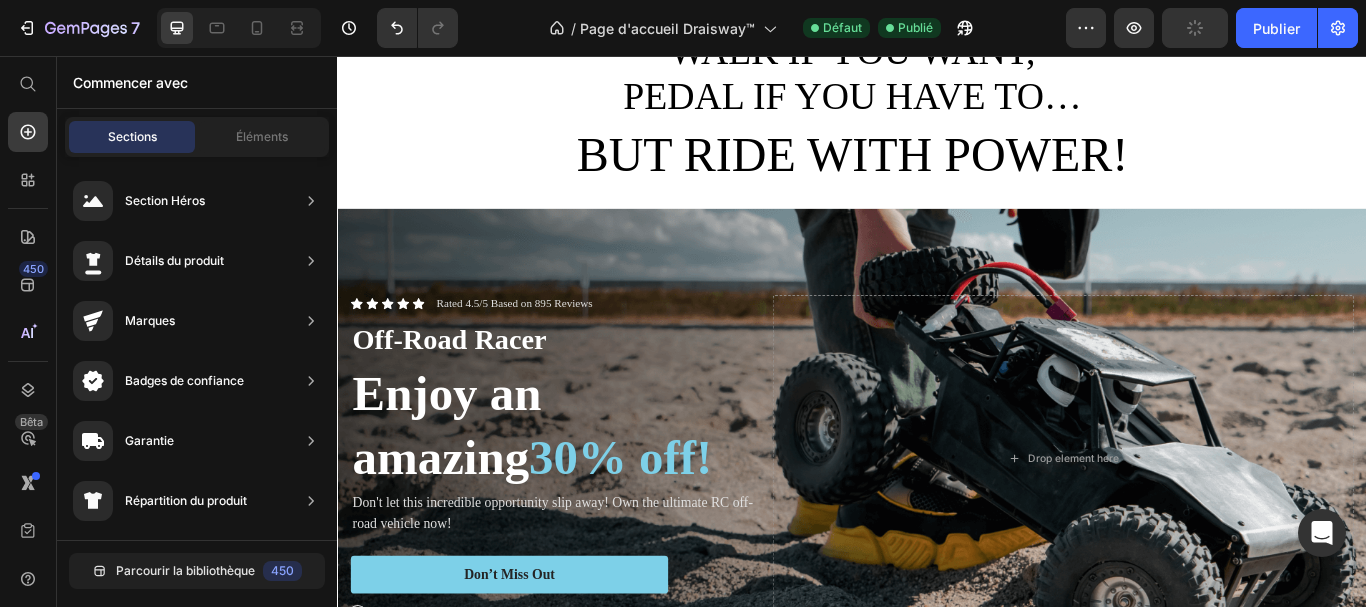 scroll, scrollTop: 115, scrollLeft: 0, axis: vertical 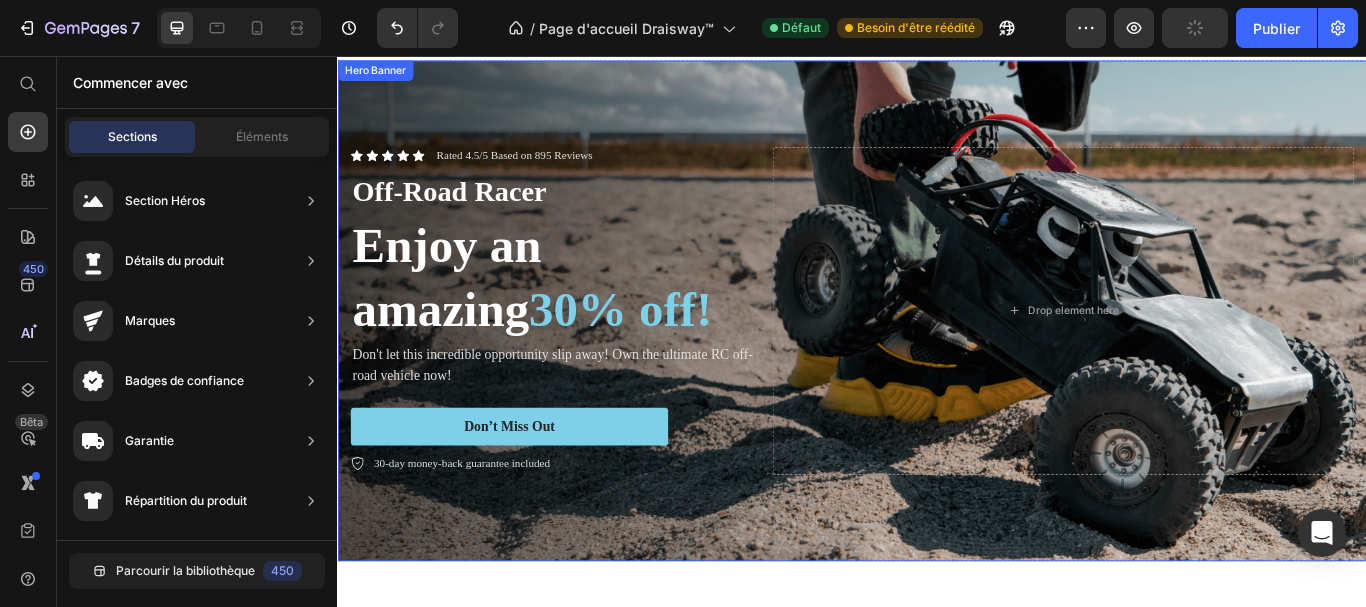 click at bounding box center (937, 353) 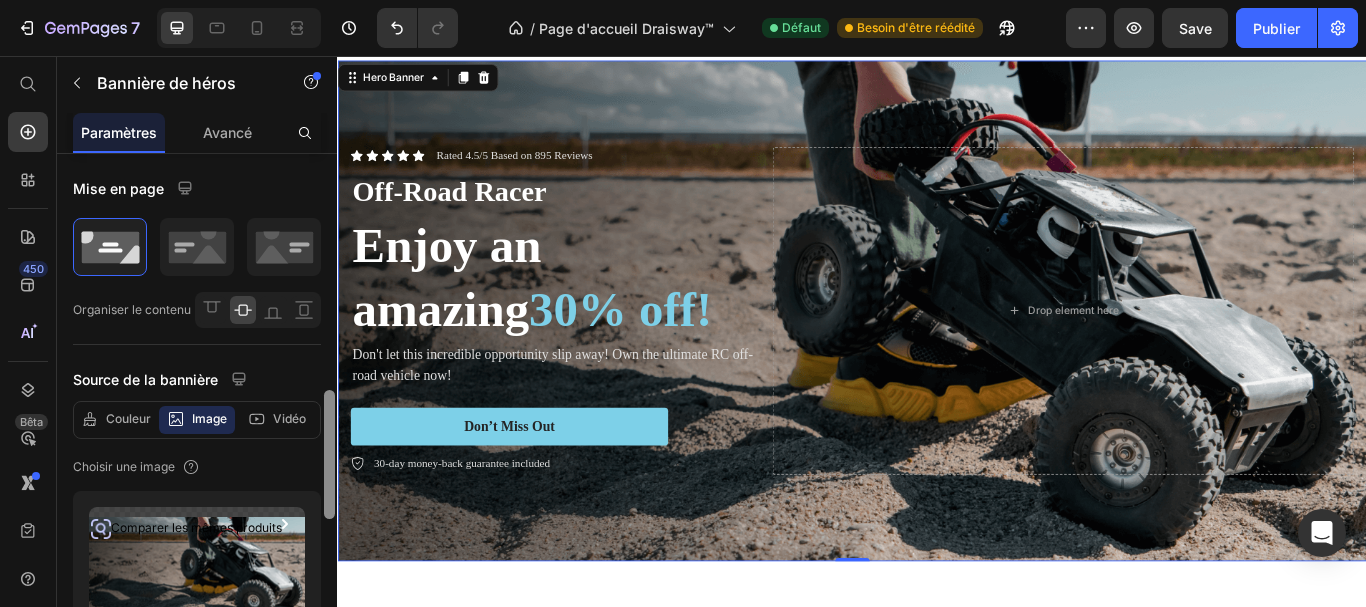 scroll, scrollTop: 278, scrollLeft: 0, axis: vertical 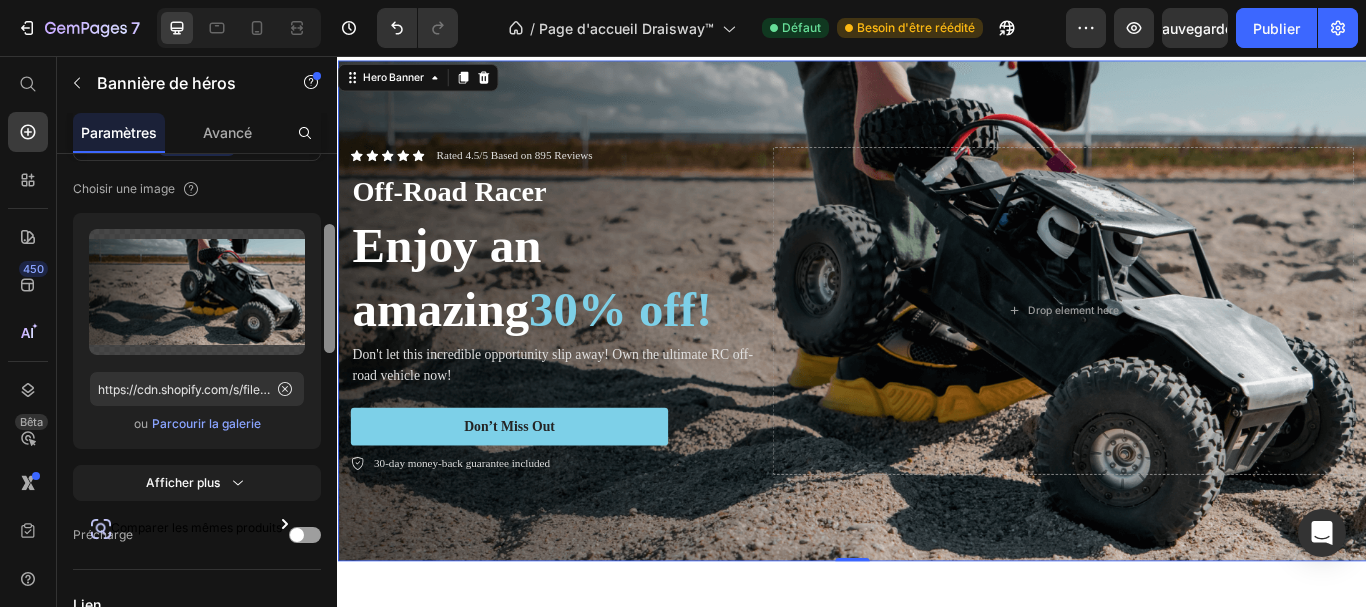 drag, startPoint x: 330, startPoint y: 194, endPoint x: 335, endPoint y: 265, distance: 71.17584 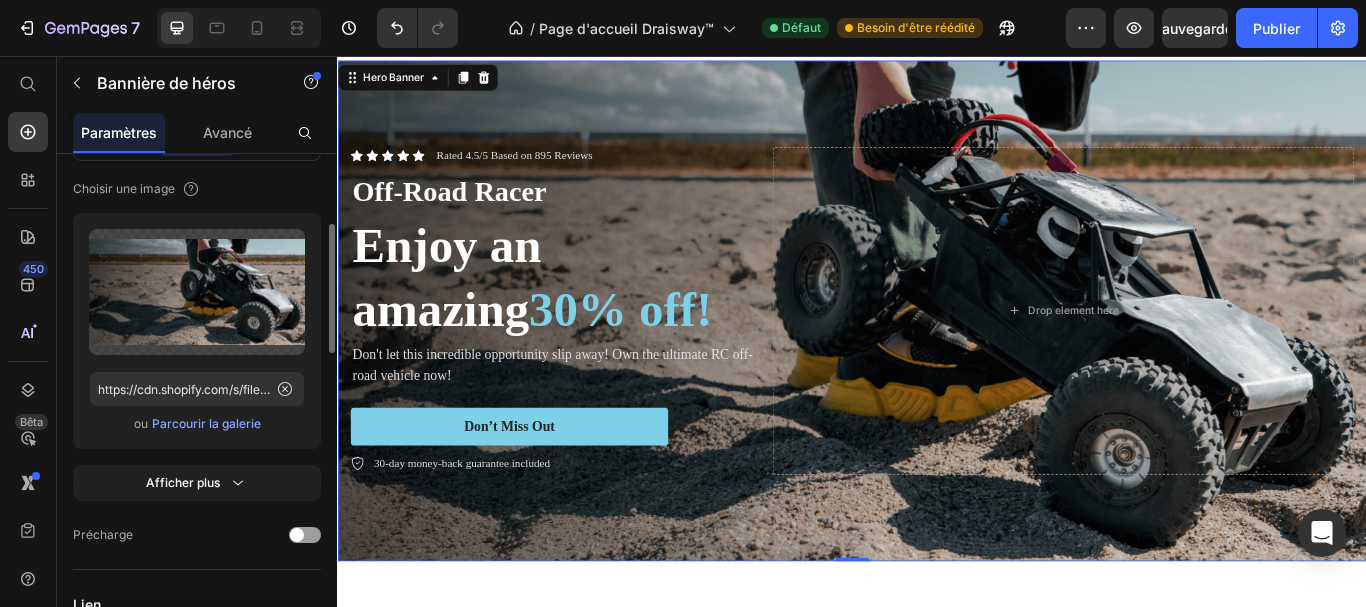 click on "Parcourir la galerie" at bounding box center [206, 423] 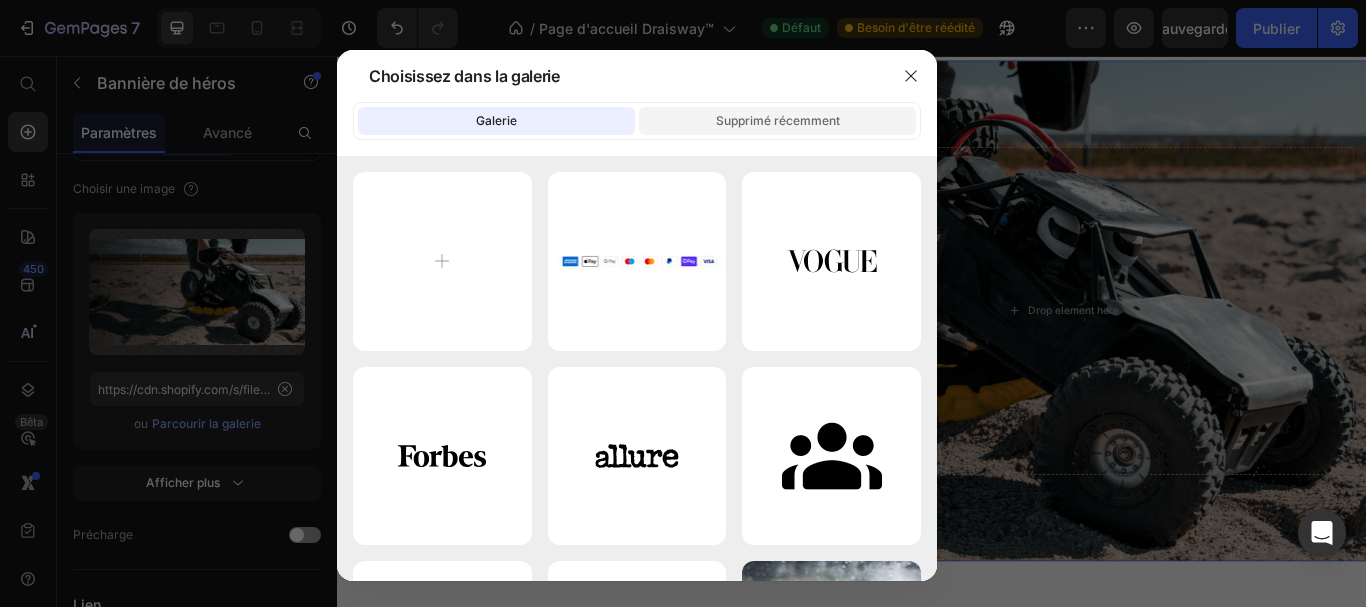 click on "Supprimé récemment" at bounding box center (778, 120) 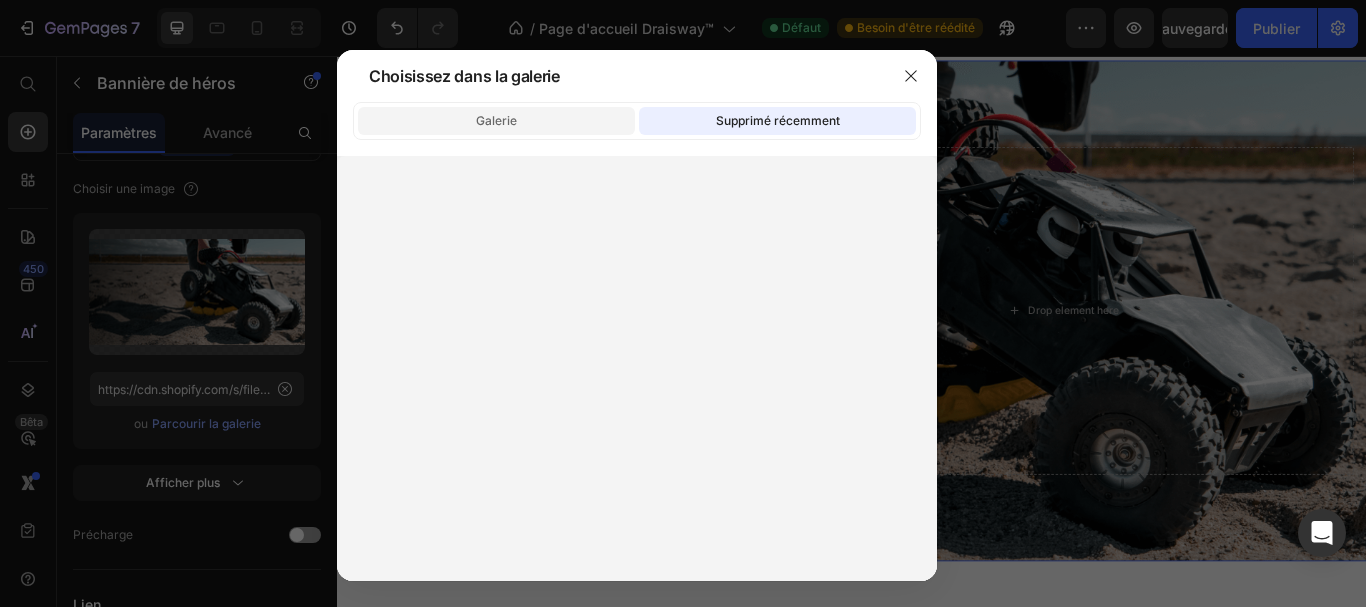 click on "Galerie" 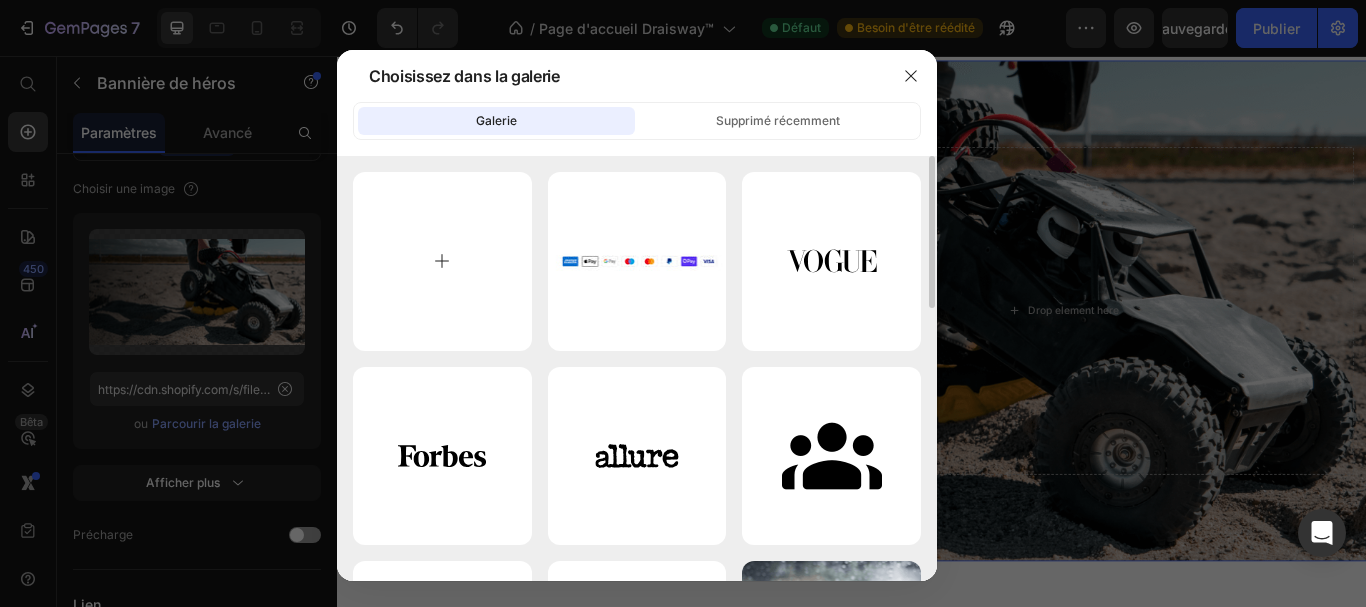 click at bounding box center (442, 261) 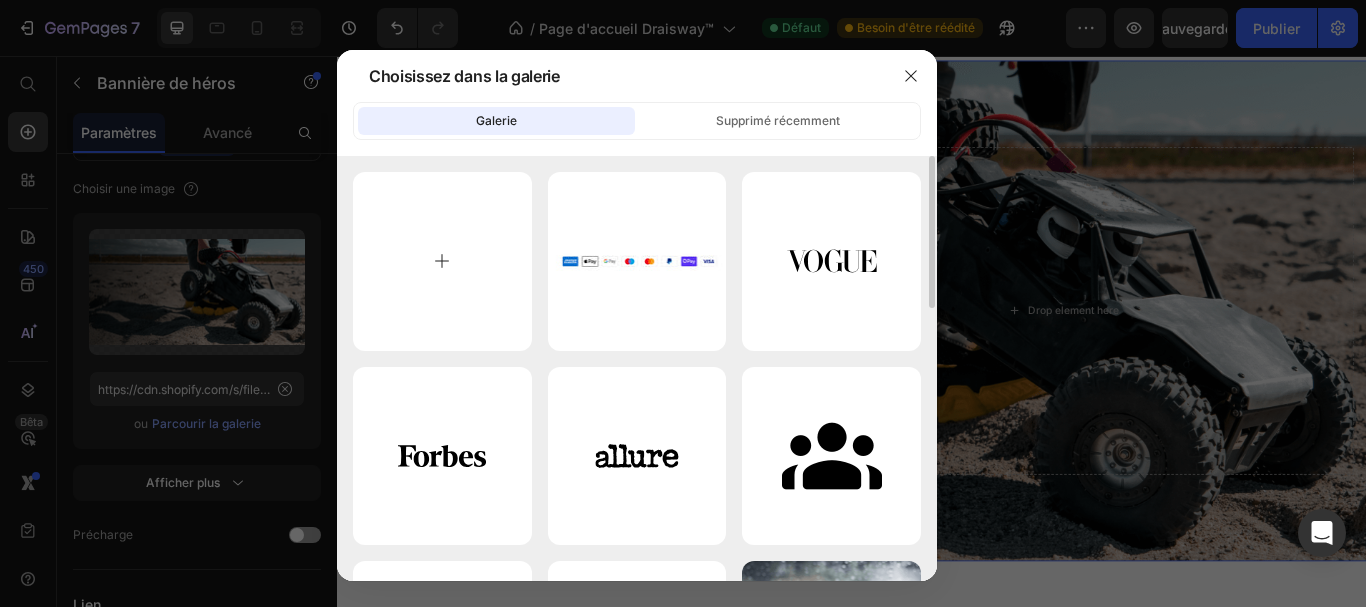 type on "C:\fakepath\2_9f15b717-9541-4975-8c4c-d7f1ef3fb564 (3).webp" 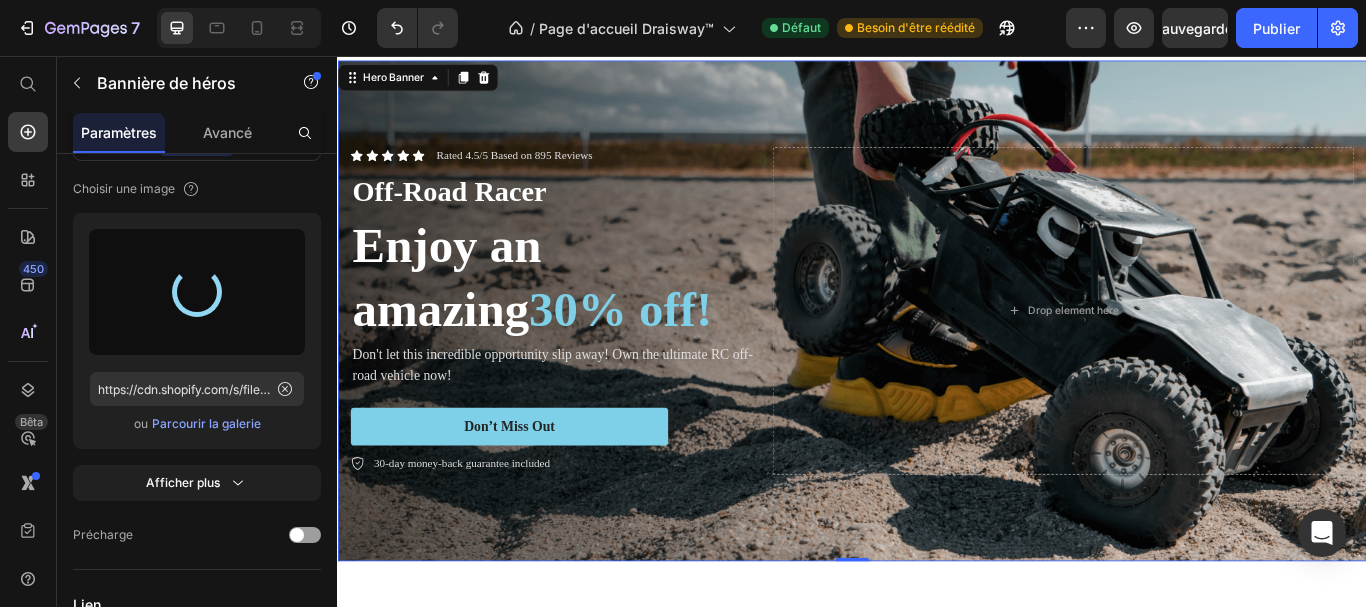 type on "https://cdn.shopify.com/s/files/1/0960/9330/7144/files/gempages_569335925696365548-822ef22e-edbb-4bc1-8cd7-f4c7e4ea3e38.webp" 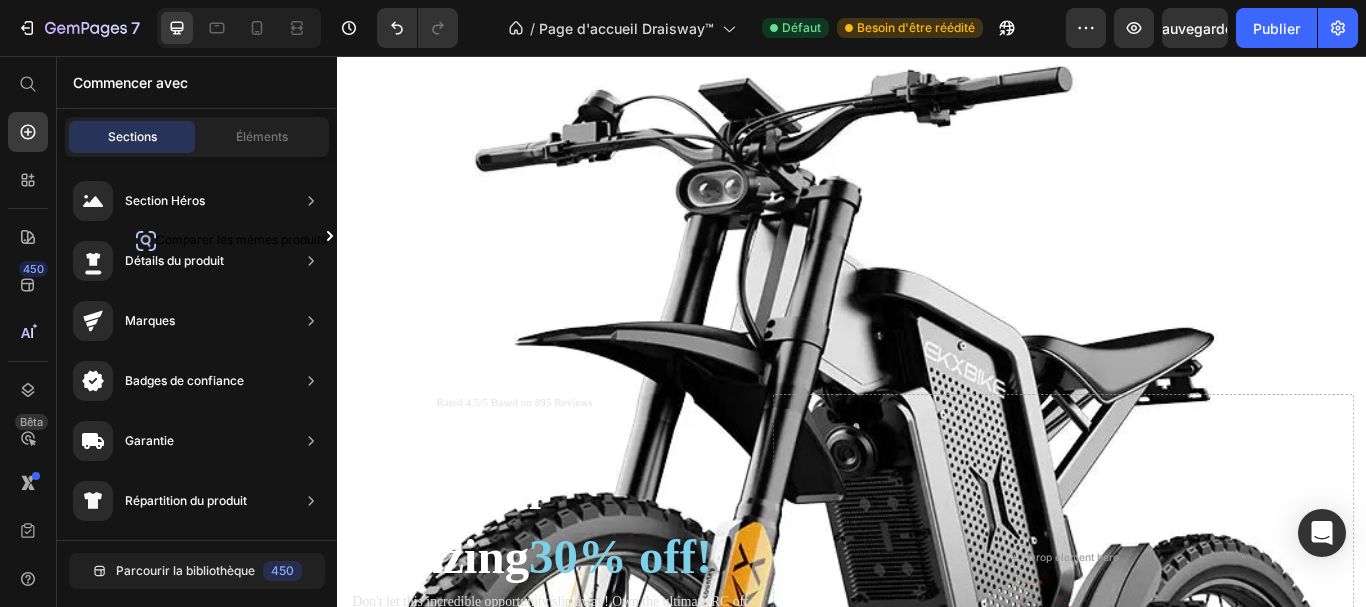 scroll, scrollTop: 286, scrollLeft: 0, axis: vertical 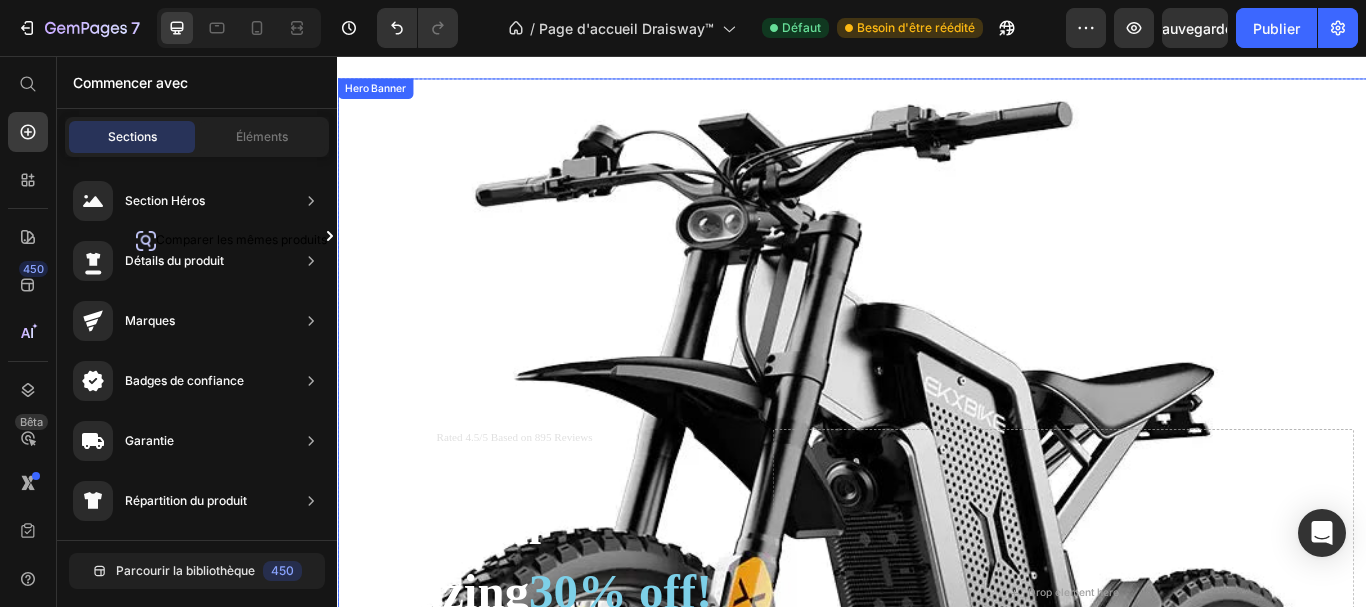 click at bounding box center (937, 682) 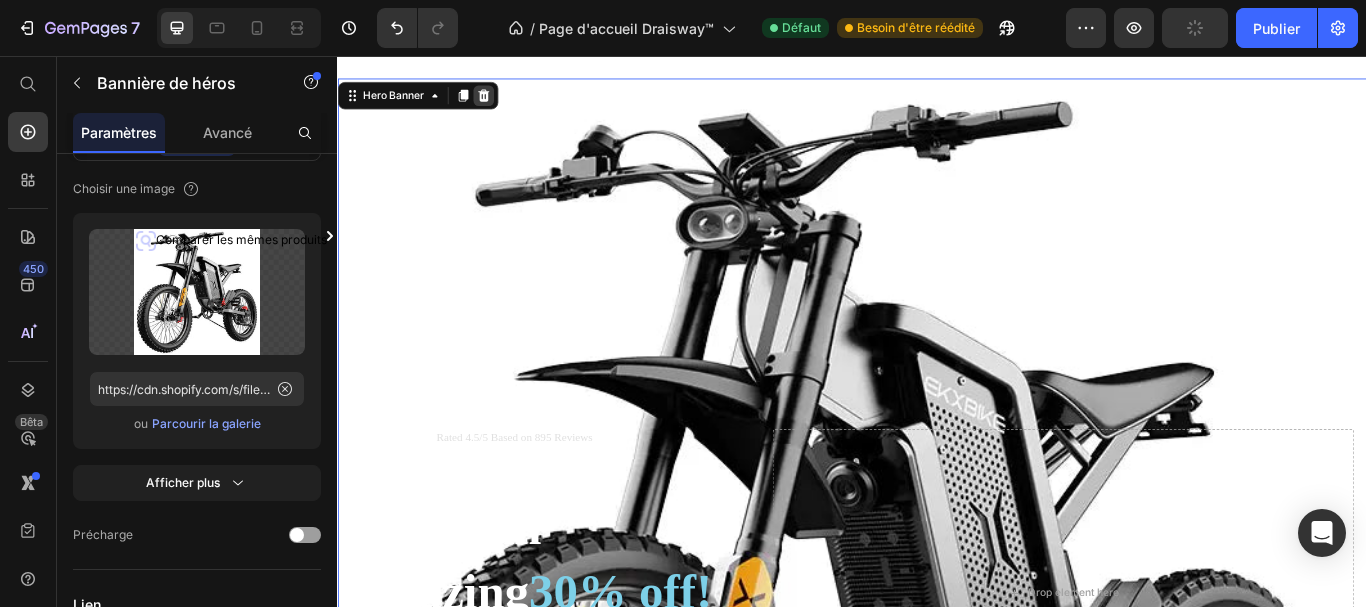 click 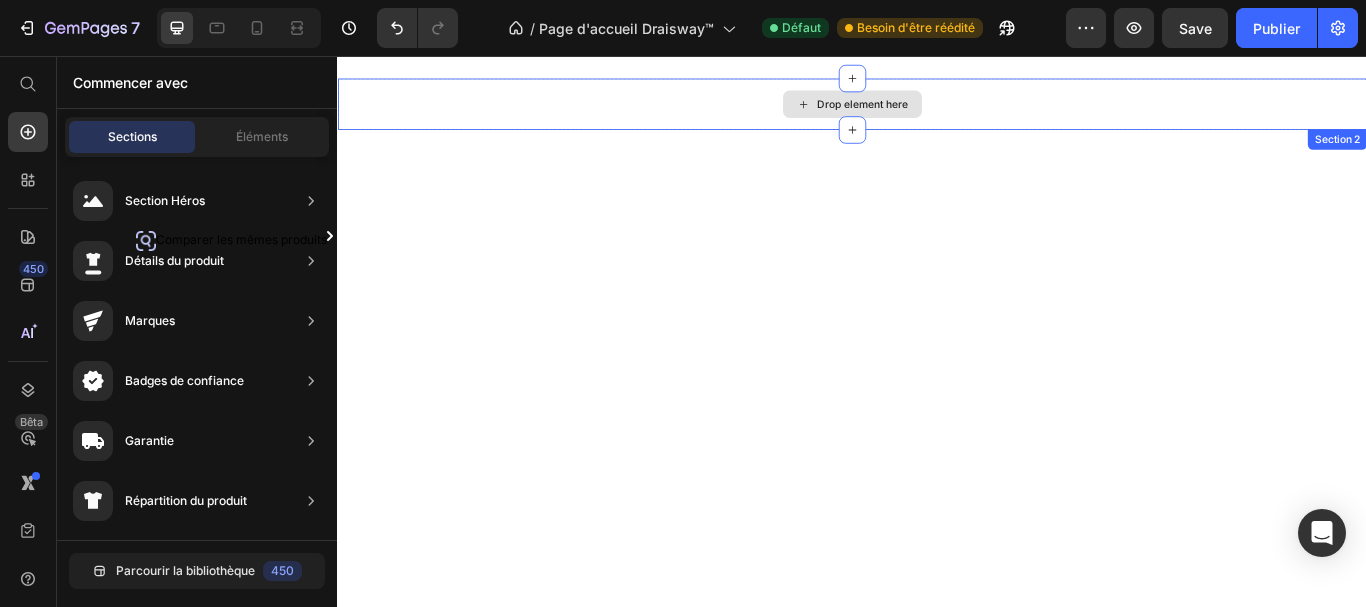 click on "Drop element here" at bounding box center (937, 112) 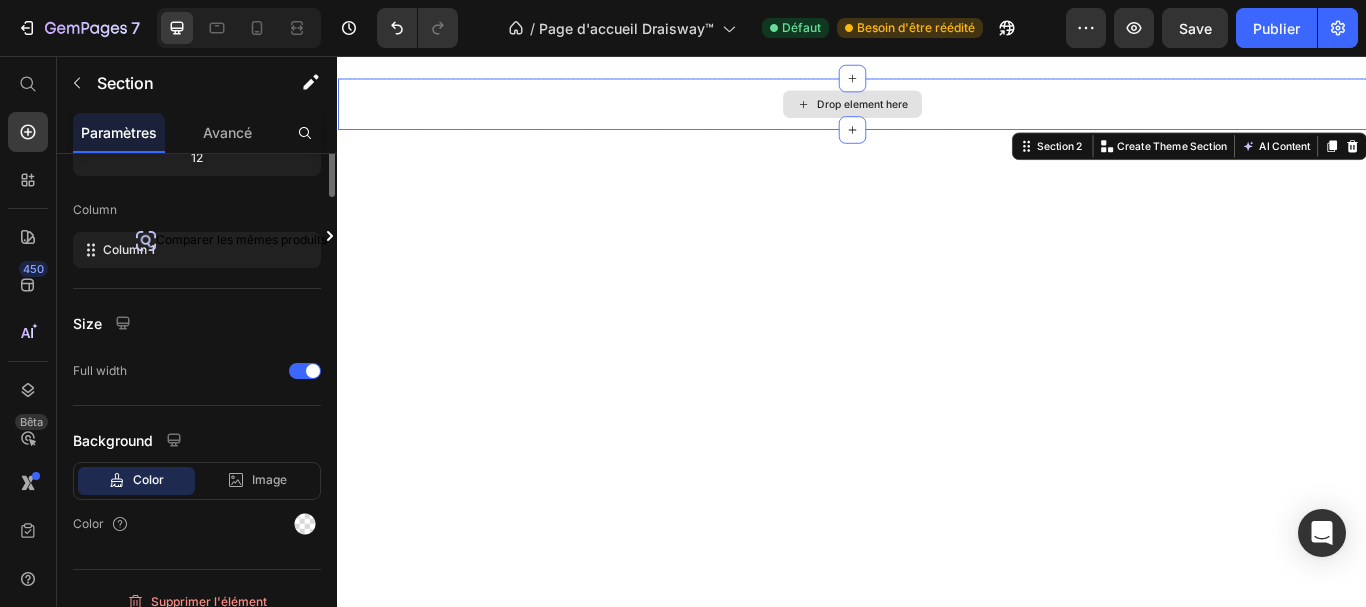 scroll, scrollTop: 0, scrollLeft: 0, axis: both 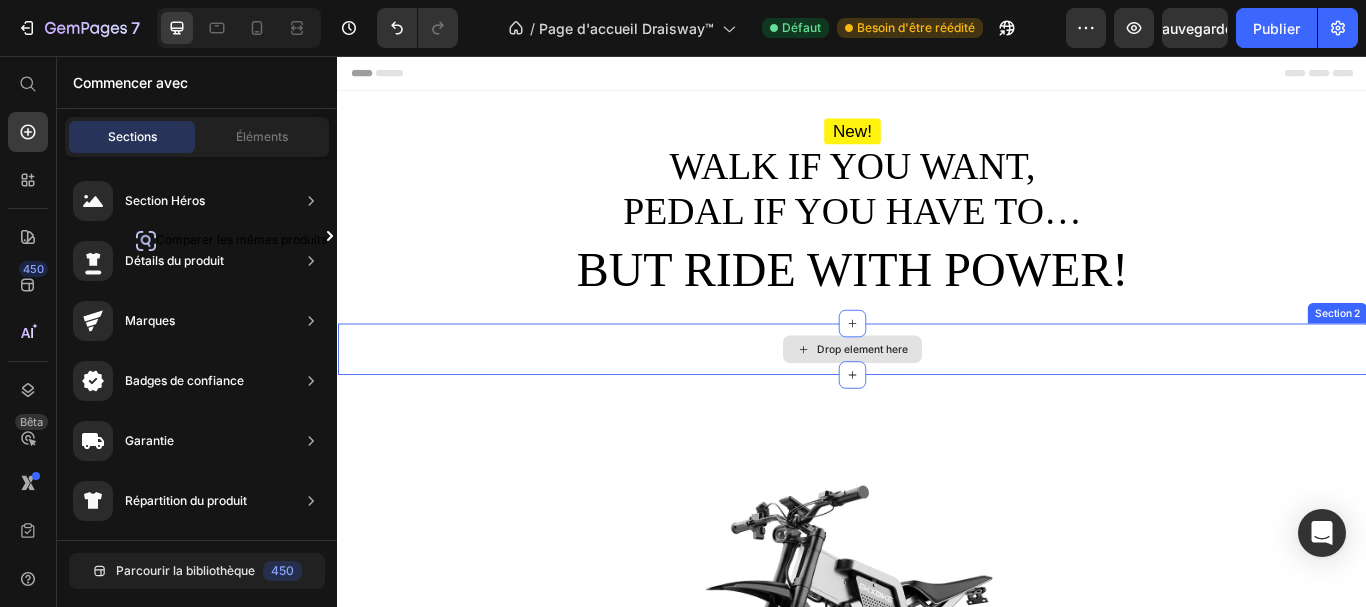 click on "Drop element here" at bounding box center (937, 398) 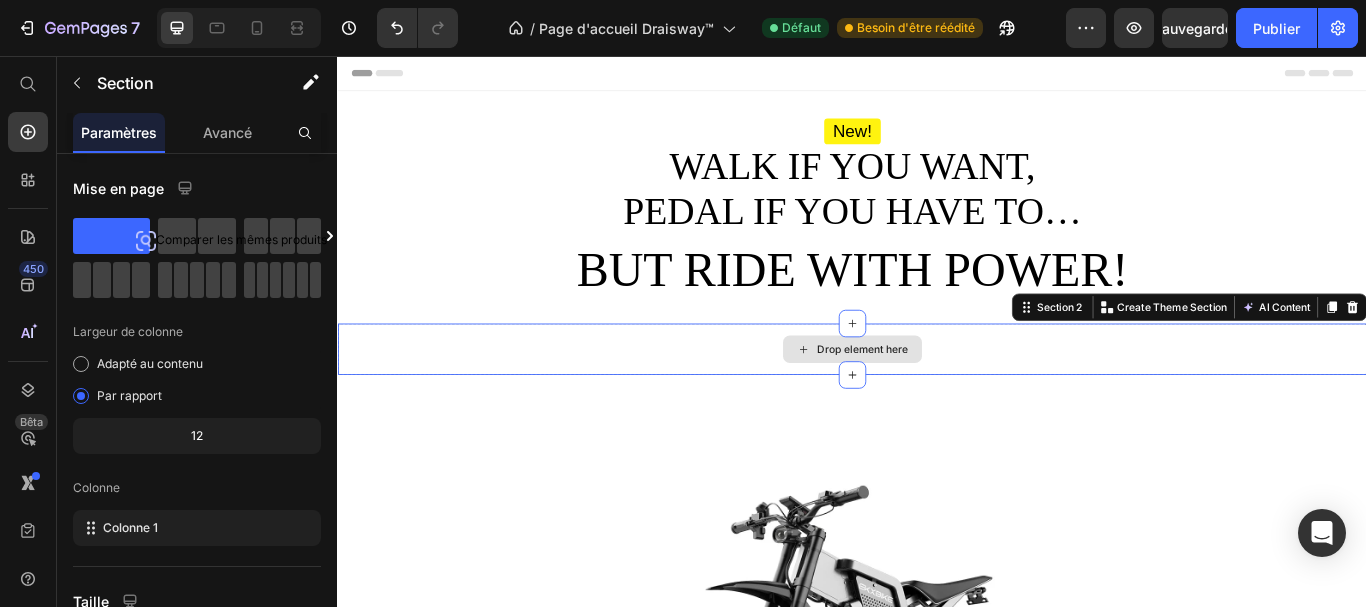 click on "Drop element here" at bounding box center [937, 398] 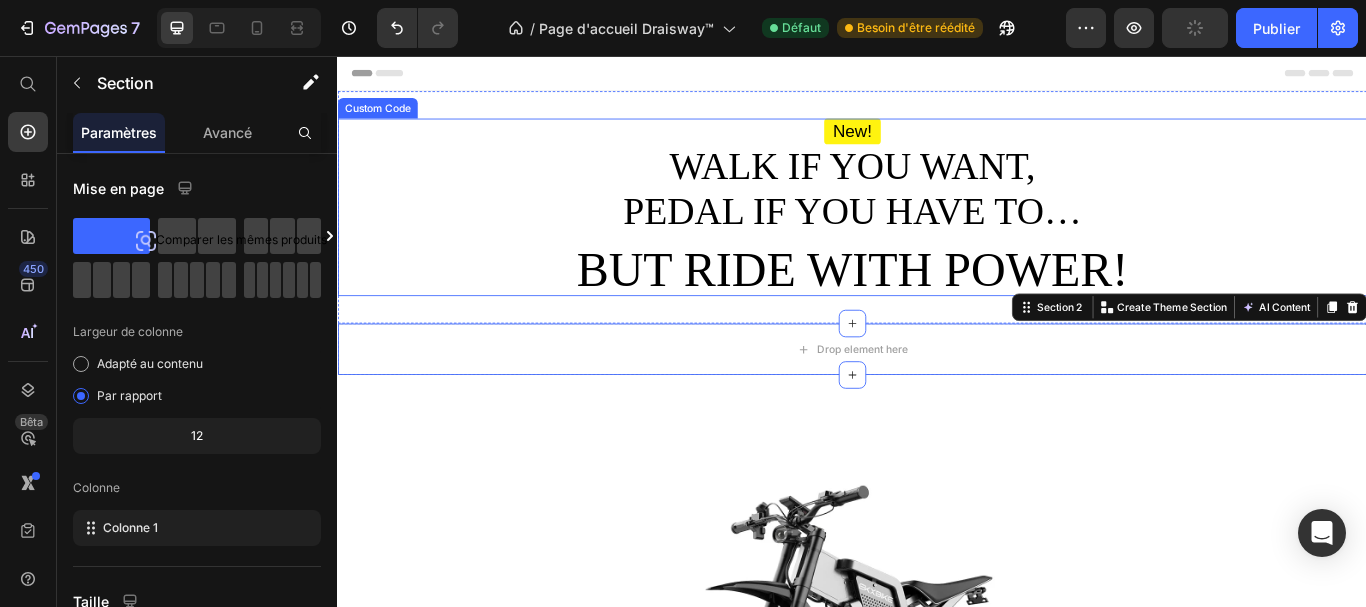 click on "BUT RIDE WITH POWER!" at bounding box center (937, 306) 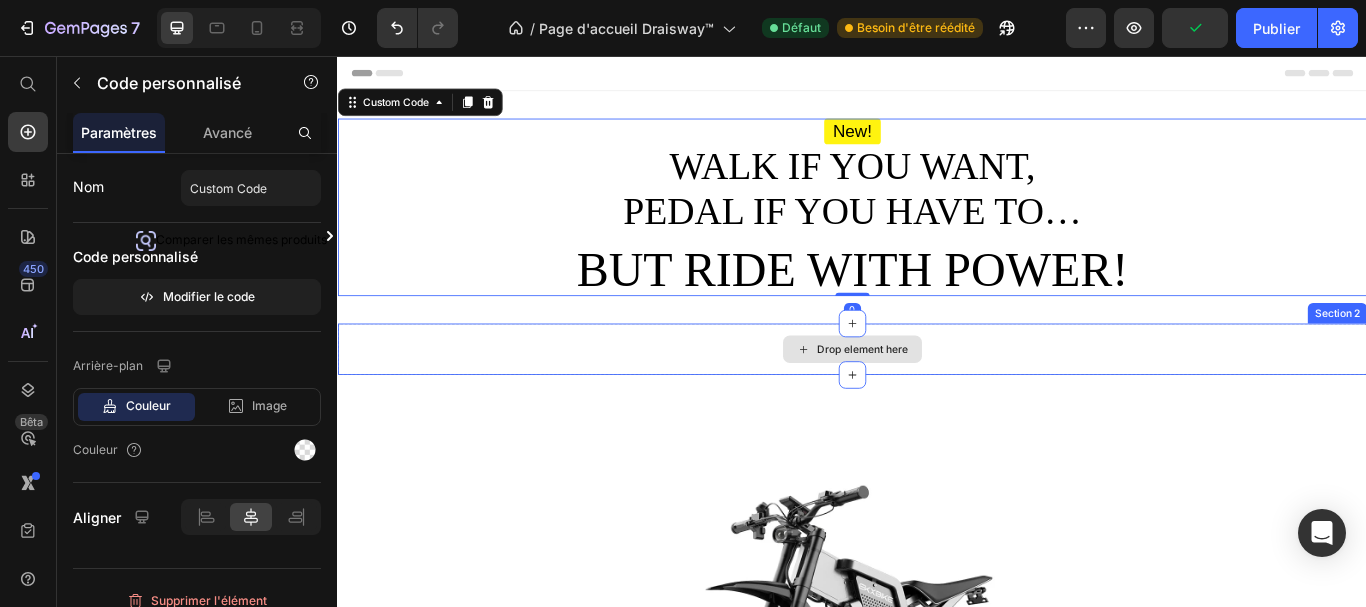 click on "Drop element here" at bounding box center (937, 398) 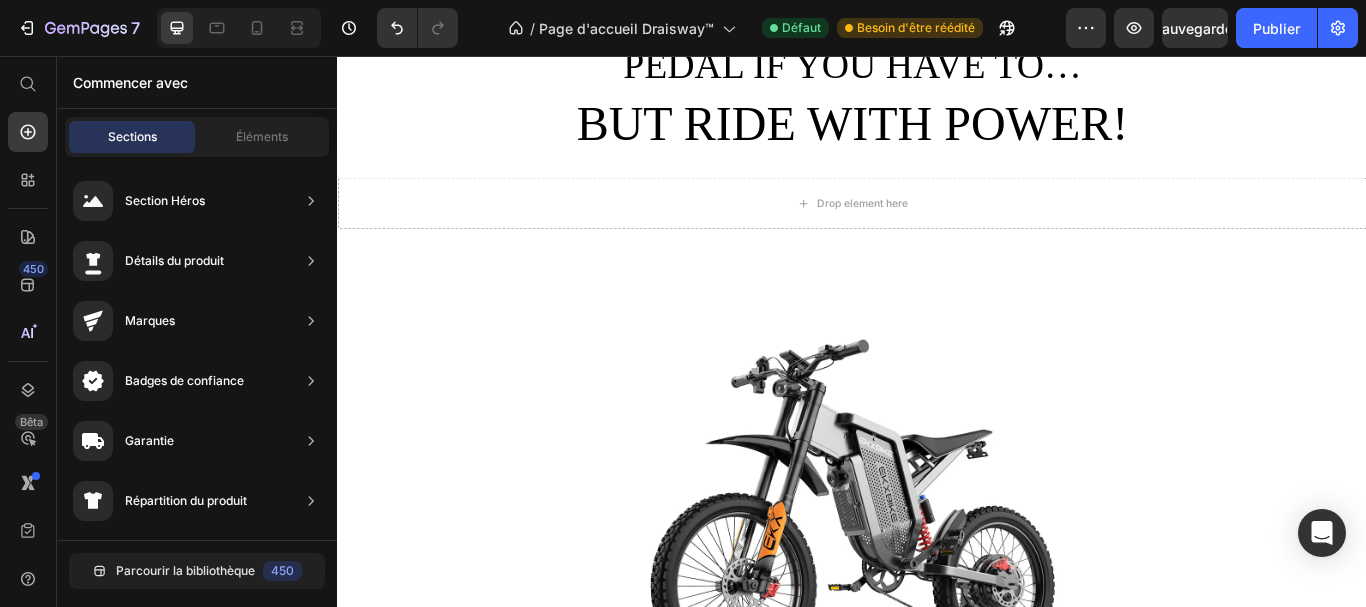 scroll, scrollTop: 189, scrollLeft: 0, axis: vertical 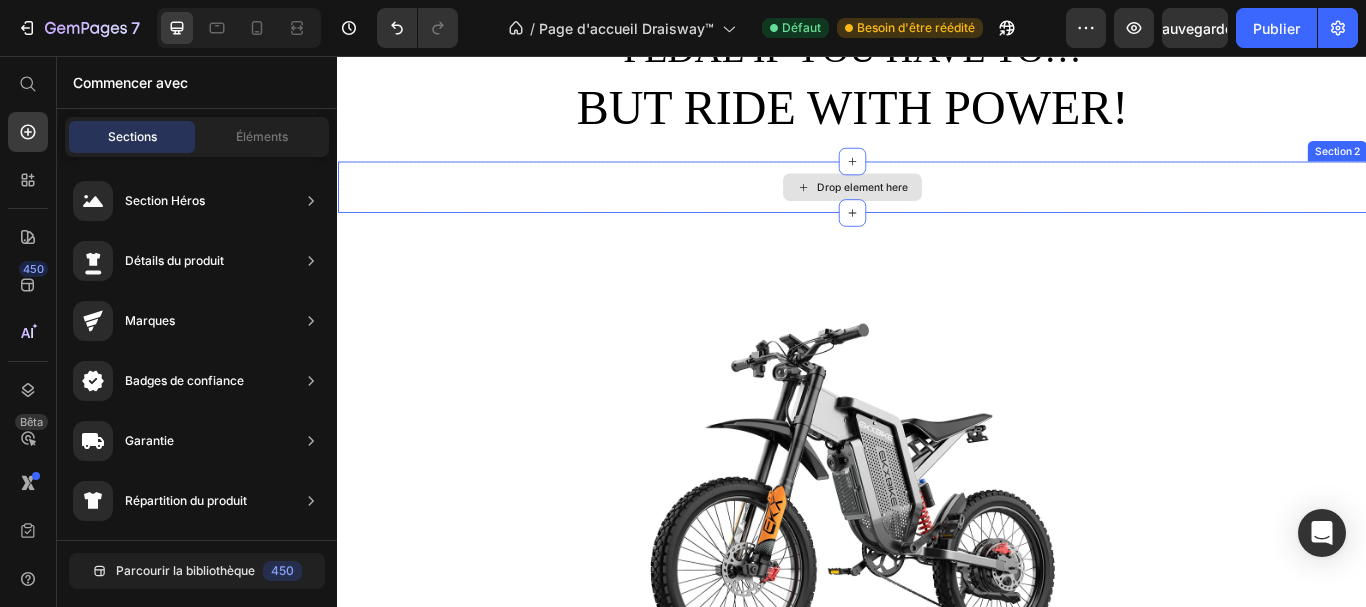 click on "Drop element here" at bounding box center (937, 209) 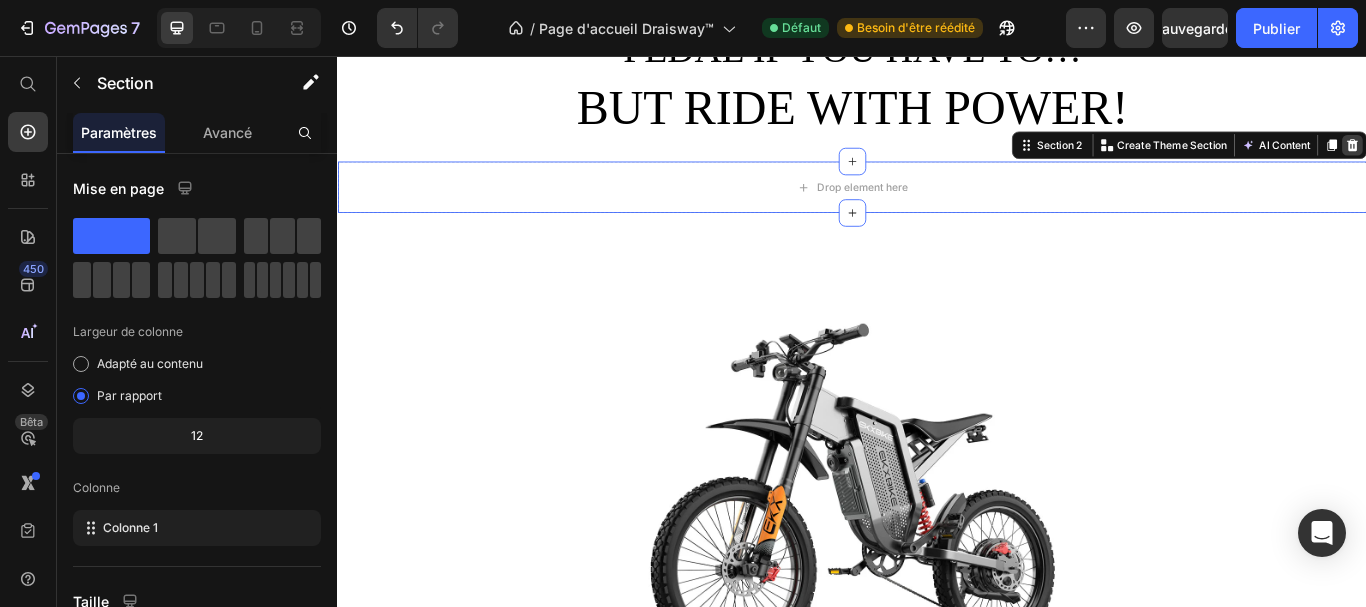 click 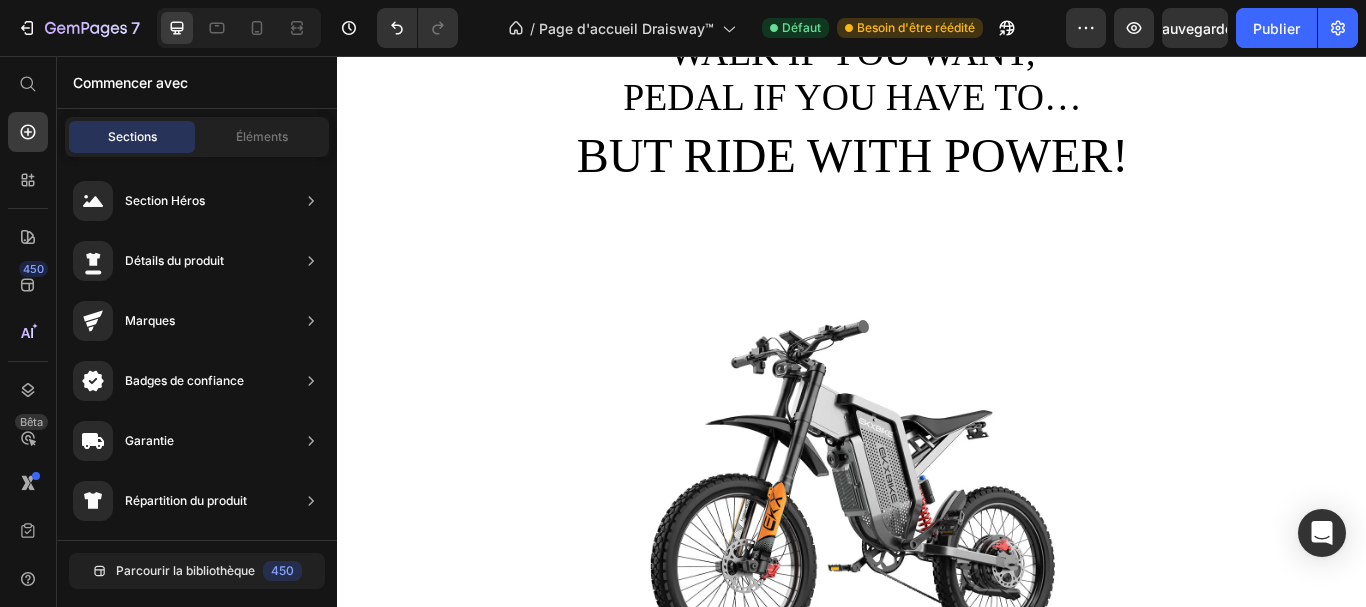 scroll, scrollTop: 0, scrollLeft: 0, axis: both 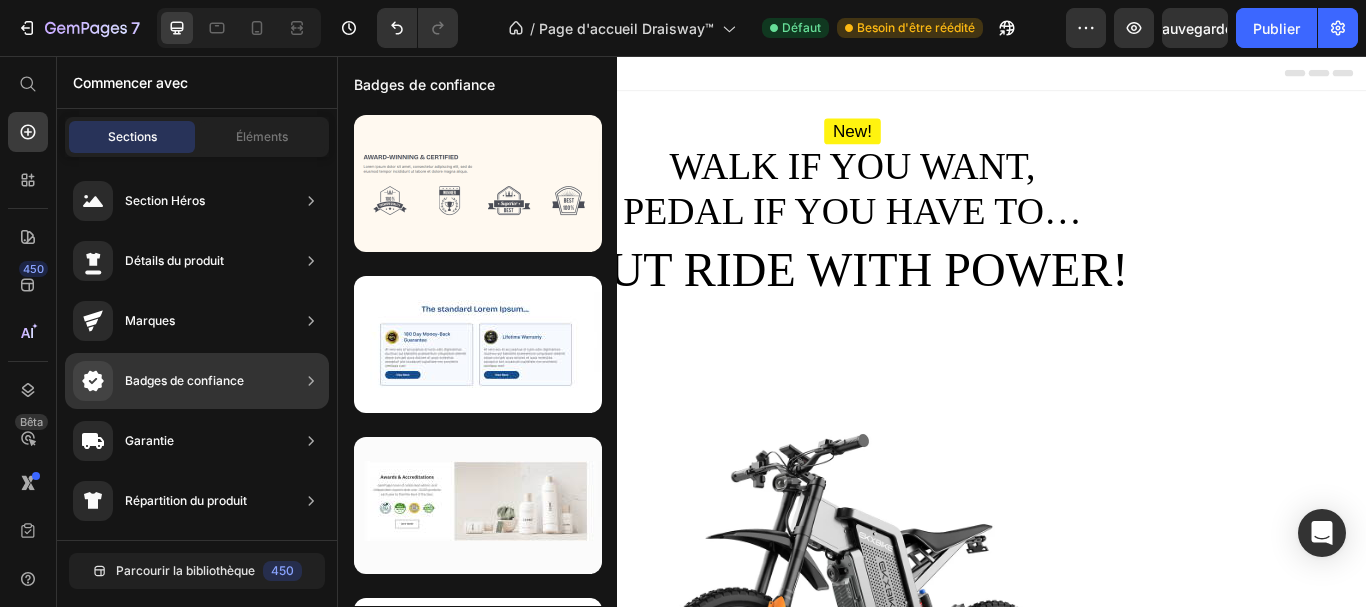 drag, startPoint x: 218, startPoint y: 385, endPoint x: 325, endPoint y: 363, distance: 109.23827 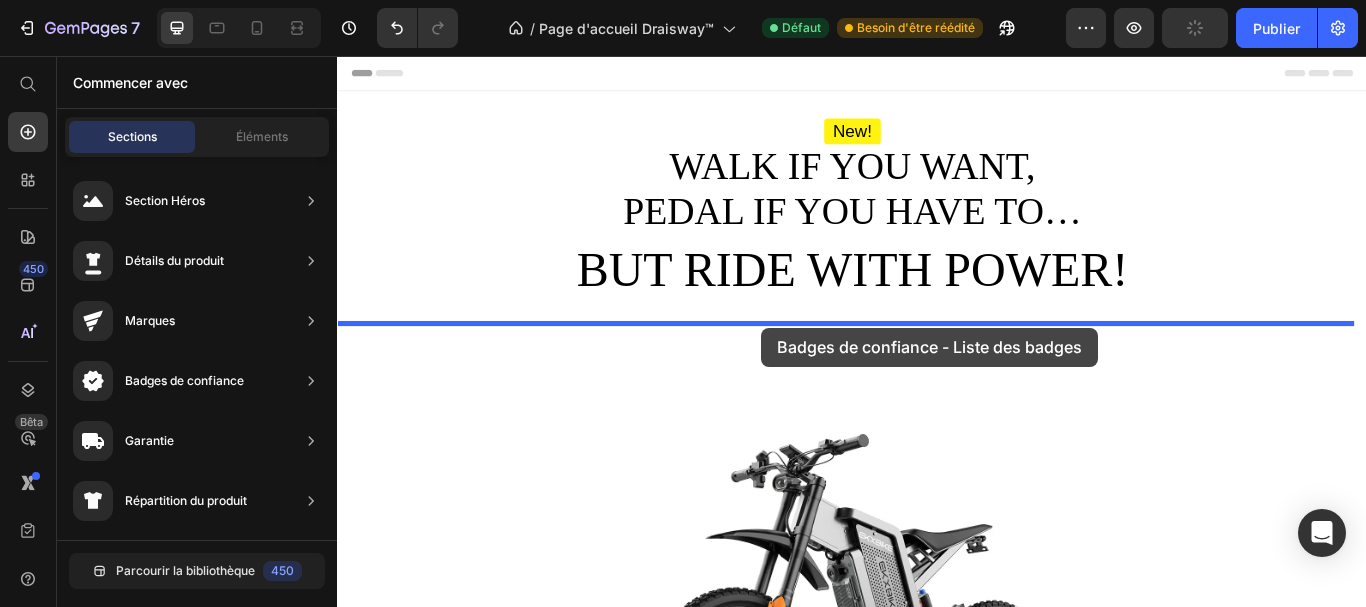 drag, startPoint x: 813, startPoint y: 231, endPoint x: 832, endPoint y: 372, distance: 142.27438 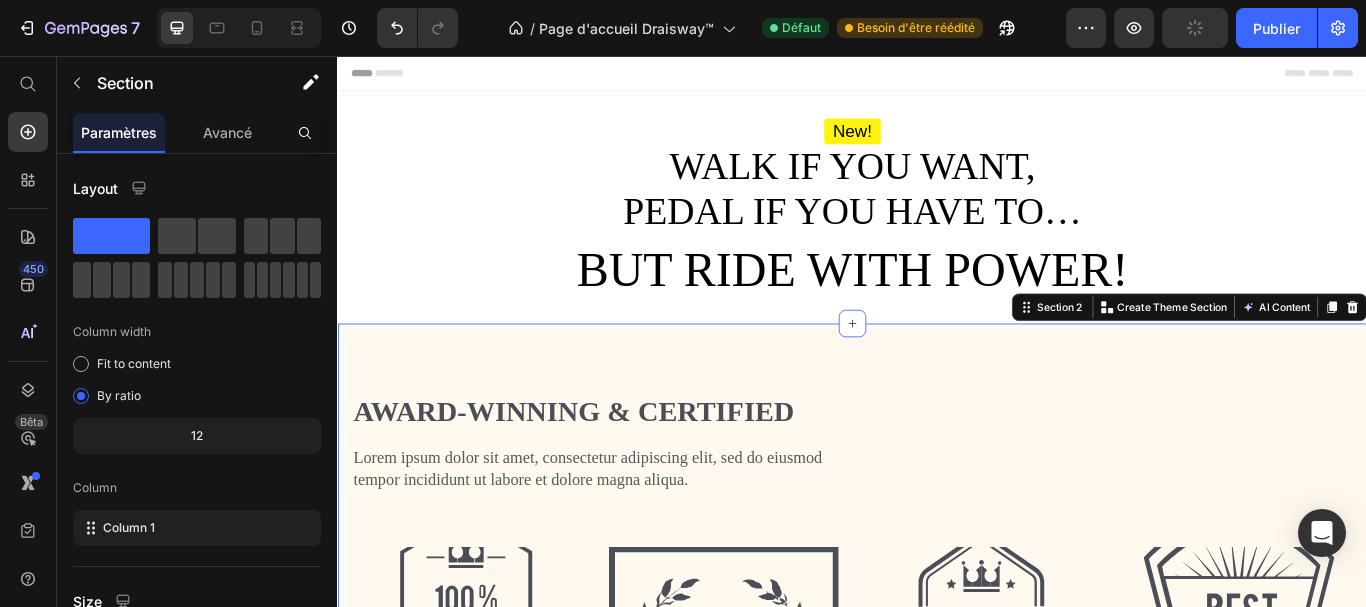 scroll, scrollTop: 242, scrollLeft: 0, axis: vertical 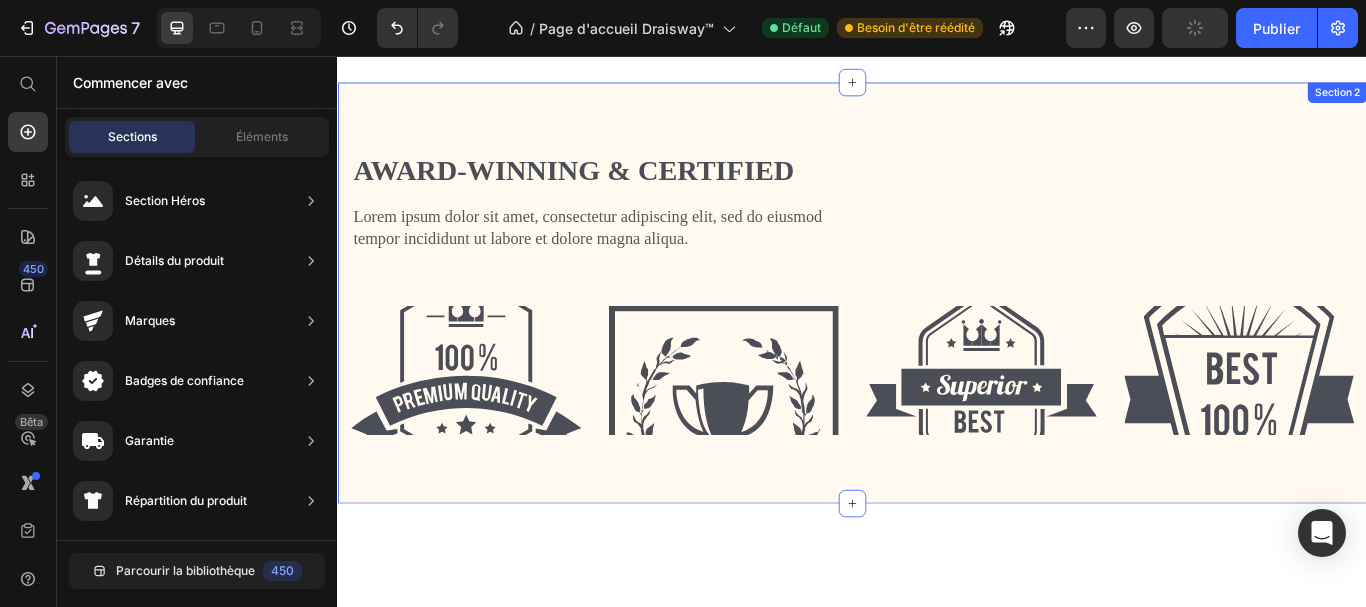 click on "Award-winning & Certified Heading Lorem ipsum dolor sit amet, consectetur adipiscing elit, sed do eiusmod tempor incididunt ut labore et dolore magna aliqua. Text Block Row Row Image Image Image Image Row Section 2" at bounding box center [937, 332] 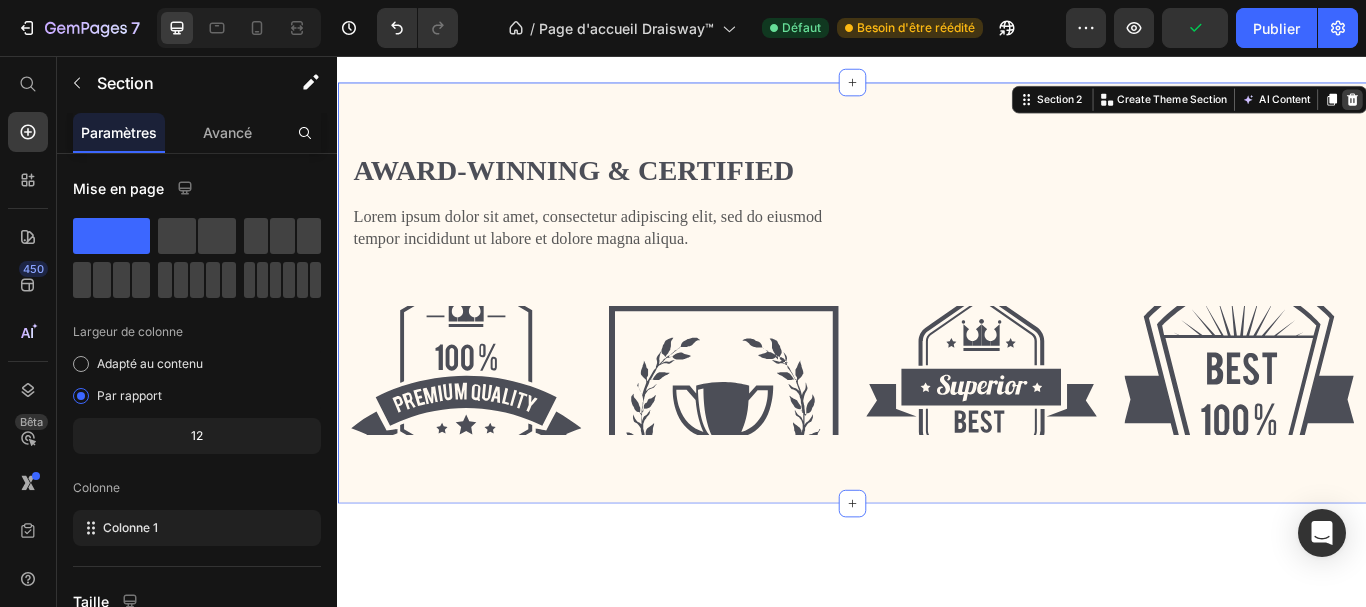 click 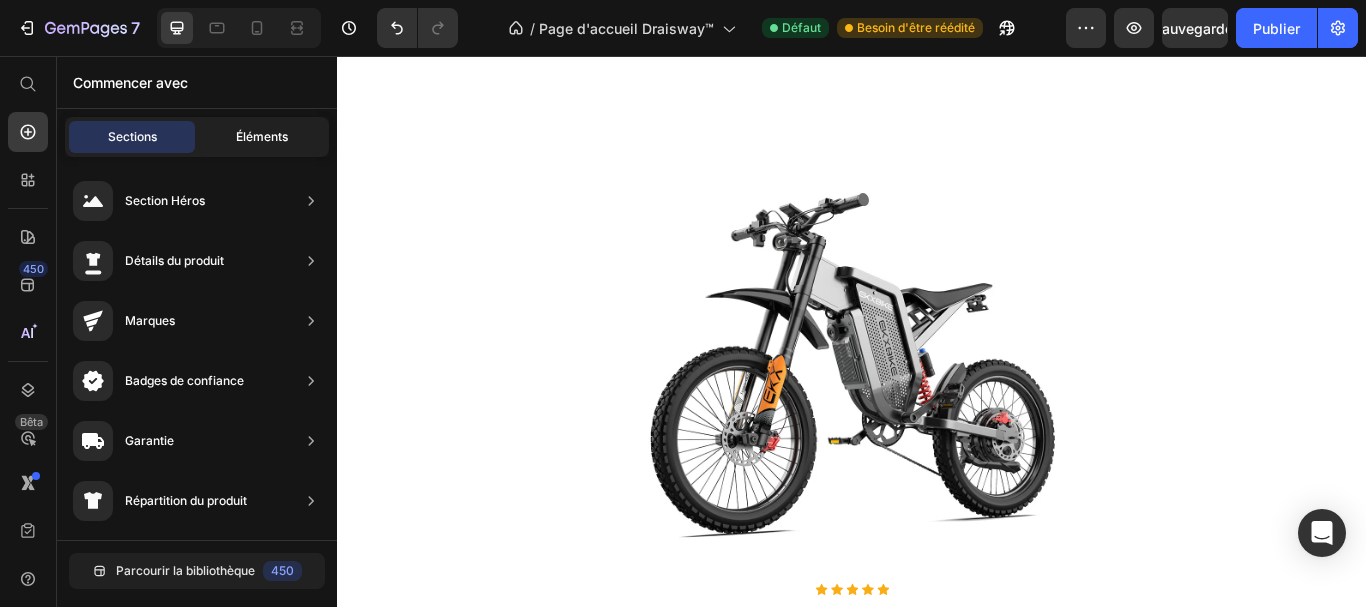click on "Éléments" at bounding box center (262, 136) 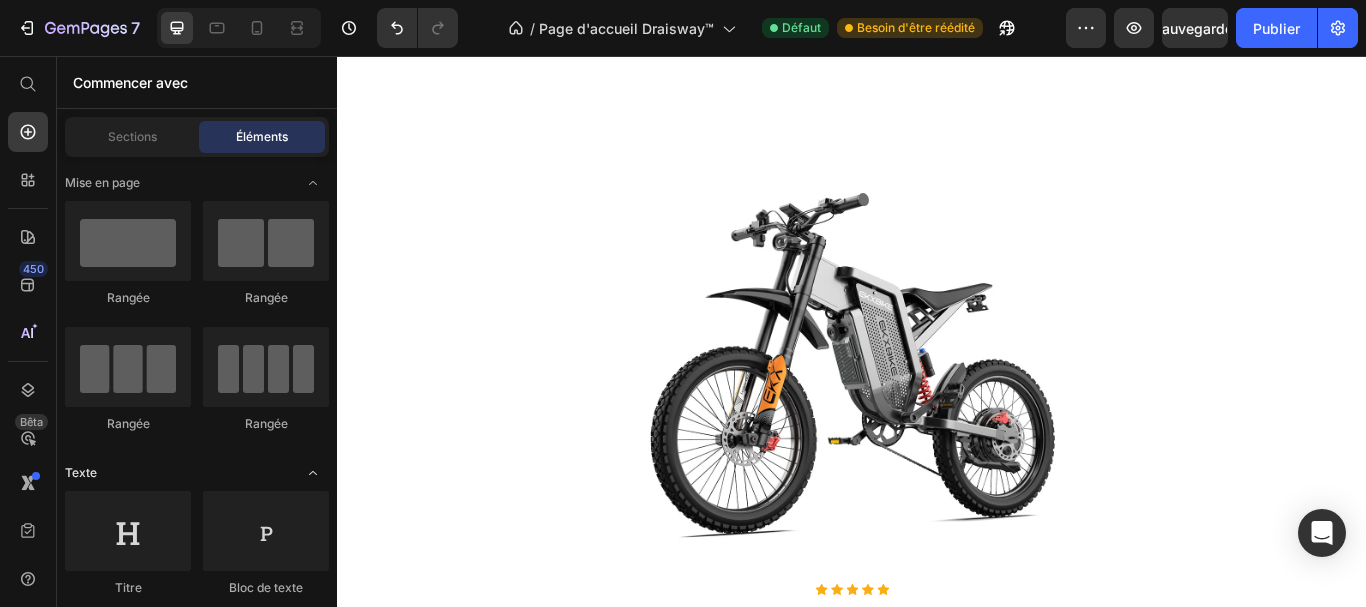 click on "Texte" 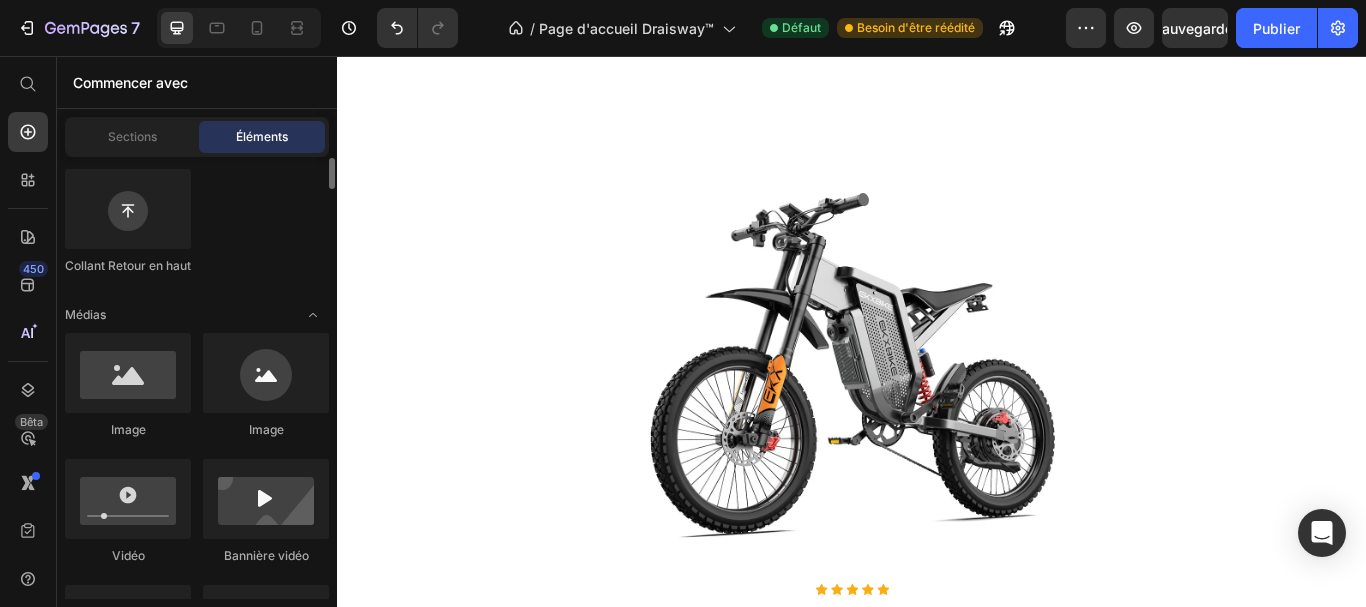 scroll, scrollTop: 450, scrollLeft: 0, axis: vertical 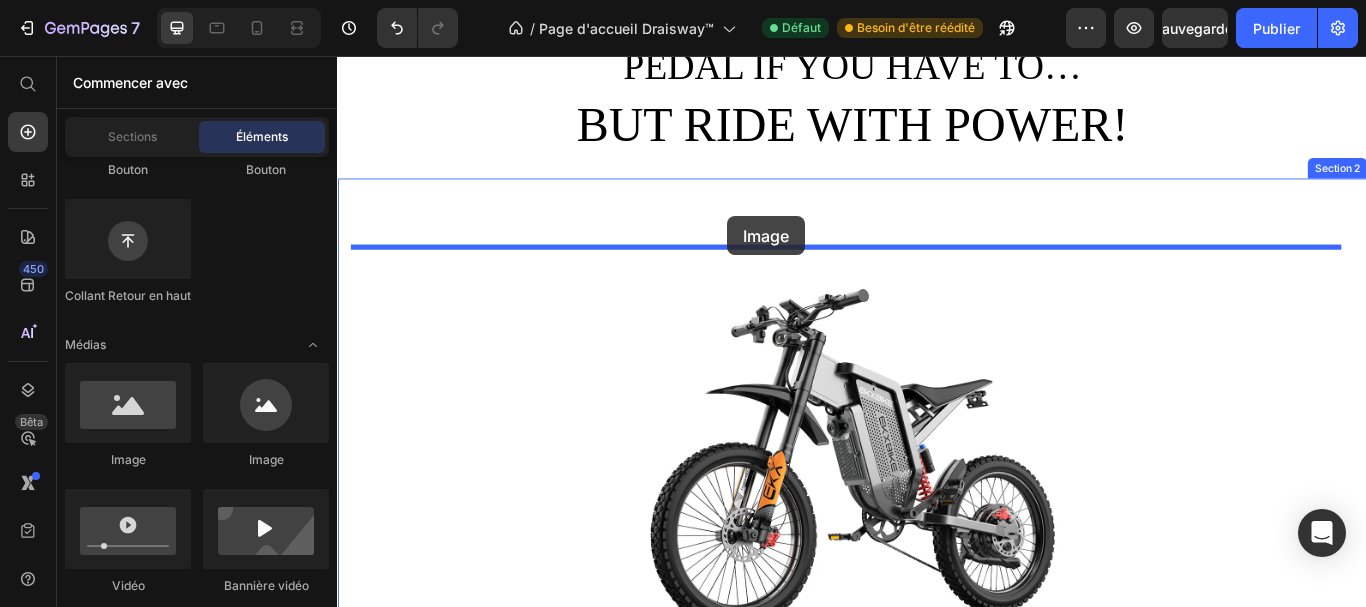 drag, startPoint x: 468, startPoint y: 490, endPoint x: 792, endPoint y: 242, distance: 408.0196 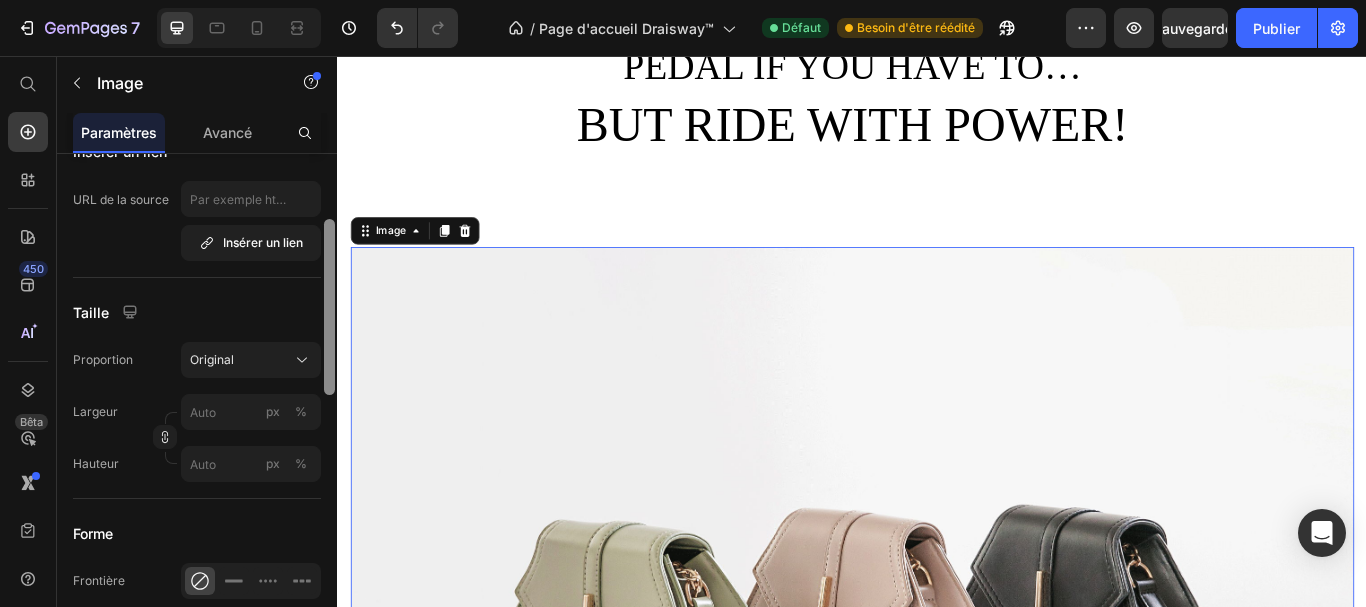 scroll, scrollTop: 0, scrollLeft: 0, axis: both 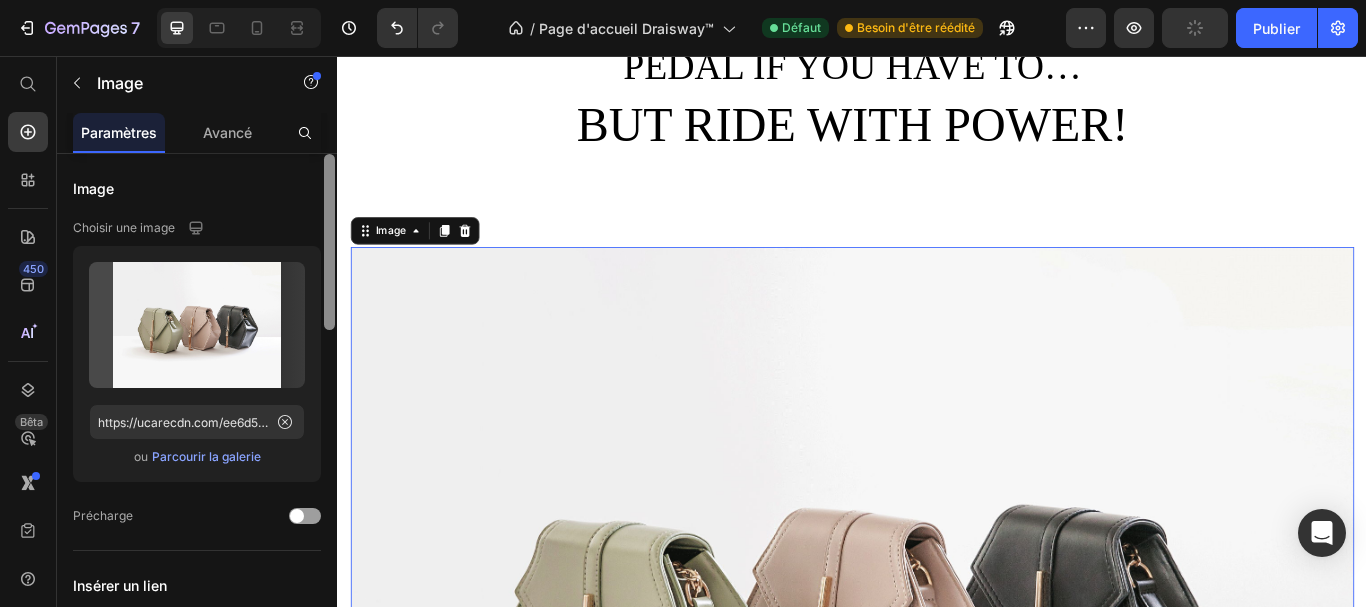 drag, startPoint x: 330, startPoint y: 271, endPoint x: 334, endPoint y: 179, distance: 92.086914 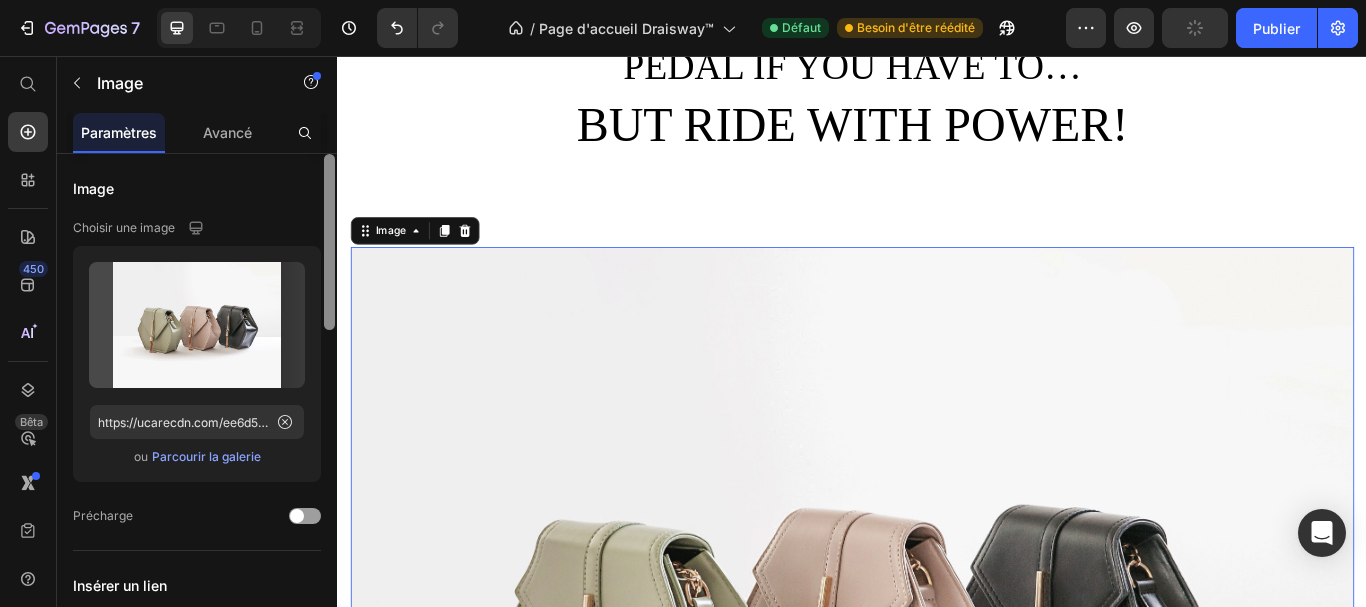 click at bounding box center (329, 242) 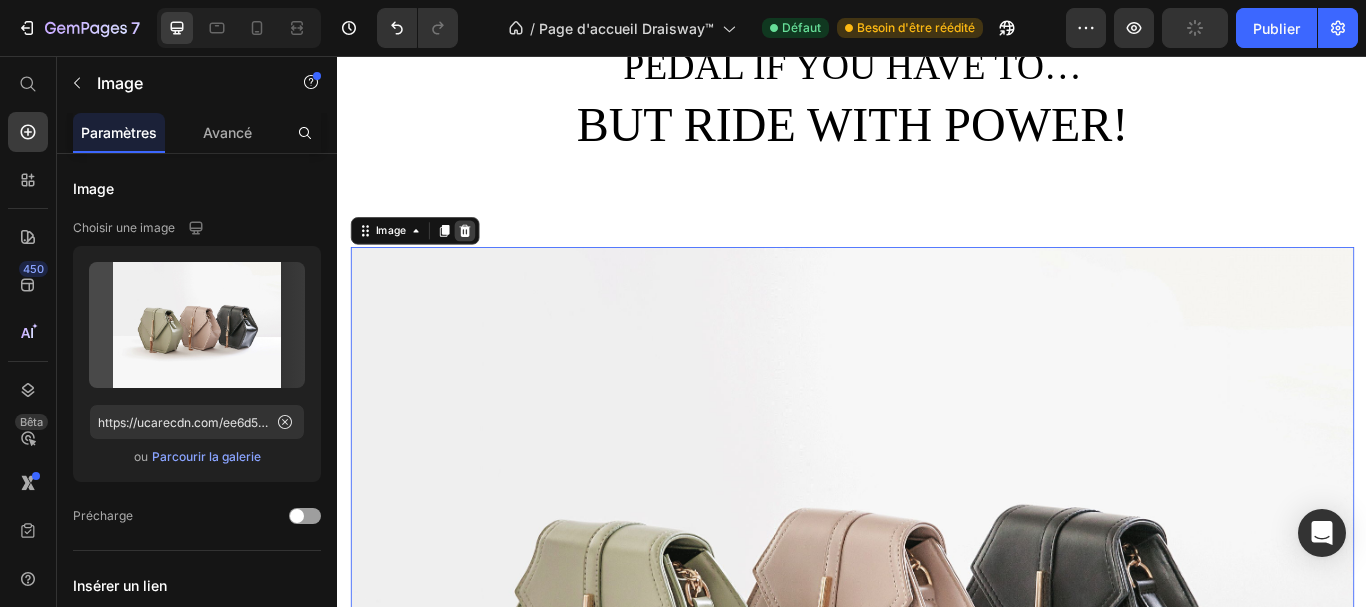click 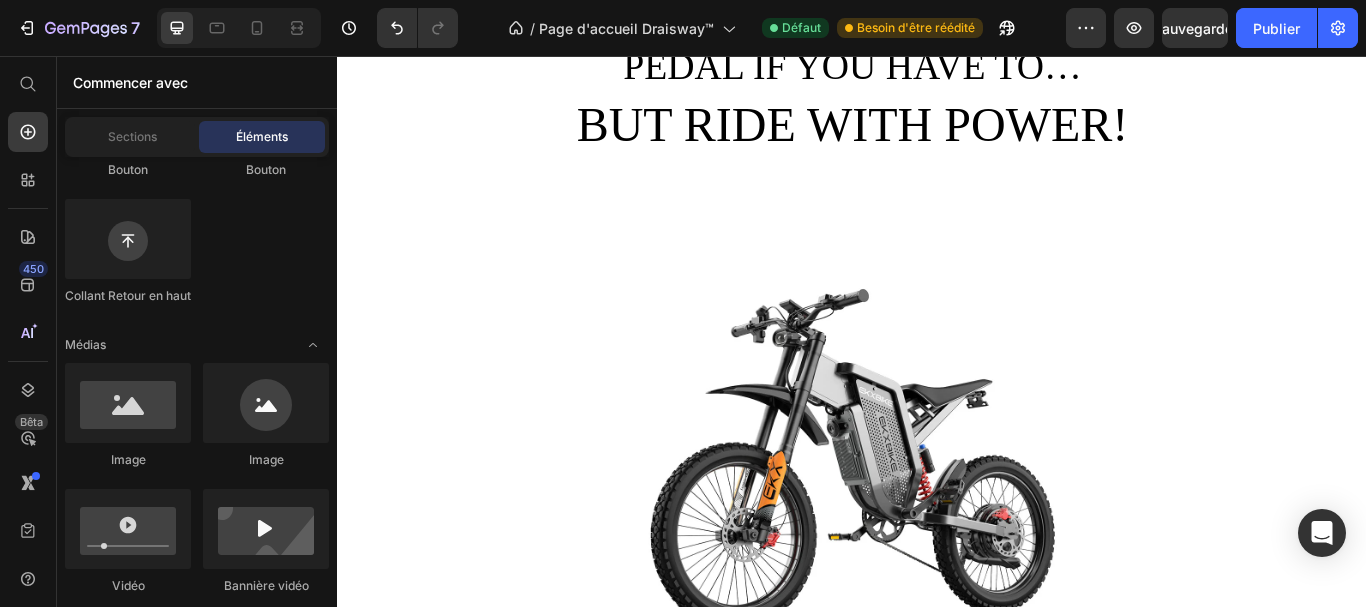 click on "Bouton
Bouton
Collant Retour en haut" 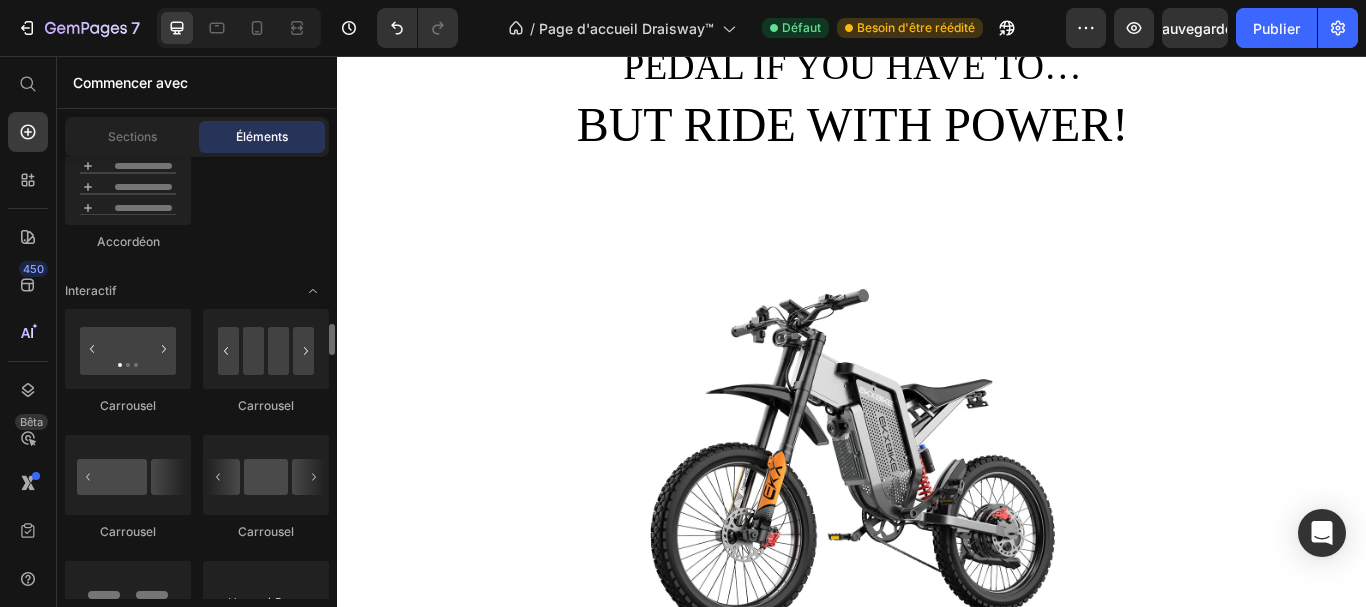 scroll, scrollTop: 1950, scrollLeft: 0, axis: vertical 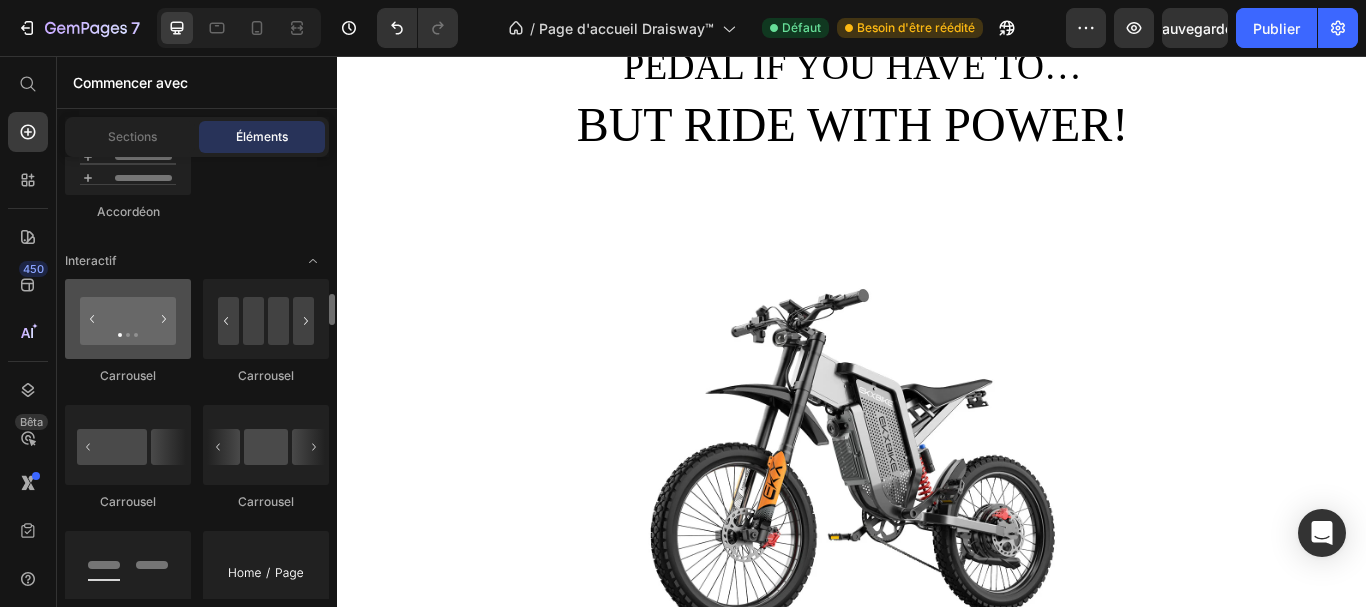 click at bounding box center [128, 319] 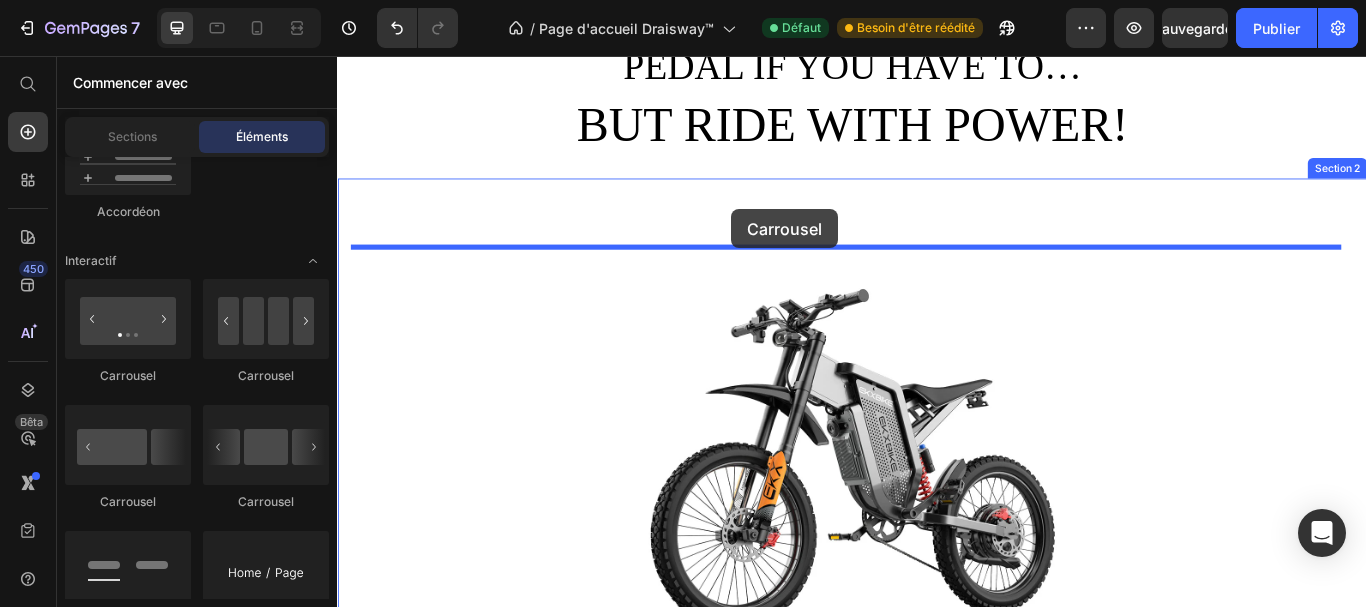 drag, startPoint x: 475, startPoint y: 402, endPoint x: 797, endPoint y: 235, distance: 362.72992 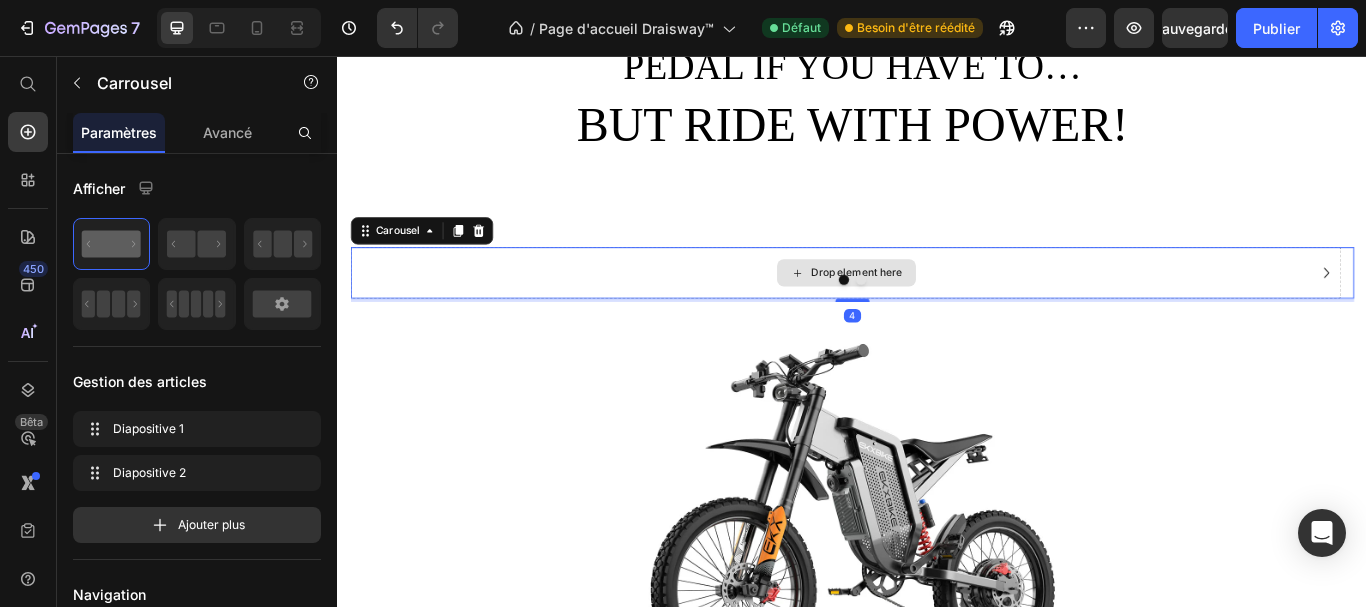 click 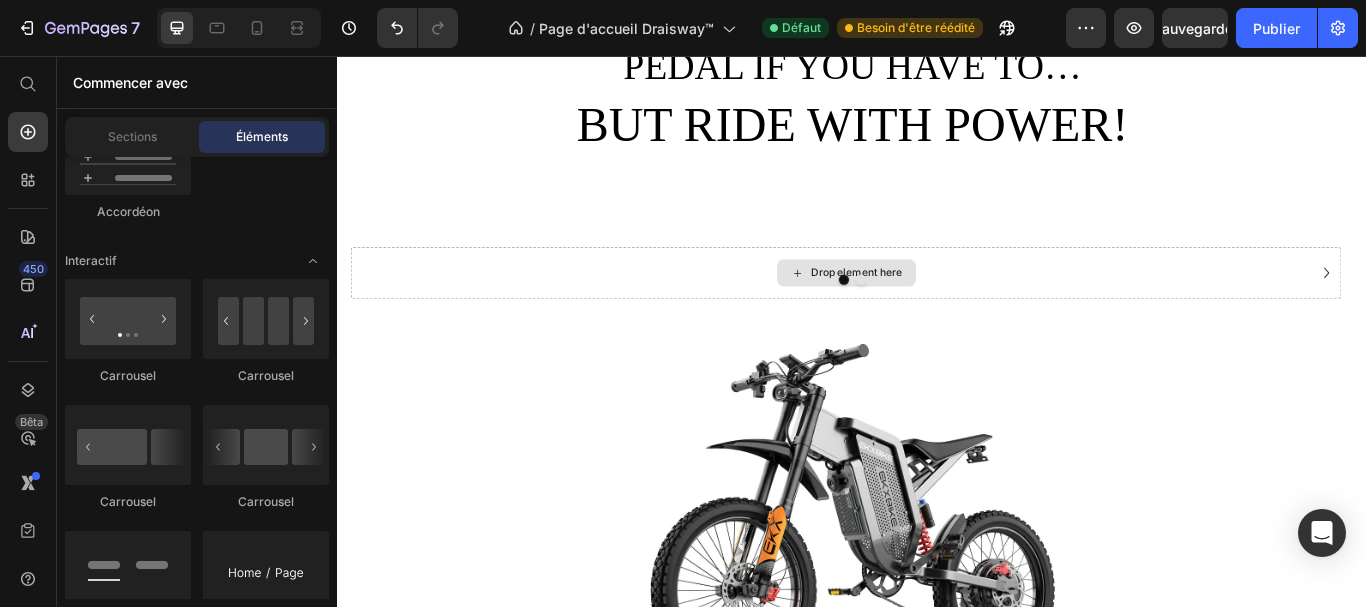 click 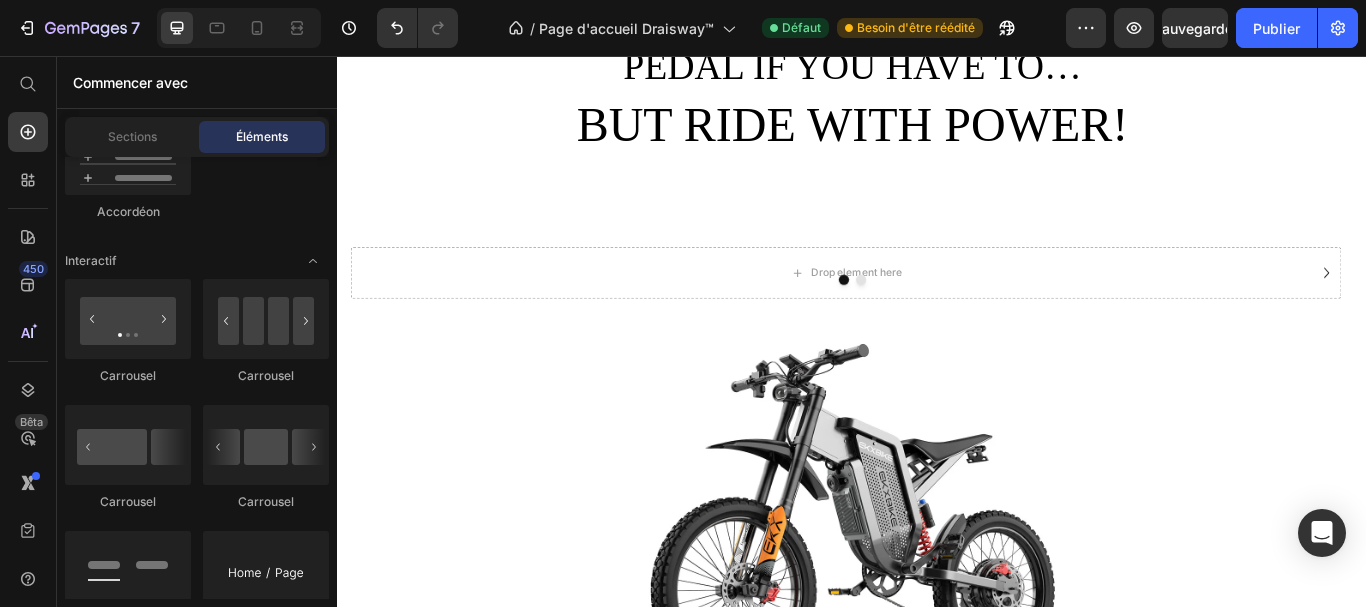 click on "Liste des articles
Liste avancée
Accordéon
Accordéon
Accordéon" 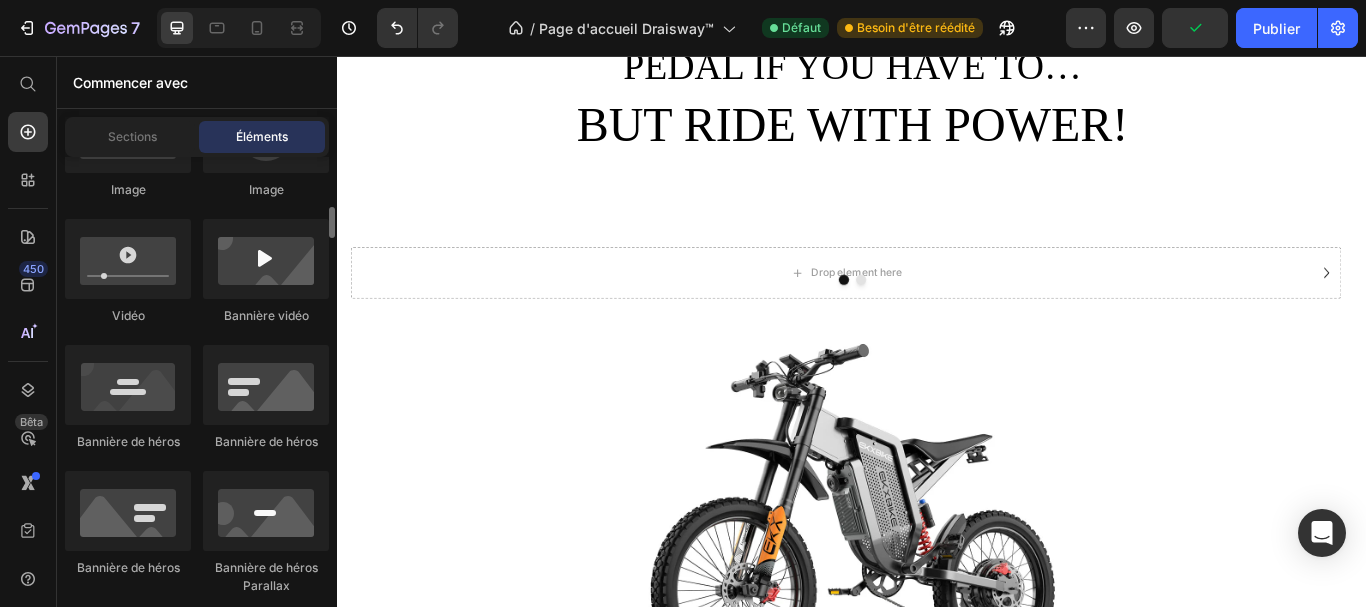 scroll, scrollTop: 630, scrollLeft: 0, axis: vertical 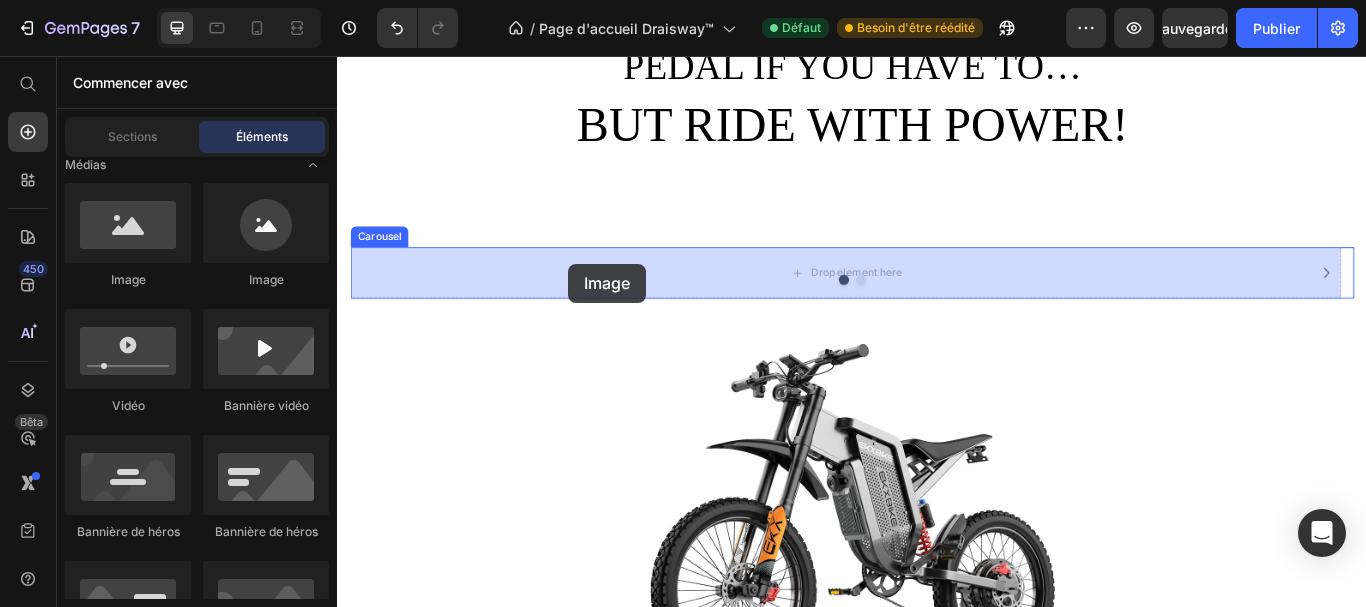 drag, startPoint x: 482, startPoint y: 315, endPoint x: 606, endPoint y: 298, distance: 125.1599 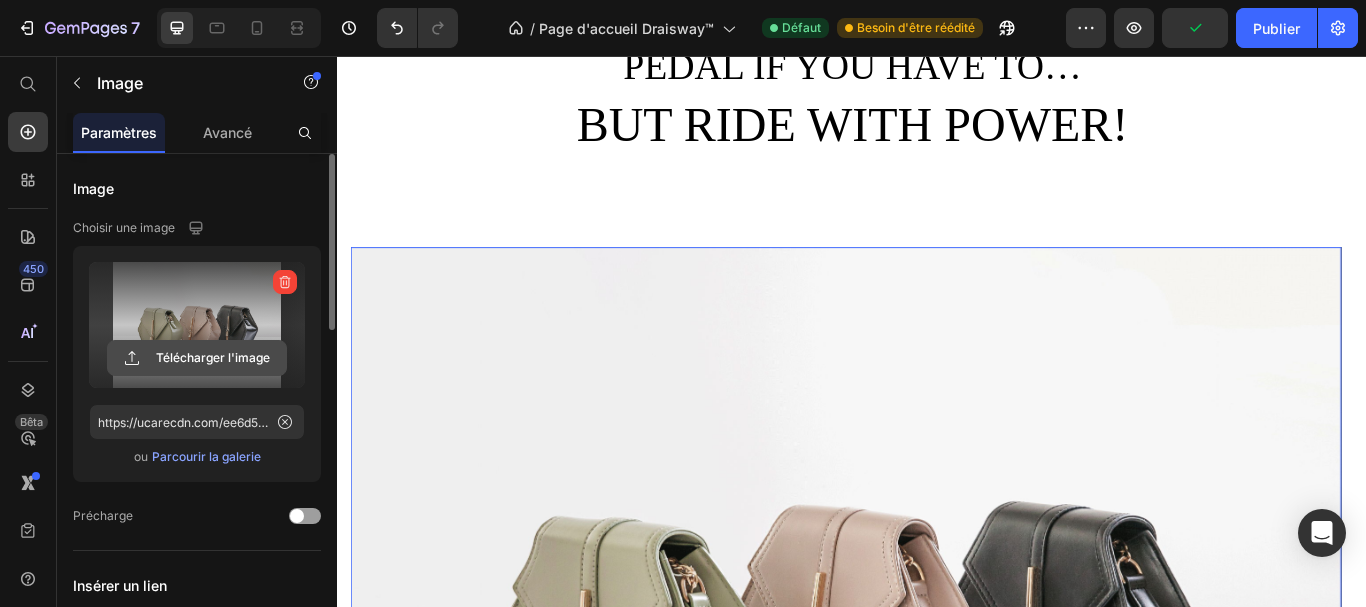 click 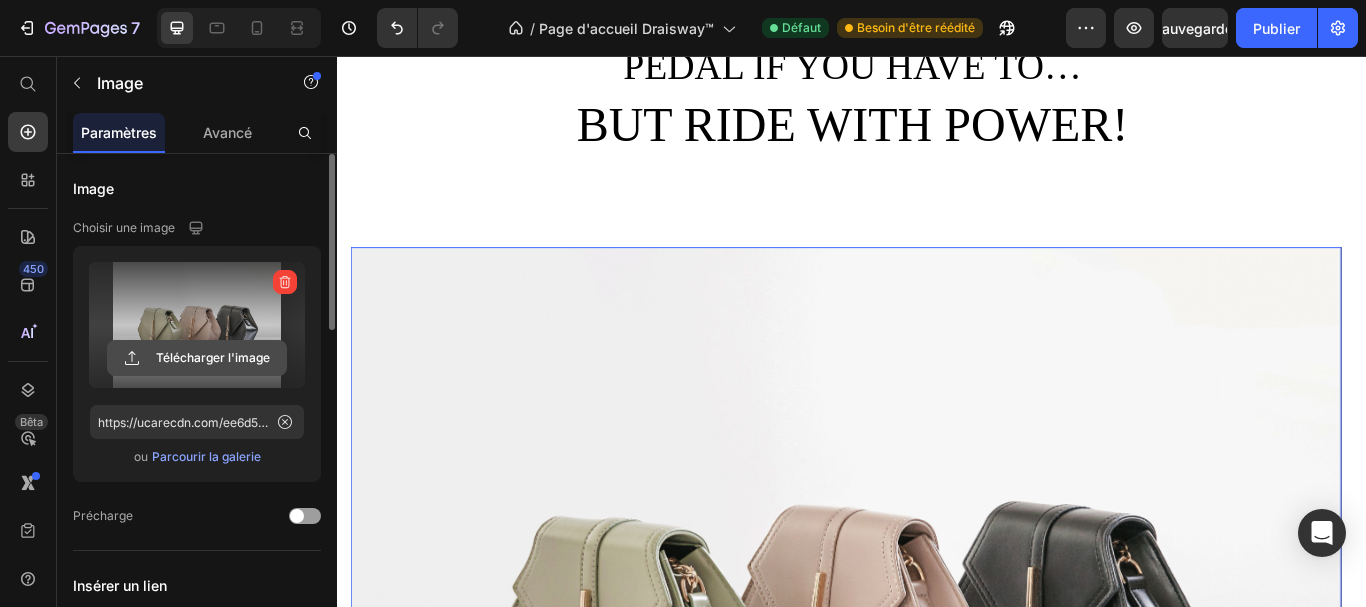 type on "C:\fakepath\S8b32a87be3714b6f97c5237da9491e05T.jpg_220x220q75.jpg_.avif" 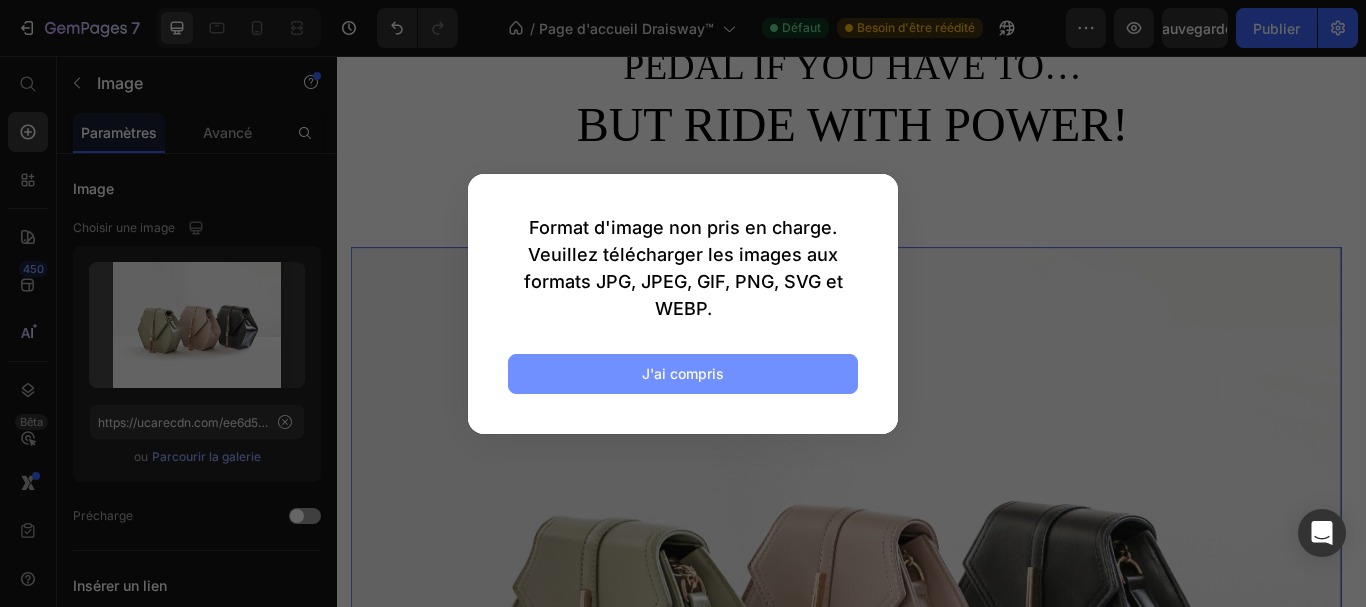 click on "J'ai compris" at bounding box center (683, 374) 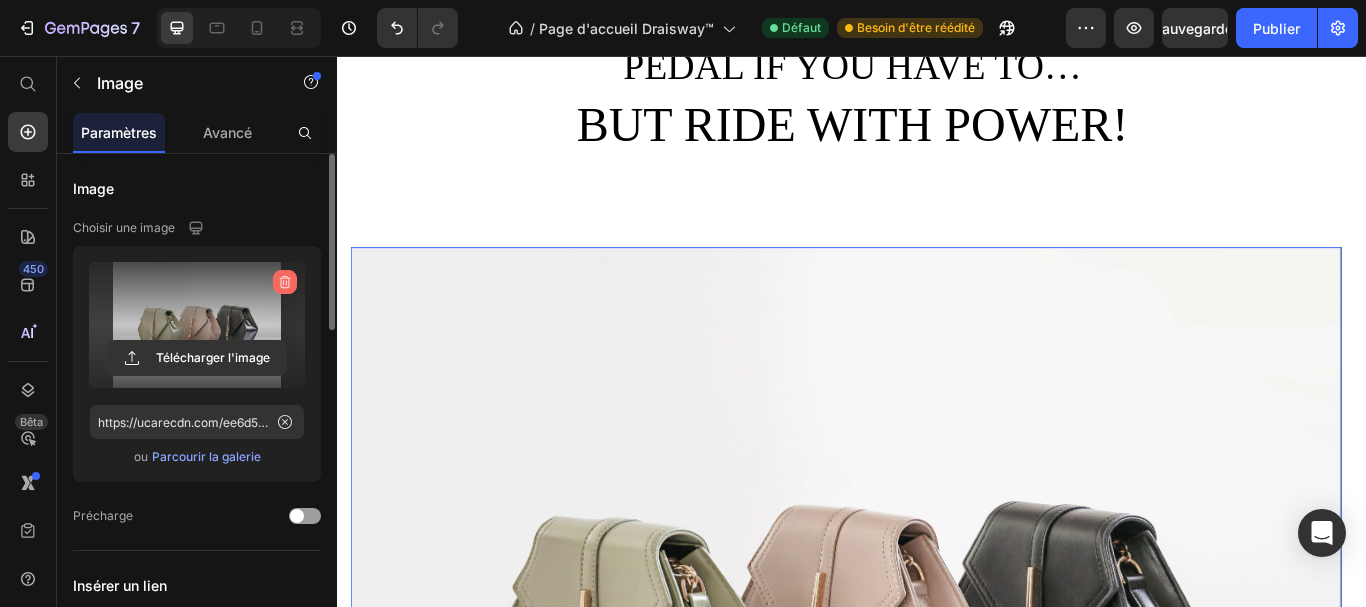 click 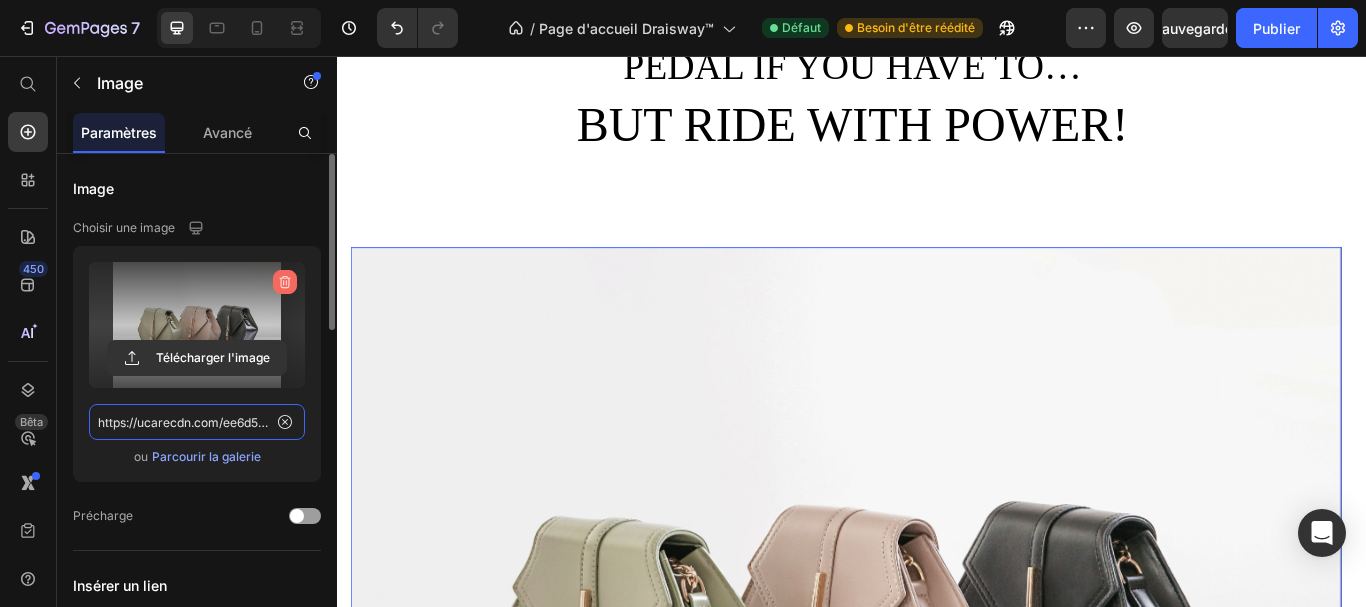 type 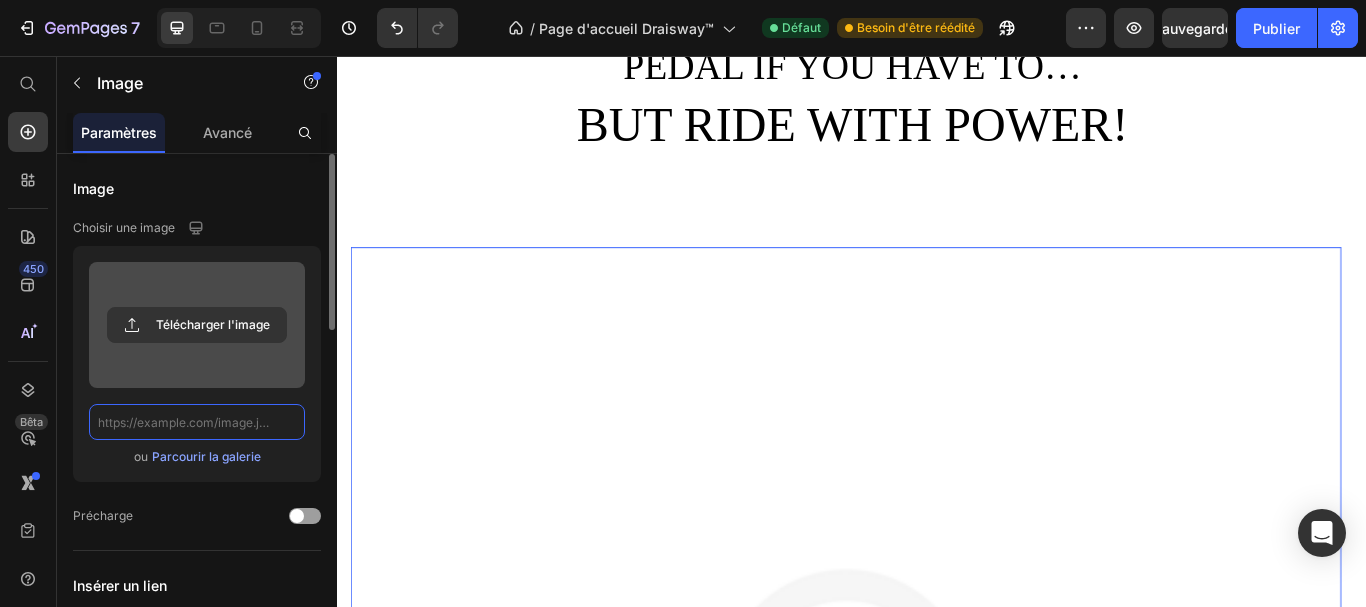 scroll, scrollTop: 0, scrollLeft: 0, axis: both 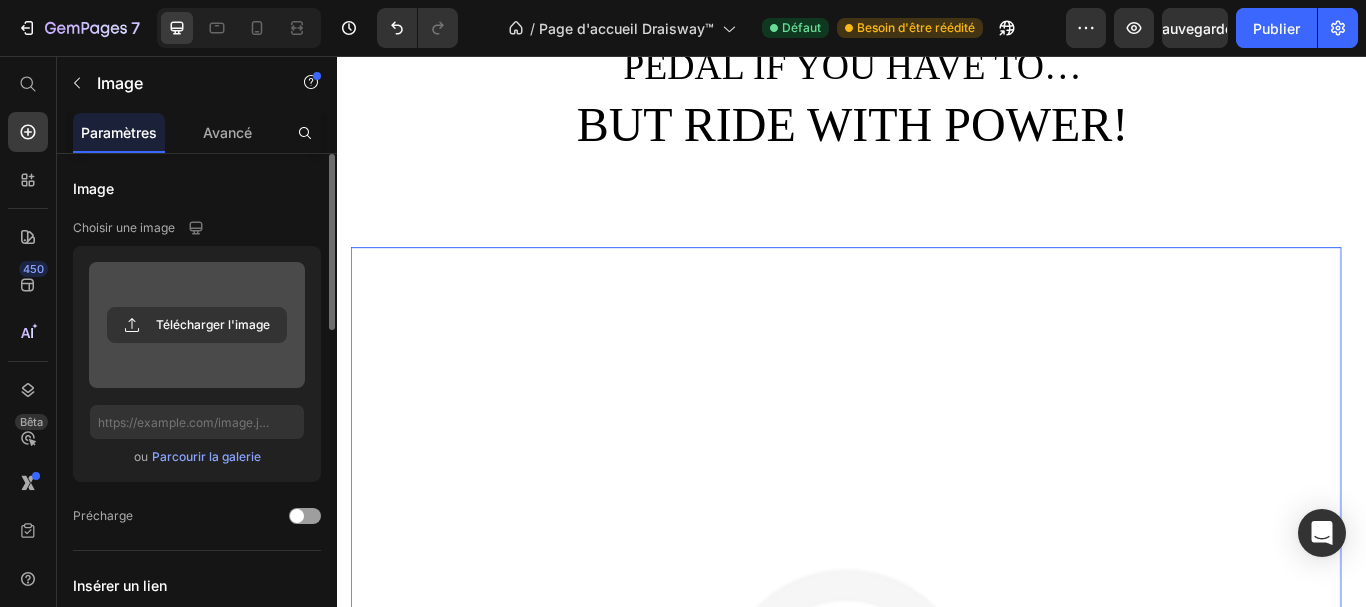 click at bounding box center [929, 856] 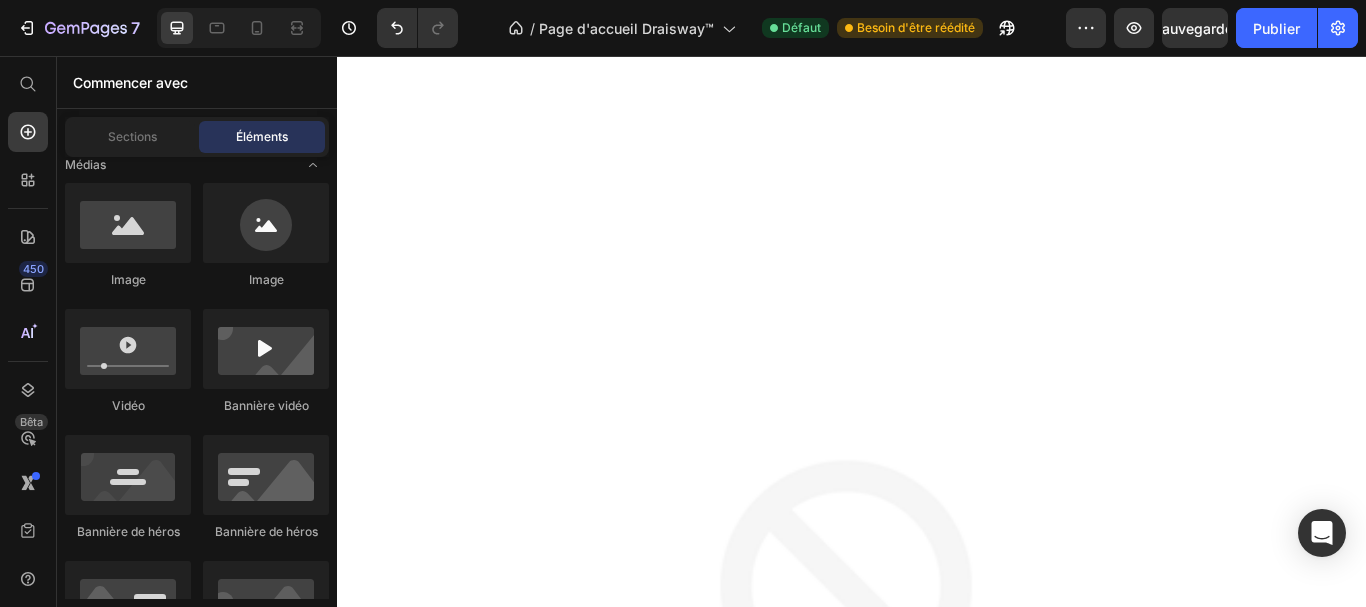 scroll, scrollTop: 43, scrollLeft: 0, axis: vertical 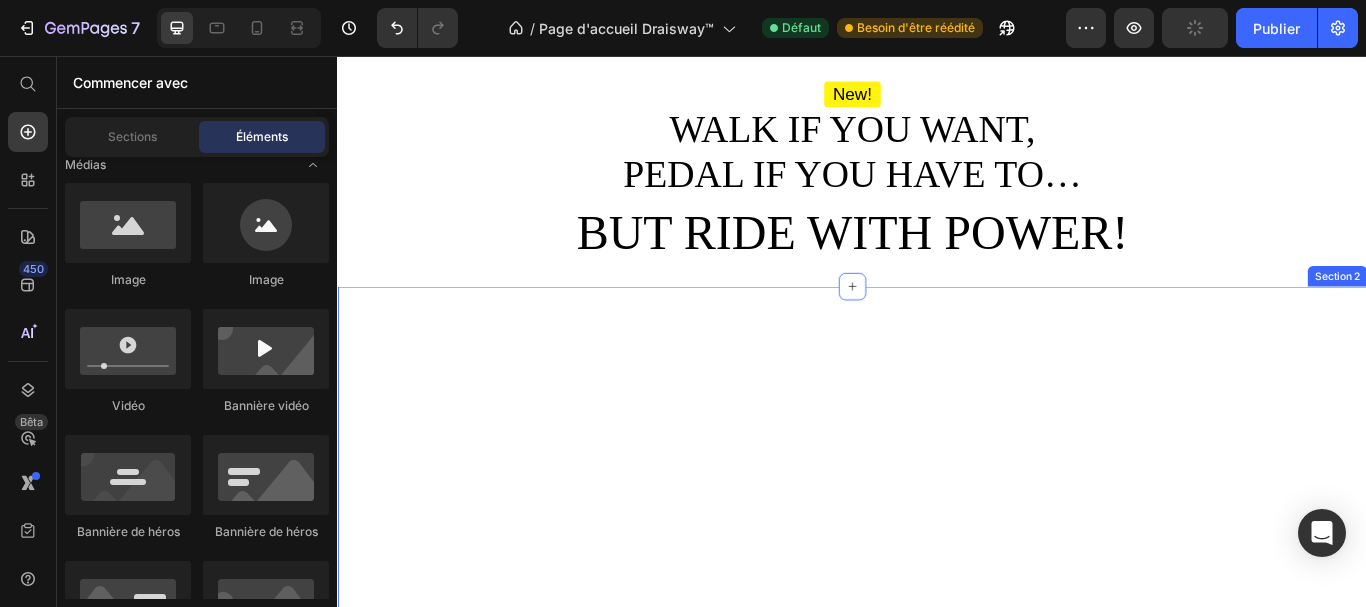 click on "Image
Drop element here
Carousel Image                Icon                Icon                Icon                Icon                Icon Icon List Hoz
“I bought both X20 and X21. EKXBike customer service is the best, always supportive and responsive to all my questions and requirements. Highly recommended and highly appreciated customer service. Thank you 🙏”
— Thomas Grosse, 36 Ans, Germany
Custom Code Image
Test it on all the sites –  money-back guarantee!
Custom Code Row Image
Test it on any terrain –  guaranteed or refunded
Custom Code Row Image
More than  2 000 satisfied customers  every day
Custom Code Row Row
Publish the page to see the content.
Custom Code Row 00 Days 10 Hours 18 Minutes 13 Seconds Countdown Timer Order My X21 MAX™ Button Image Section 2" at bounding box center (937, 1568) 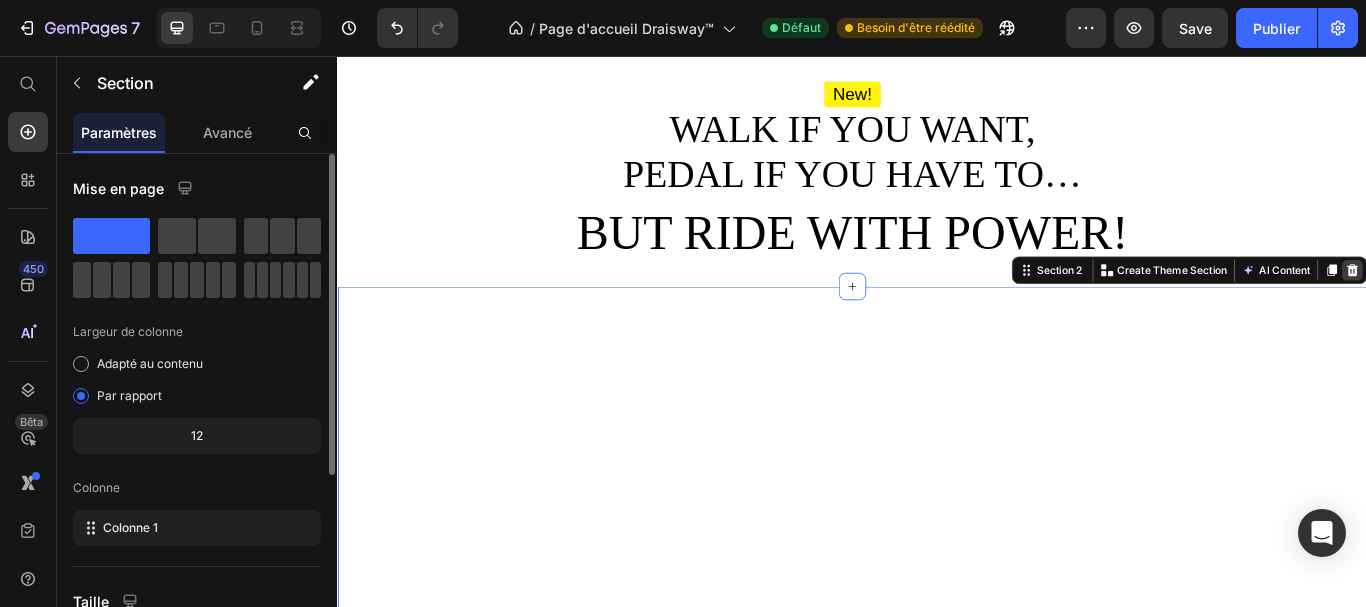 click 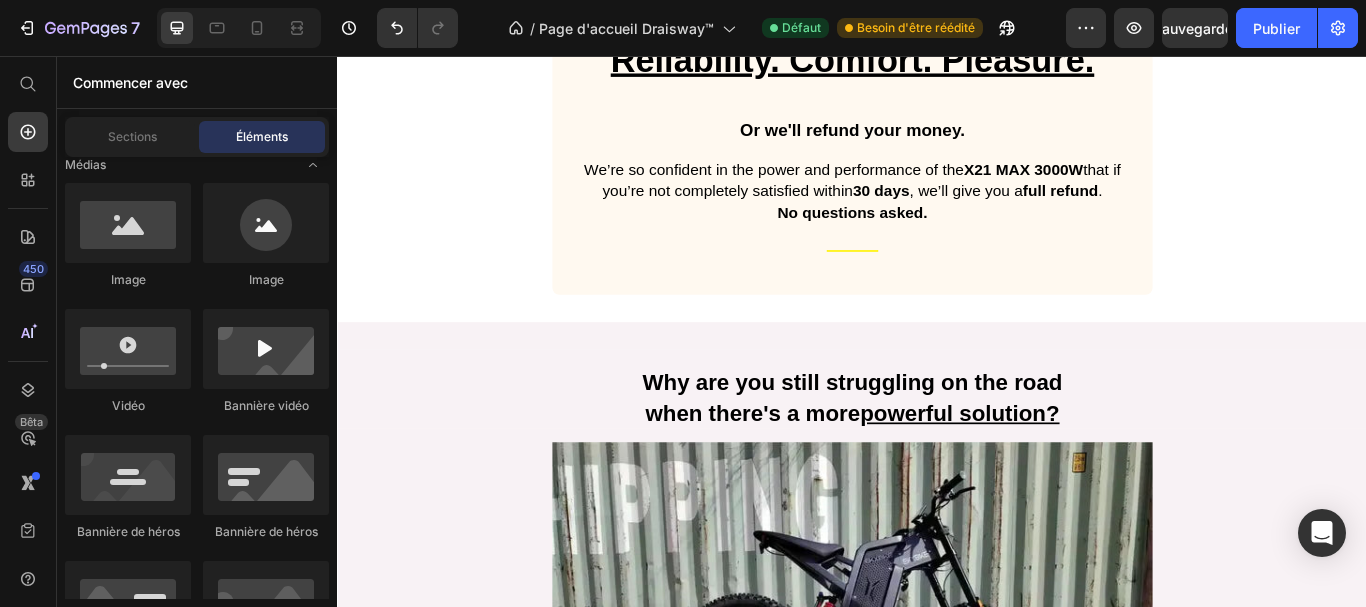 scroll, scrollTop: 0, scrollLeft: 0, axis: both 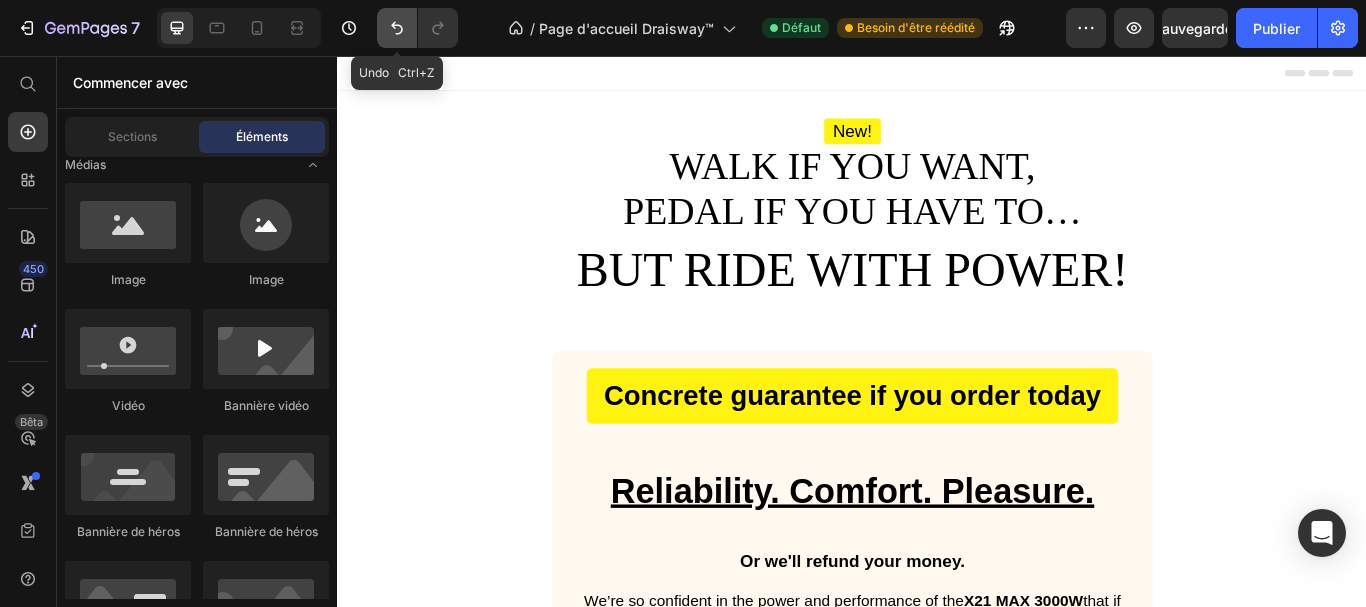 click 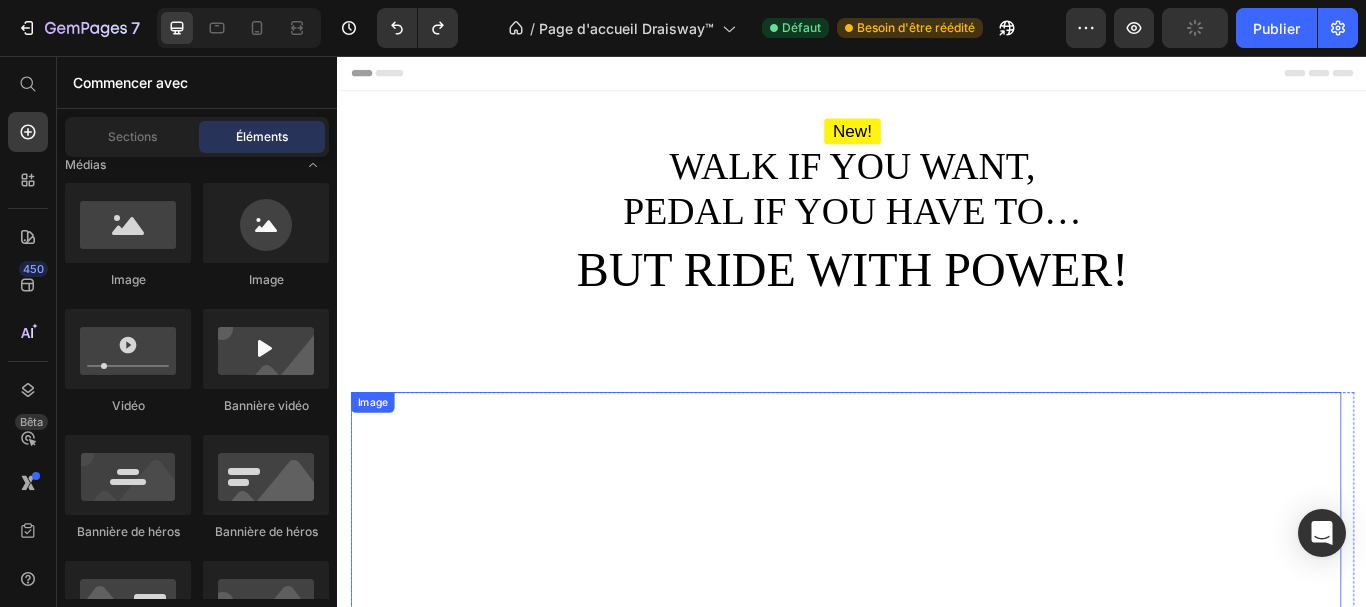 click at bounding box center (929, 1025) 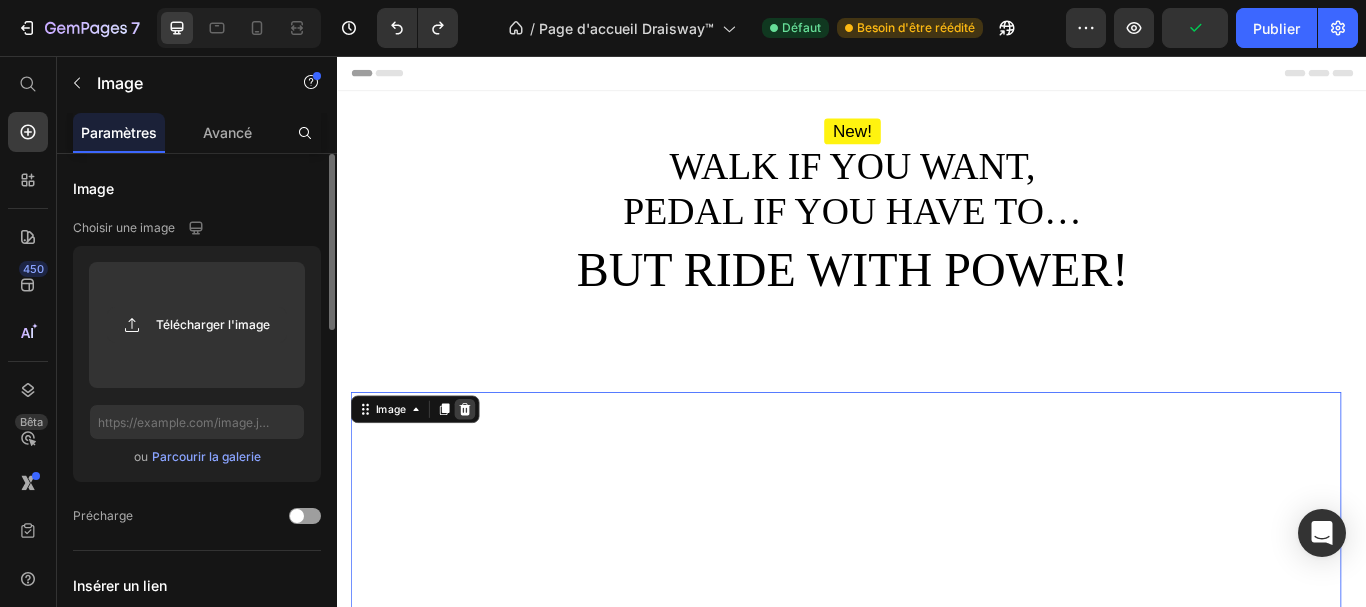 click 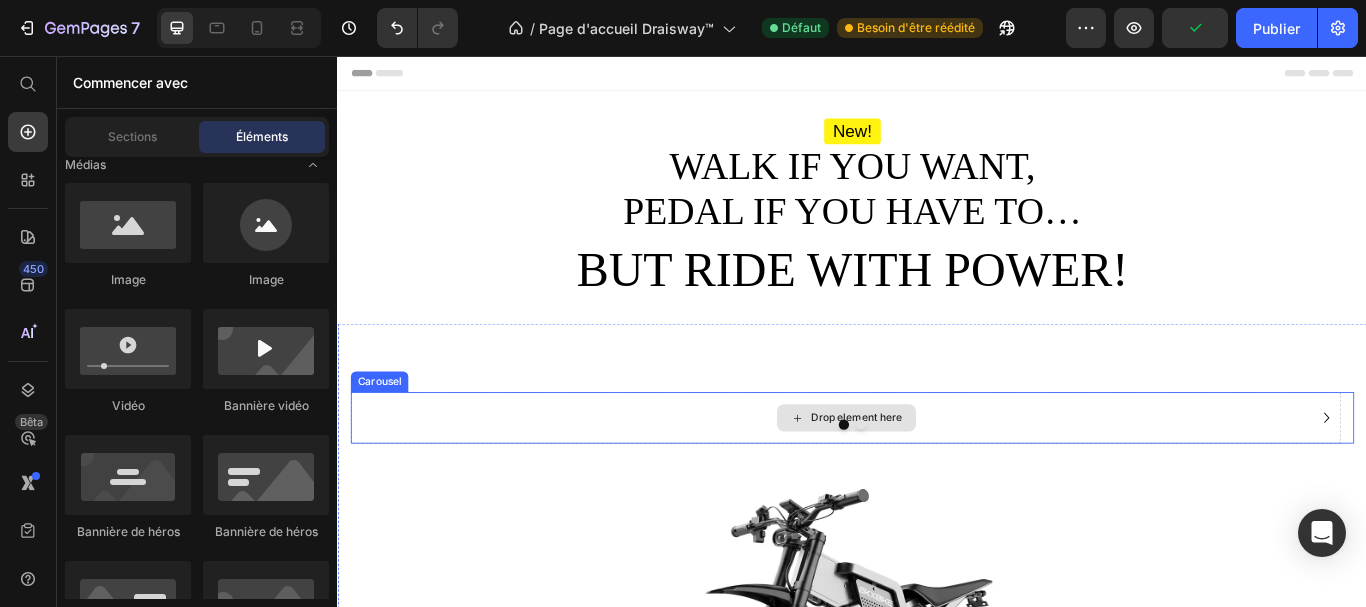 click on "Drop element here" at bounding box center (929, 478) 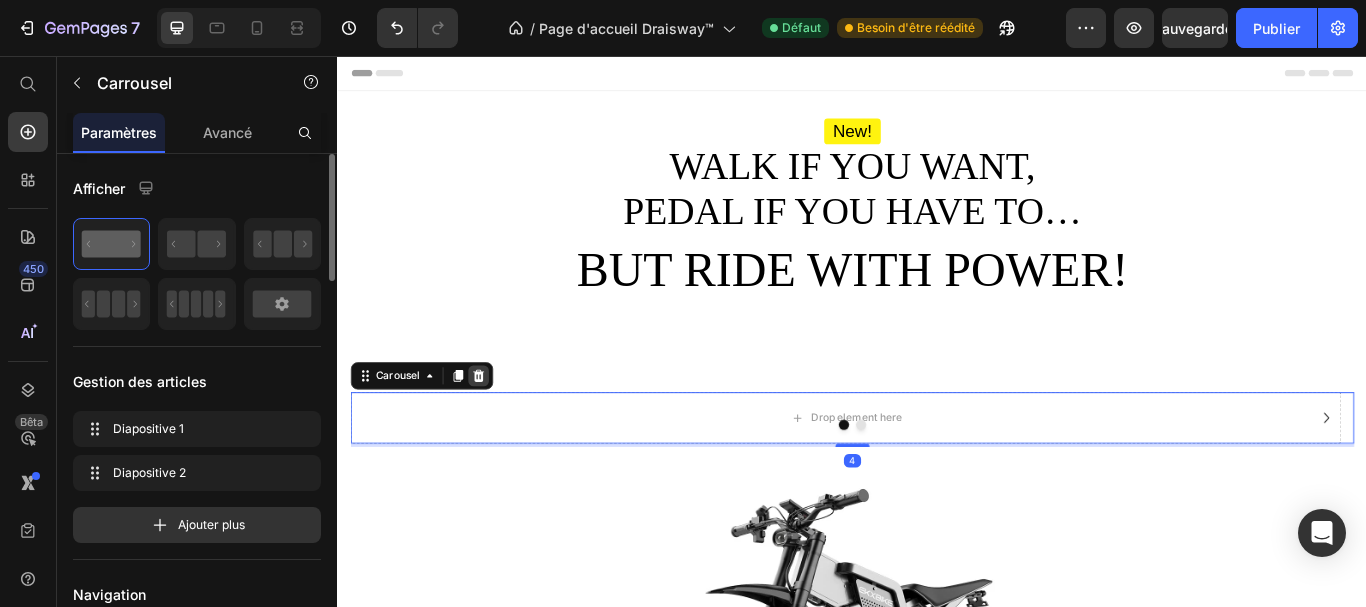 click 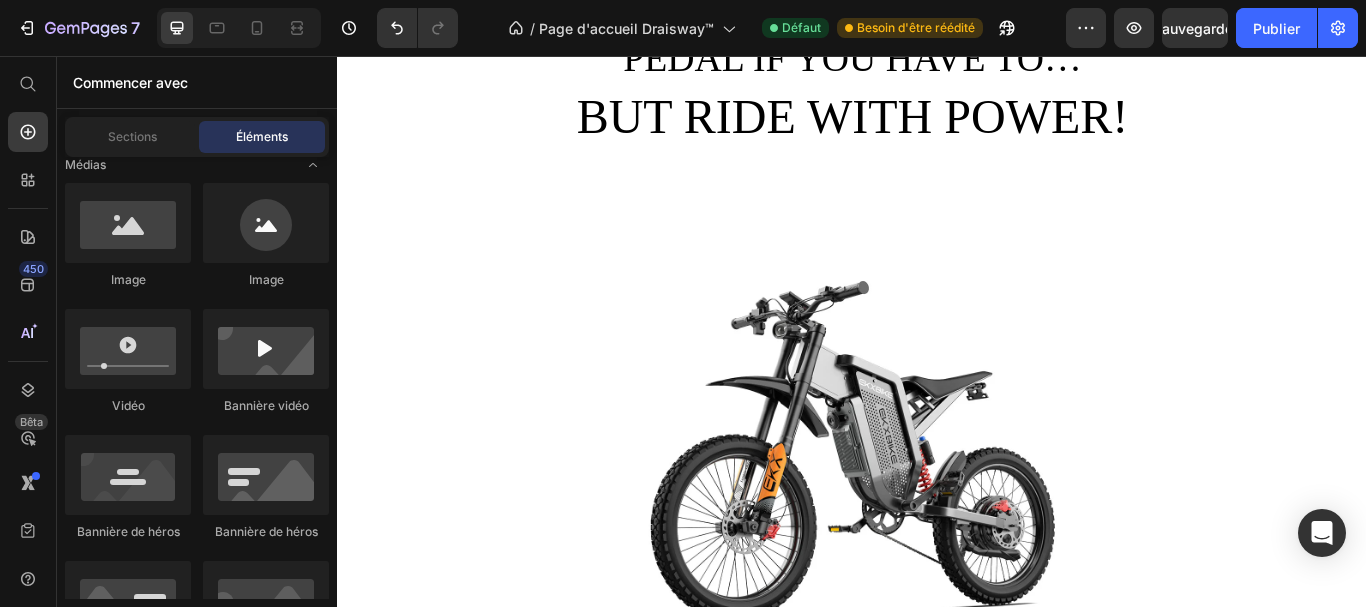 scroll, scrollTop: 317, scrollLeft: 0, axis: vertical 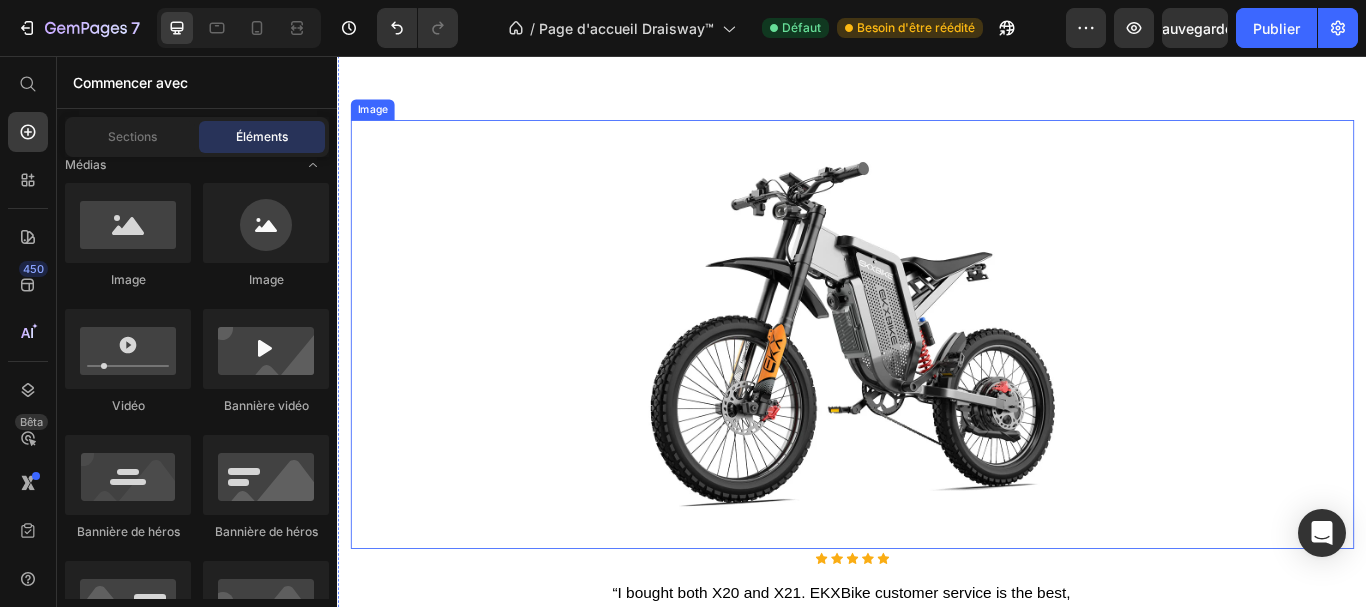 click at bounding box center (937, 381) 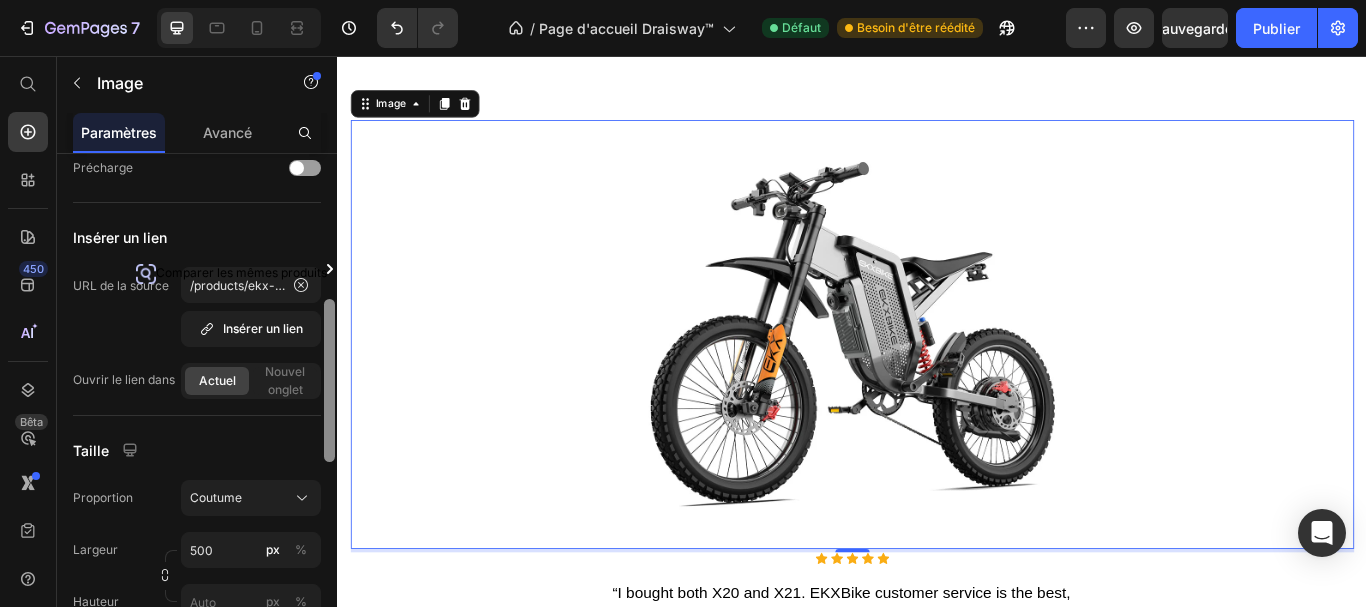 scroll, scrollTop: 373, scrollLeft: 0, axis: vertical 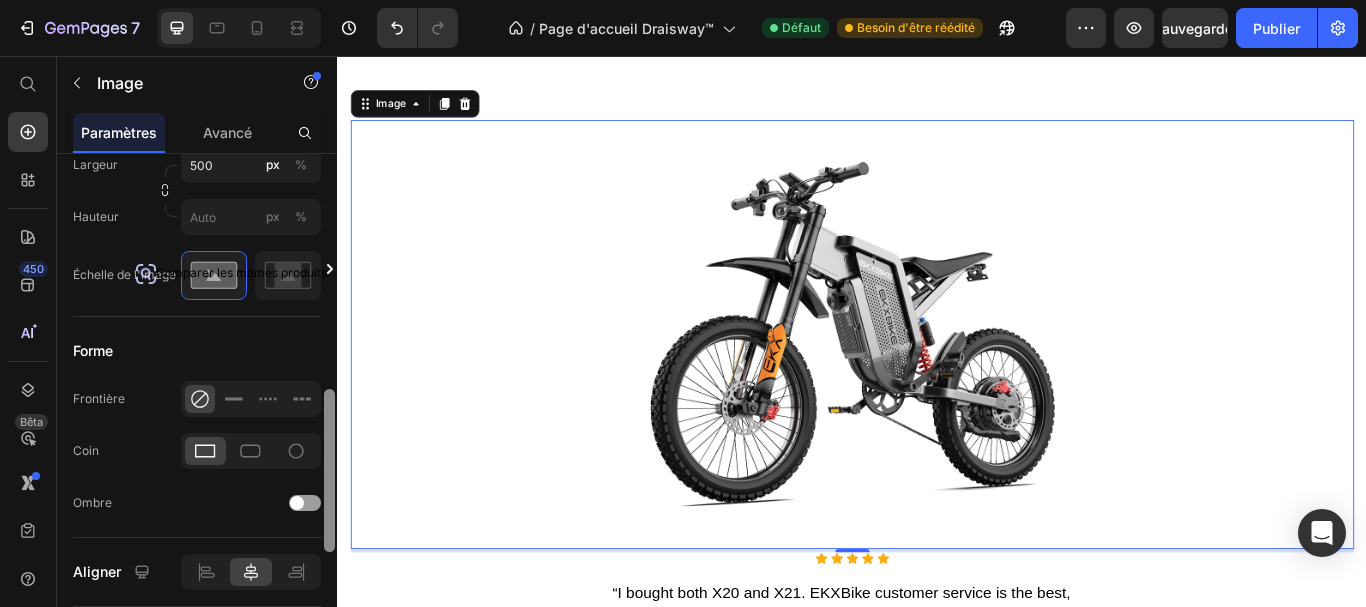 drag, startPoint x: 328, startPoint y: 239, endPoint x: 328, endPoint y: 488, distance: 249 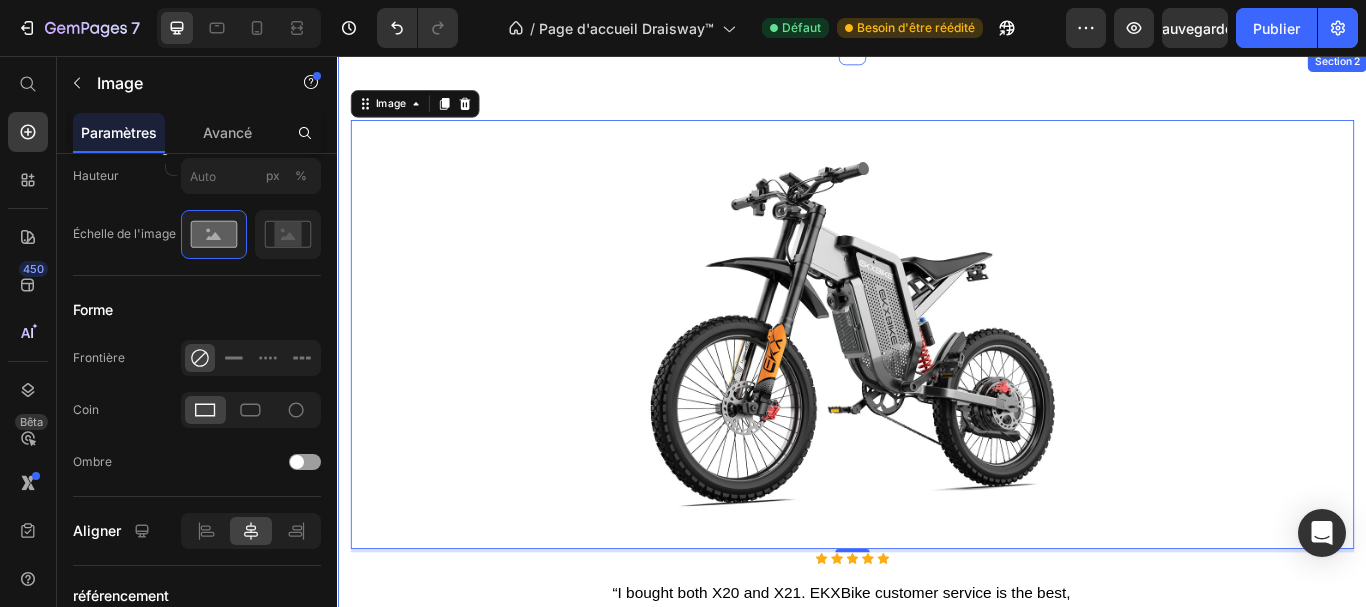 scroll, scrollTop: 0, scrollLeft: 0, axis: both 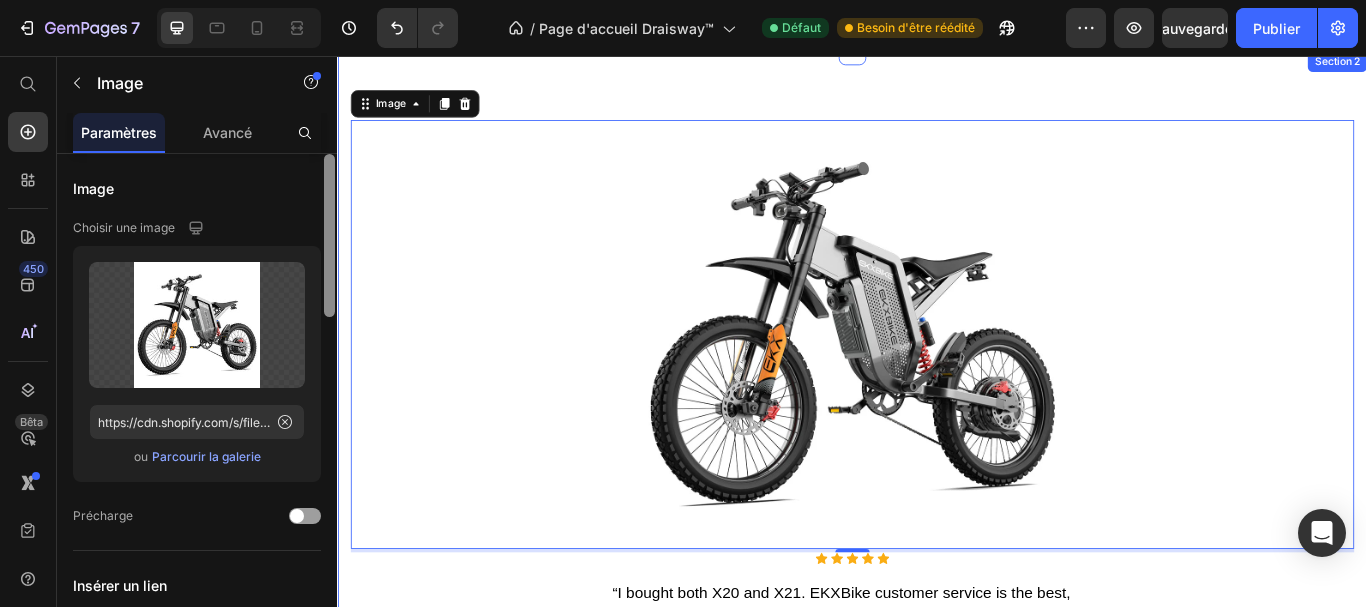 drag, startPoint x: 663, startPoint y: 571, endPoint x: 346, endPoint y: 107, distance: 561.9475 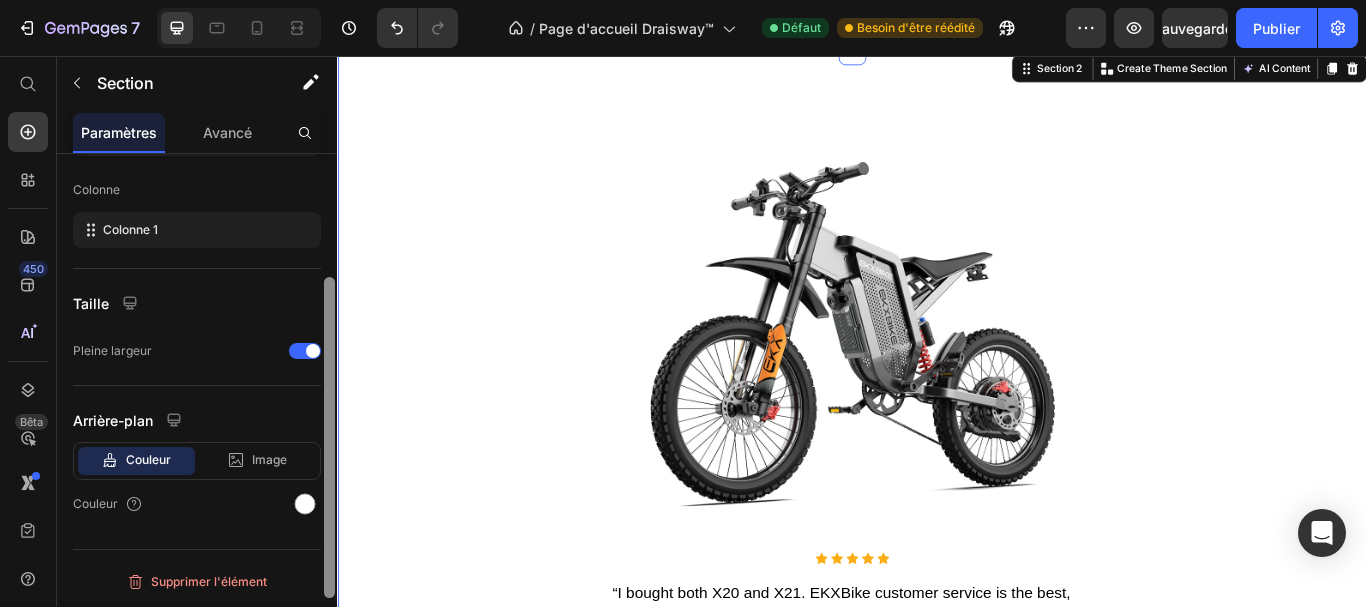 scroll, scrollTop: 255, scrollLeft: 0, axis: vertical 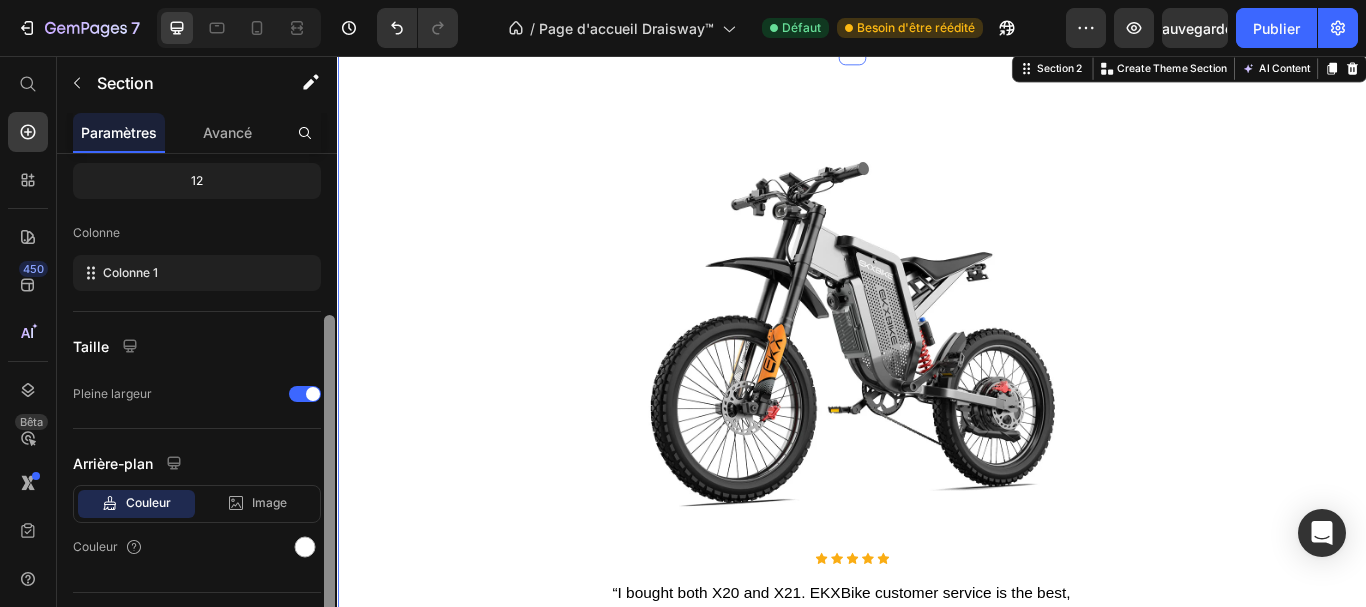 click on "Taille" at bounding box center (197, 346) 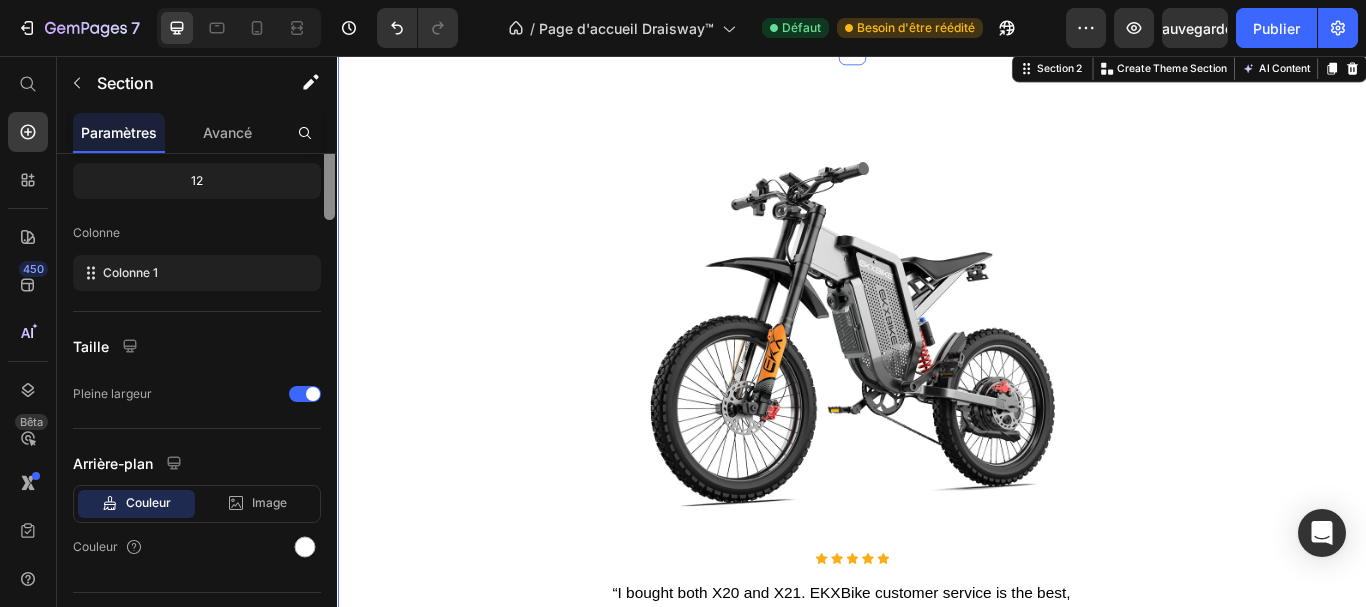 scroll, scrollTop: 0, scrollLeft: 0, axis: both 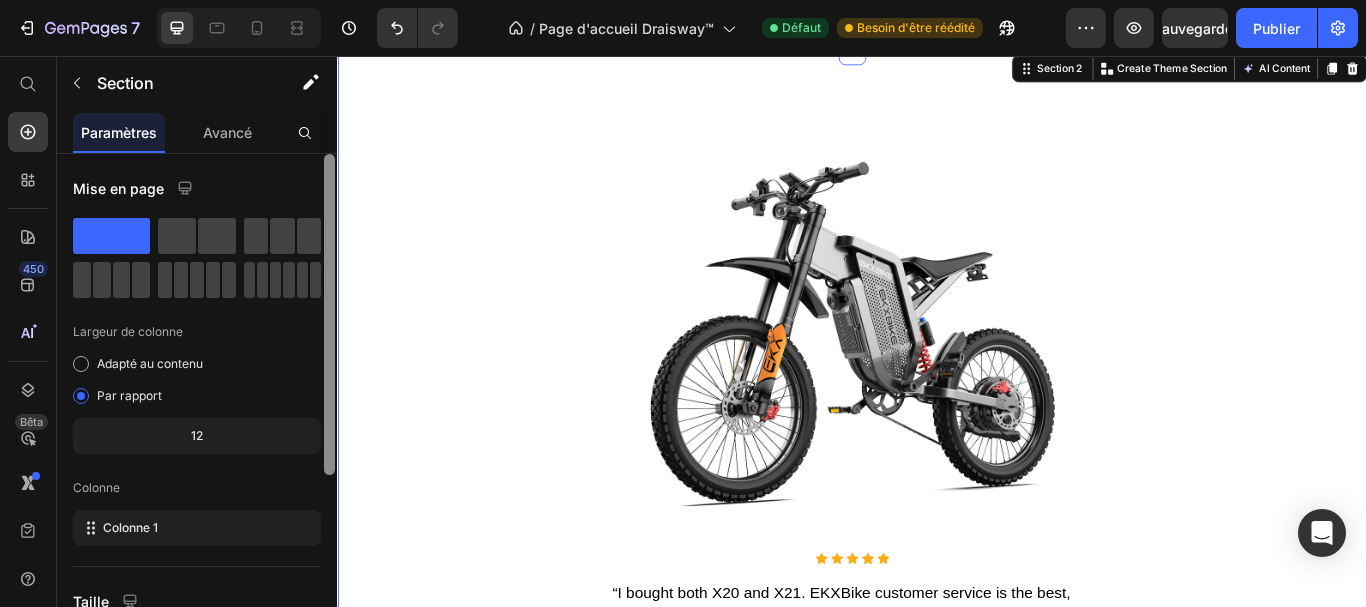 drag, startPoint x: 667, startPoint y: 507, endPoint x: 347, endPoint y: 125, distance: 498.32117 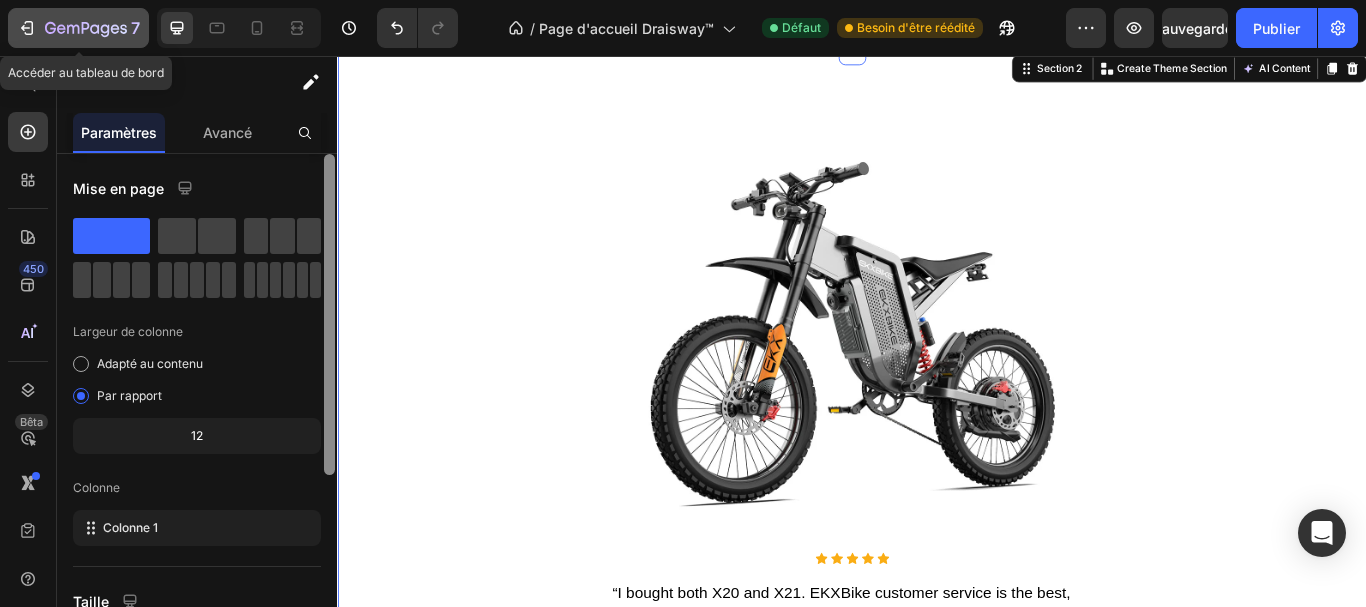 click 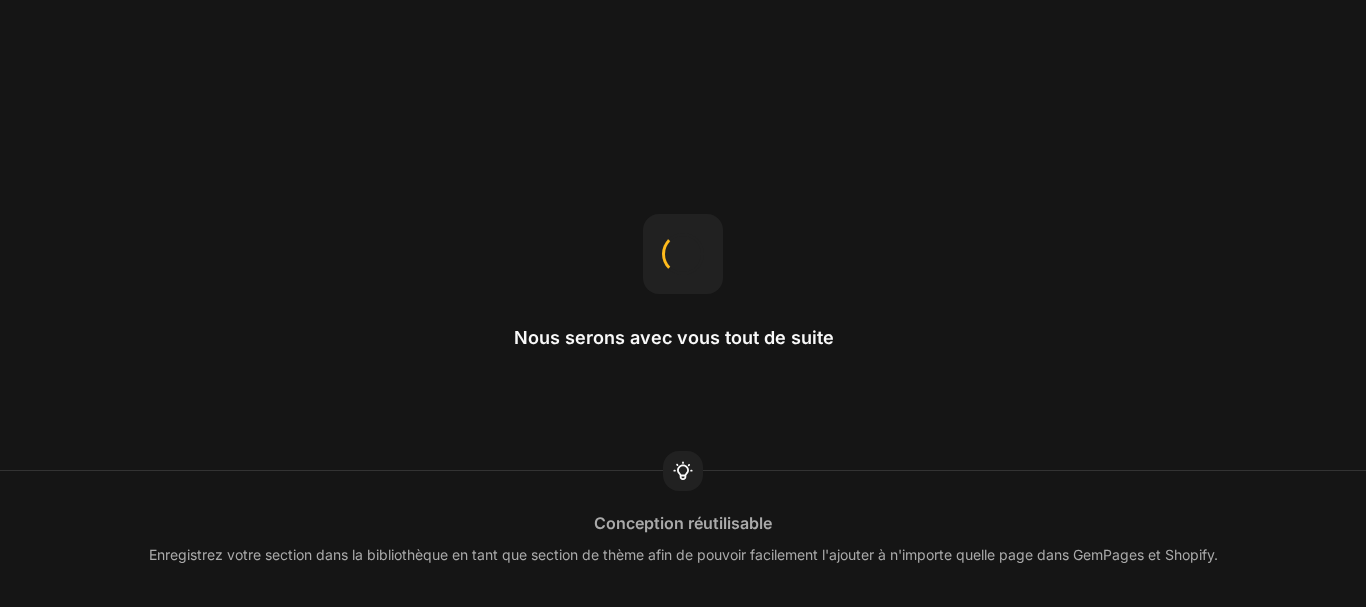 scroll, scrollTop: 0, scrollLeft: 0, axis: both 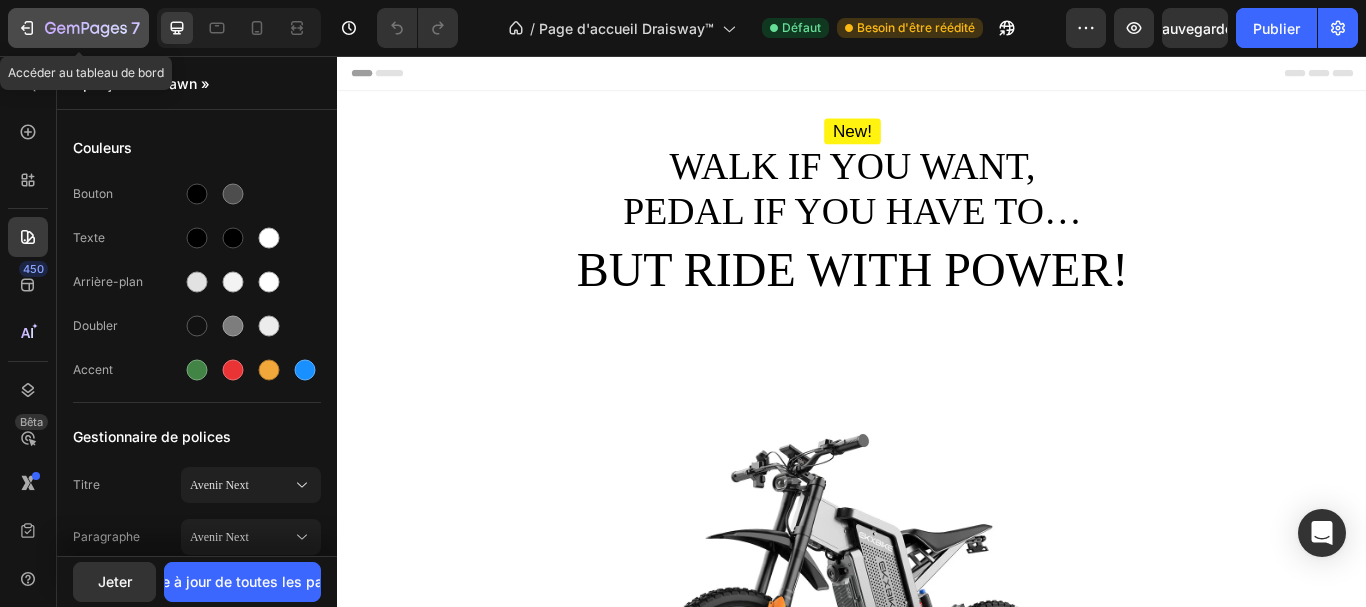 click 